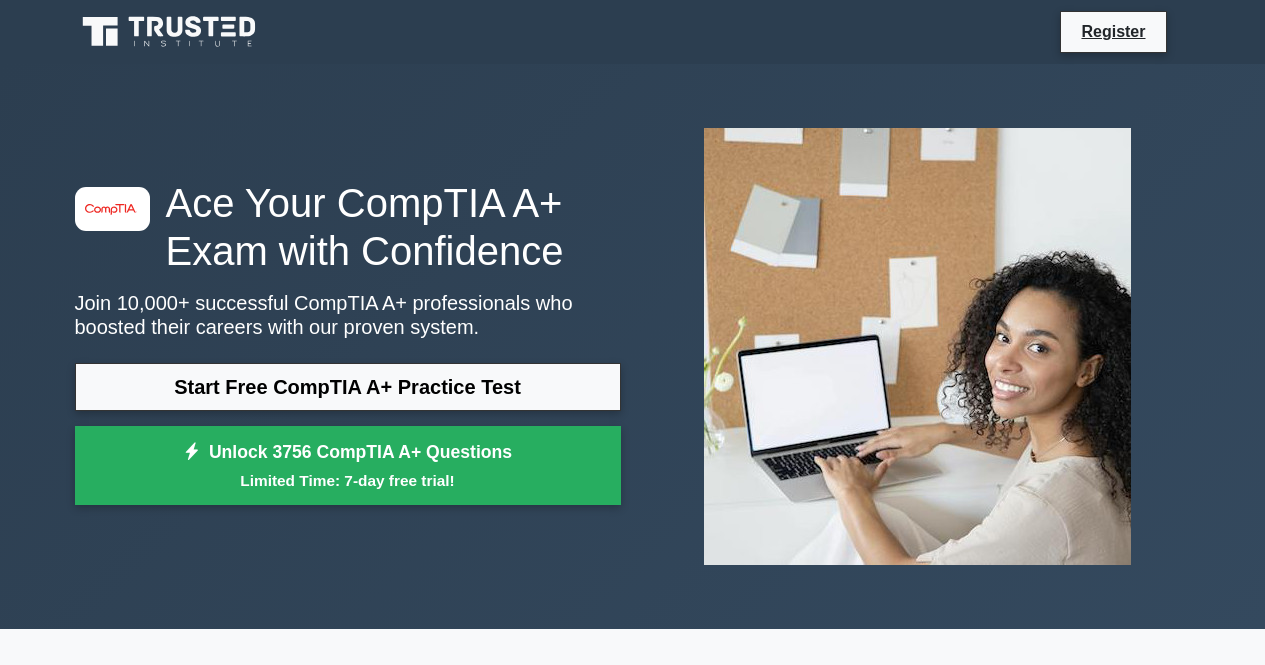 scroll, scrollTop: 0, scrollLeft: 0, axis: both 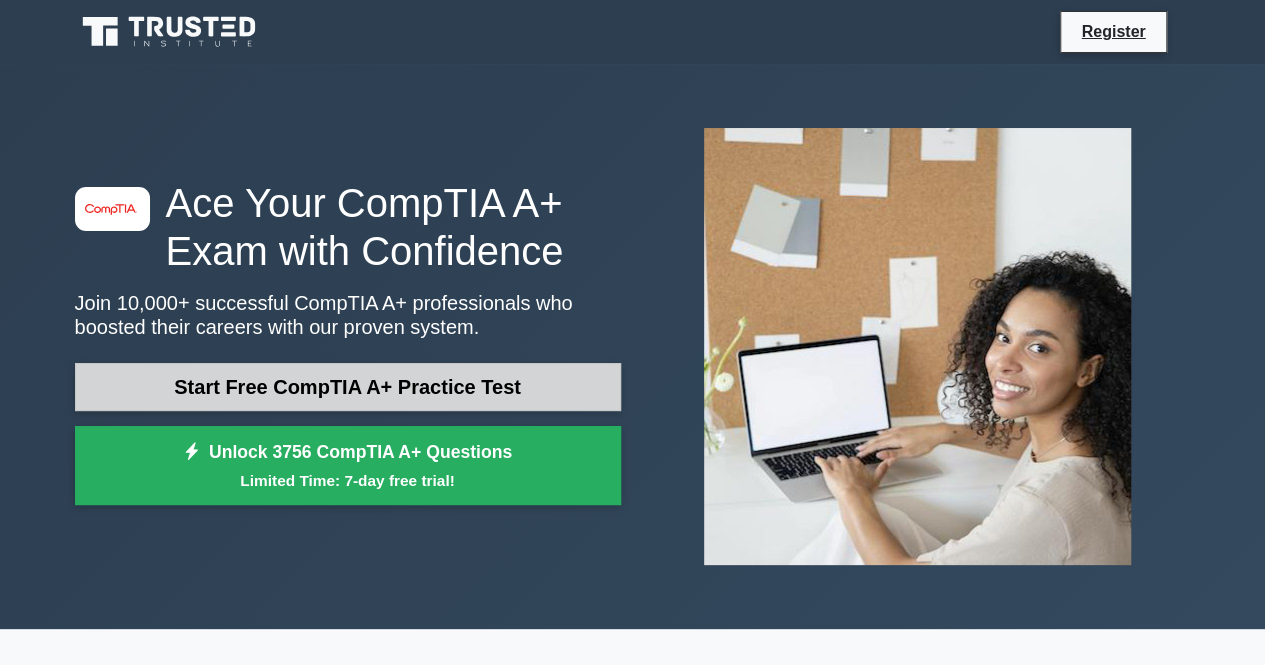 click on "Start Free CompTIA A+ Practice Test" at bounding box center (348, 387) 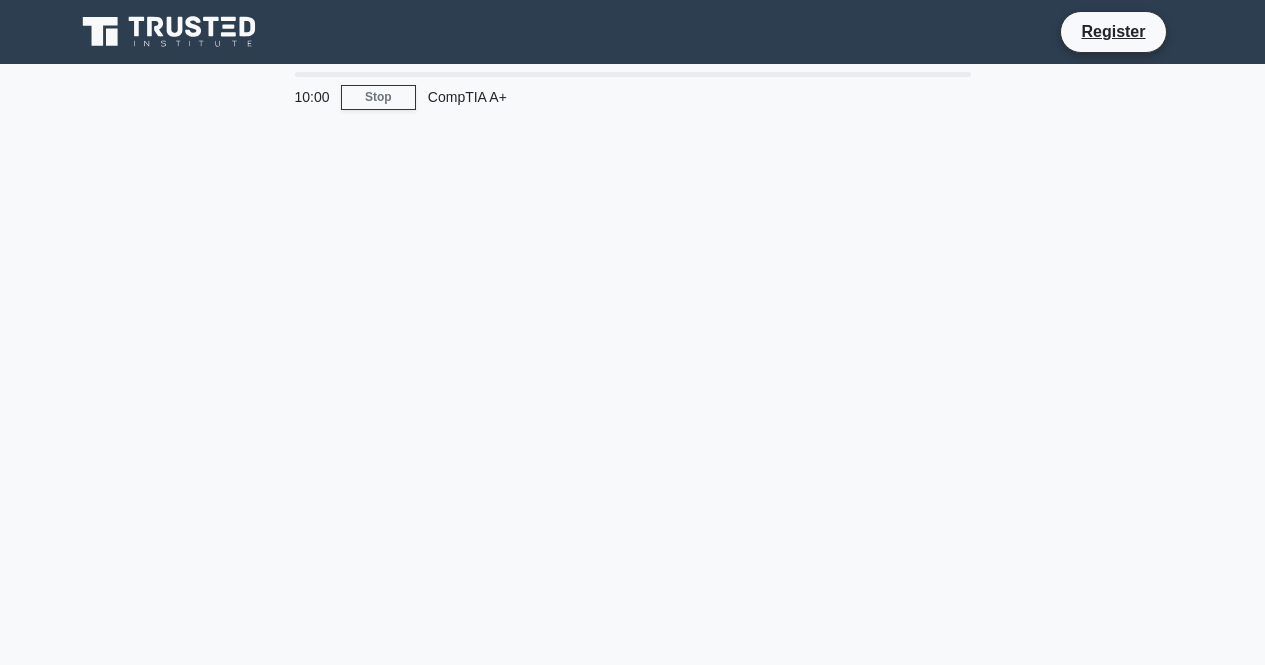 scroll, scrollTop: 0, scrollLeft: 0, axis: both 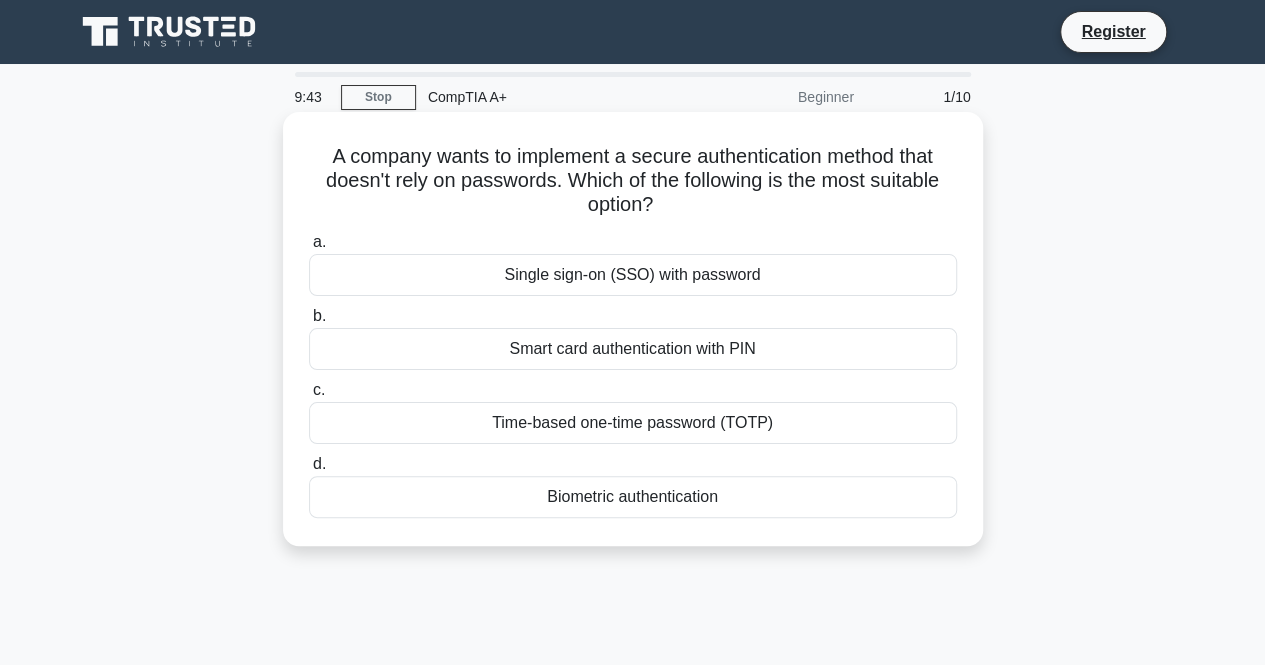 click on "Biometric authentication" at bounding box center [633, 497] 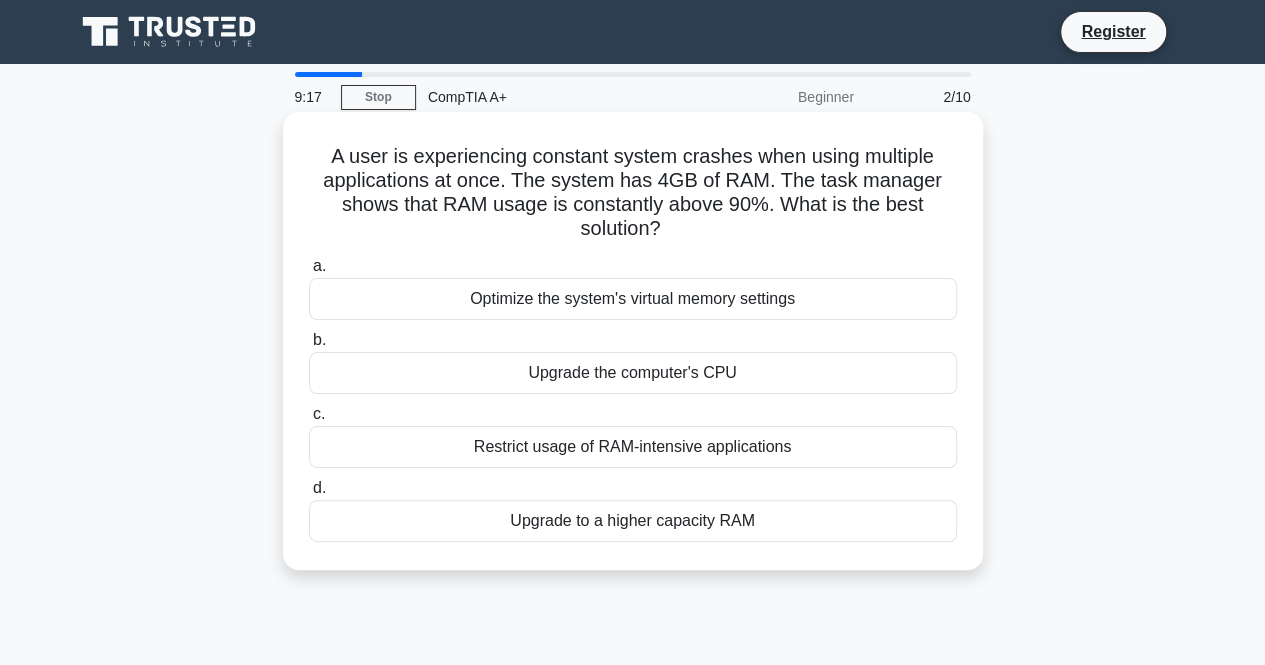 click on "Upgrade to a higher capacity RAM" at bounding box center (633, 521) 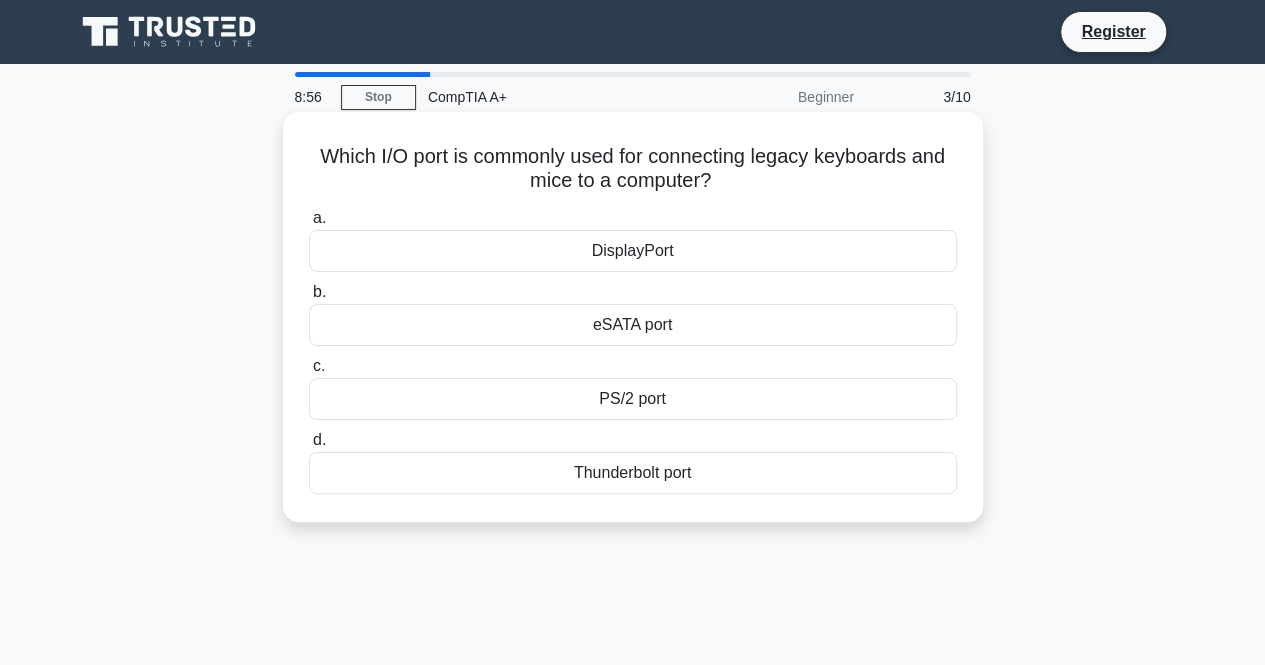 click on "eSATA port" at bounding box center [633, 325] 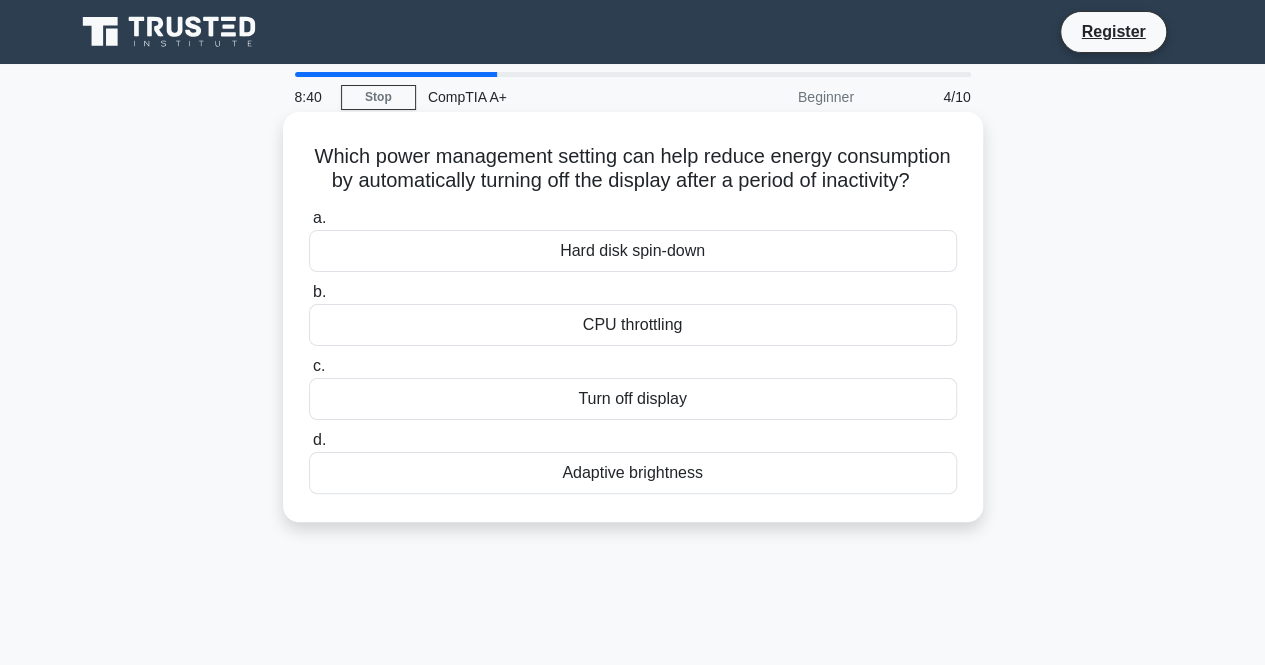 click on "Turn off display" at bounding box center [633, 399] 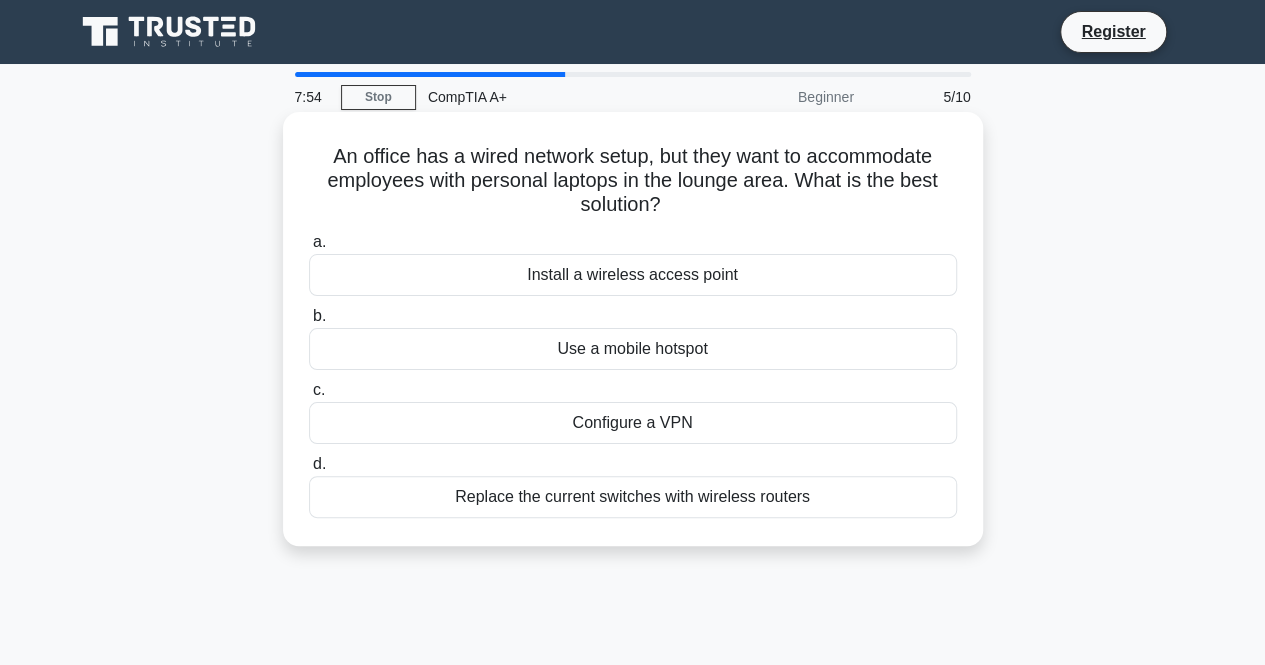 click on "Configure a VPN" at bounding box center (633, 423) 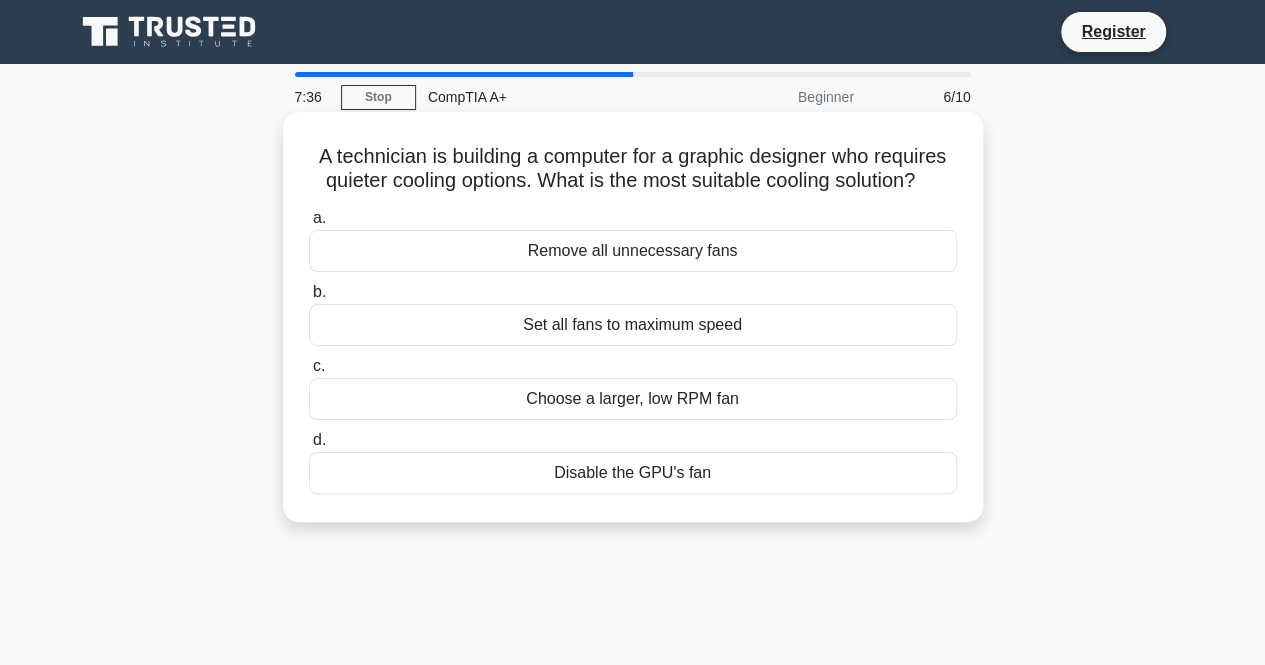 click on "Choose a larger, low RPM fan" at bounding box center [633, 399] 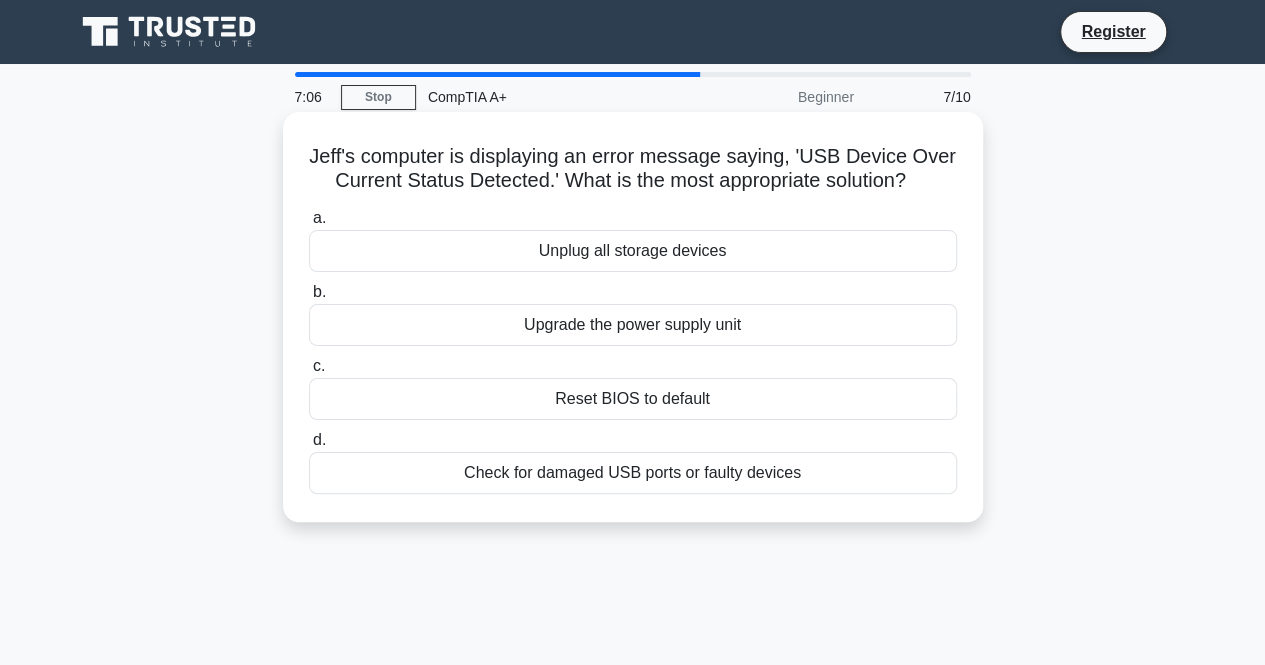 click on "Check for damaged USB ports or faulty devices" at bounding box center (633, 473) 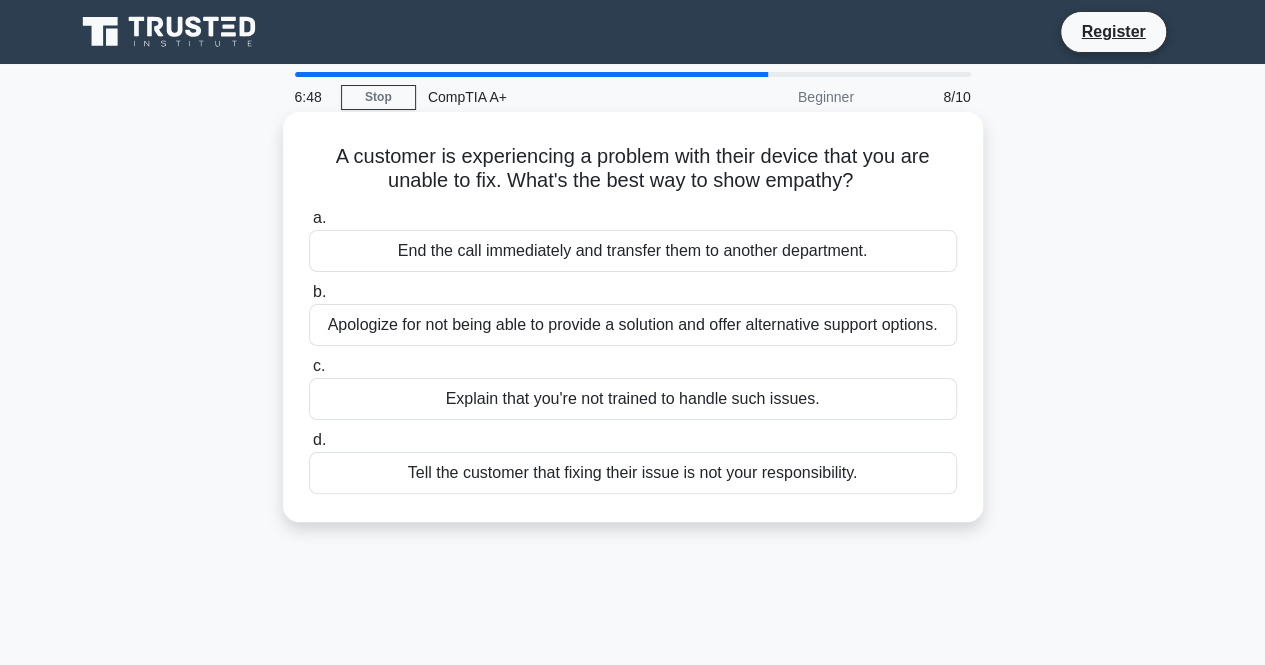 click on "Apologize for not being able to provide a solution and offer alternative support options." at bounding box center [633, 325] 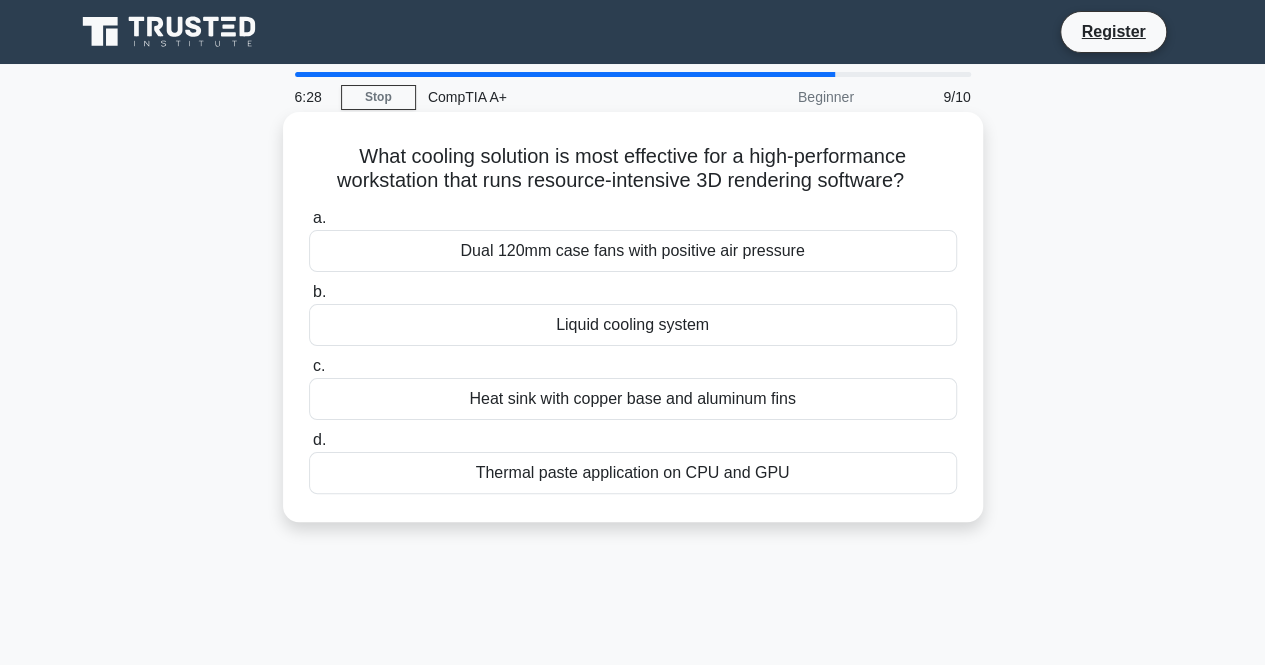 click on "Heat sink with copper base and aluminum fins" at bounding box center [633, 399] 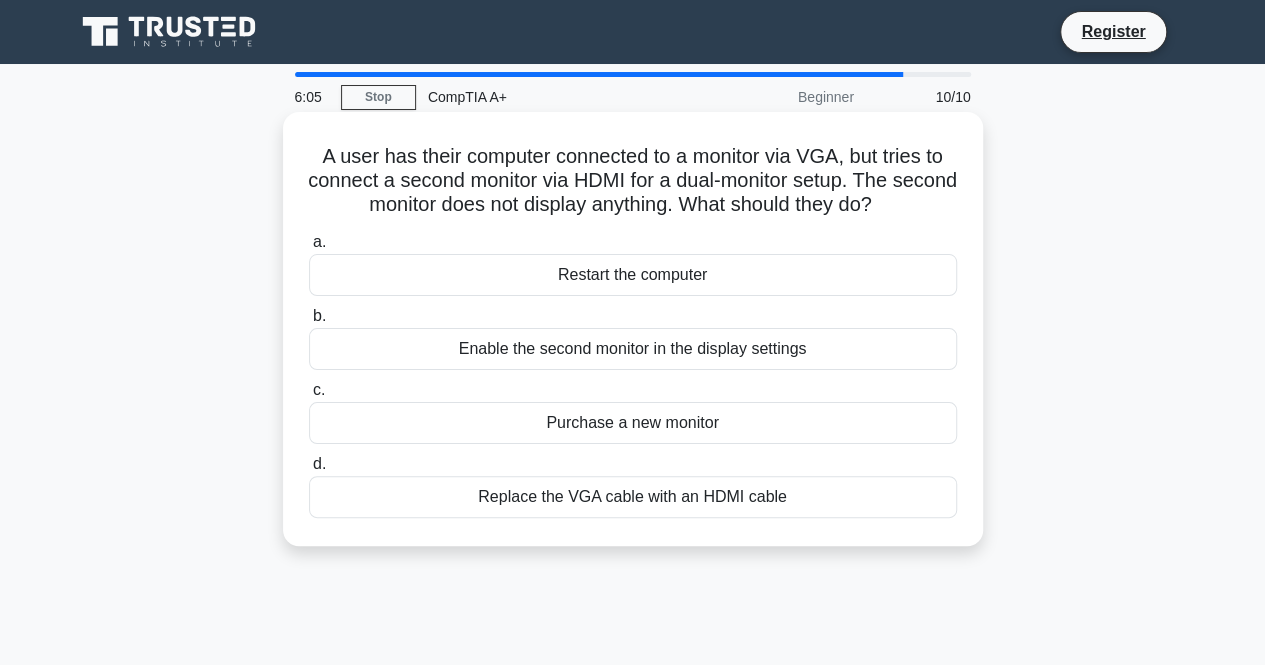 click on "Enable the second monitor in the display settings" at bounding box center (633, 349) 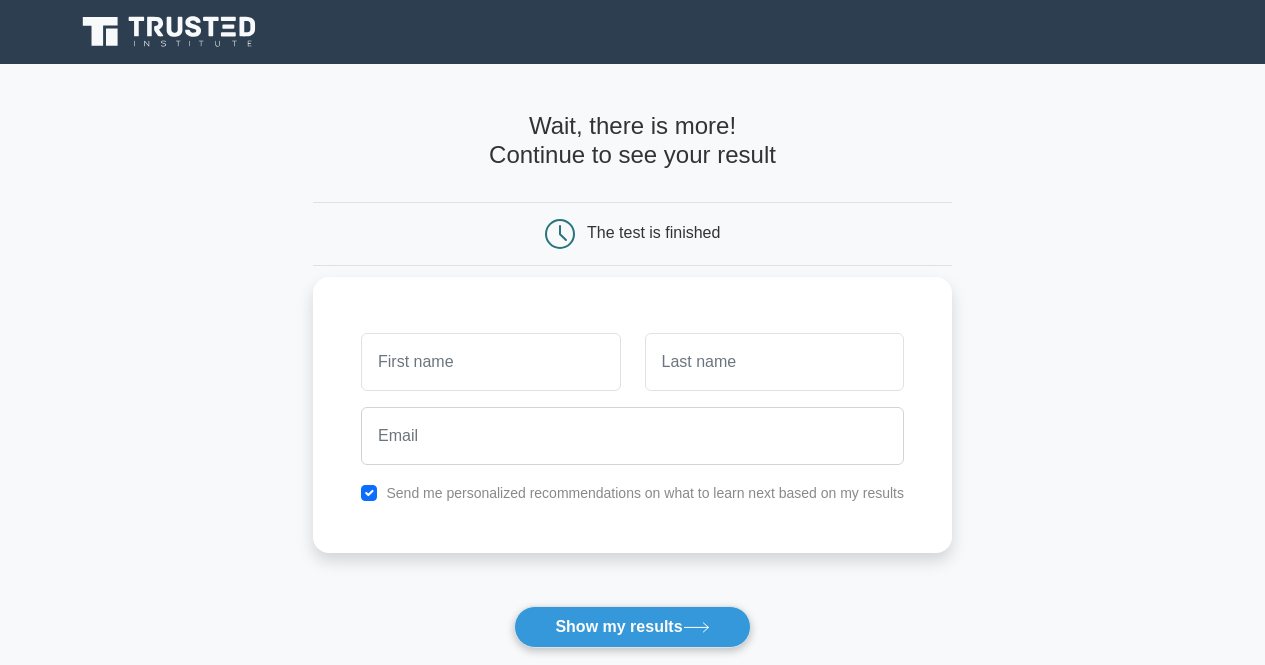 scroll, scrollTop: 0, scrollLeft: 0, axis: both 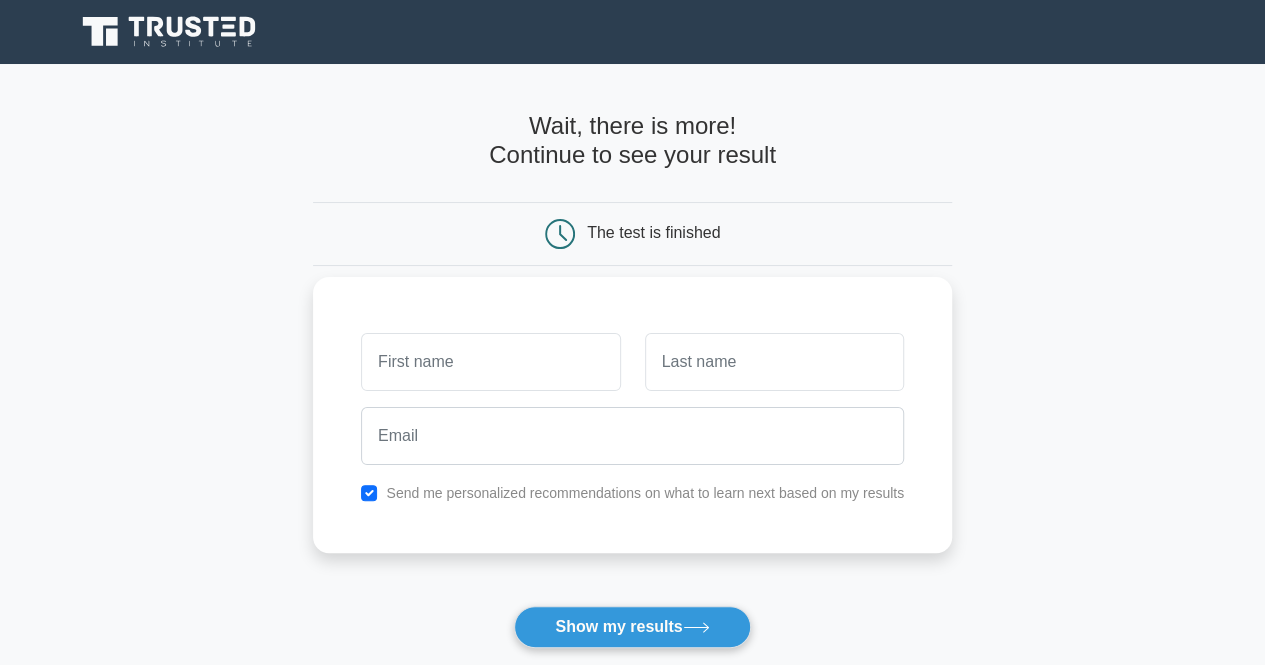 click at bounding box center [490, 362] 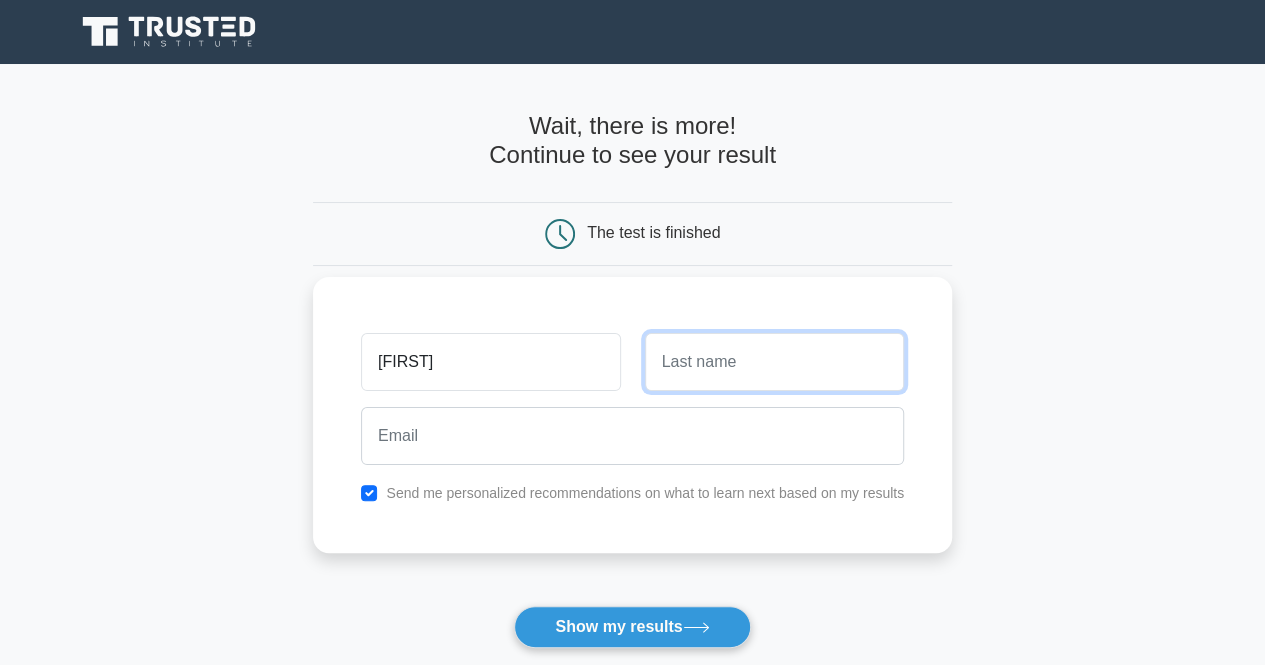 click at bounding box center (774, 362) 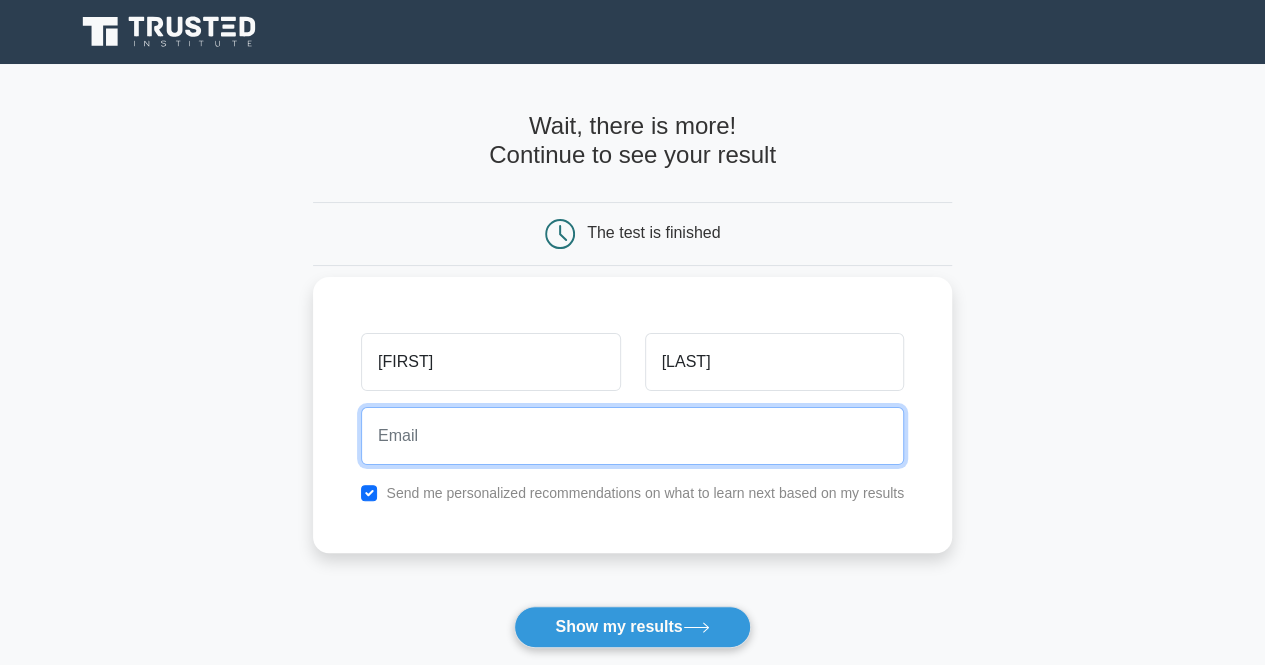 click at bounding box center [632, 436] 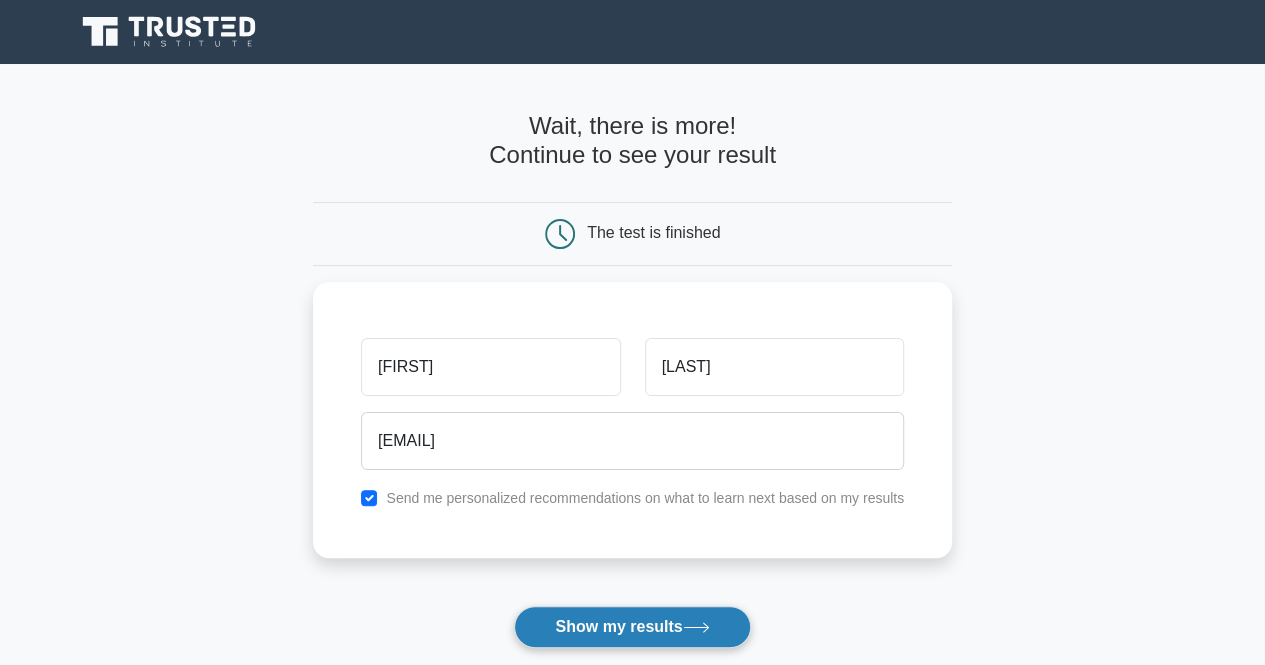 click on "Show my results" at bounding box center [632, 627] 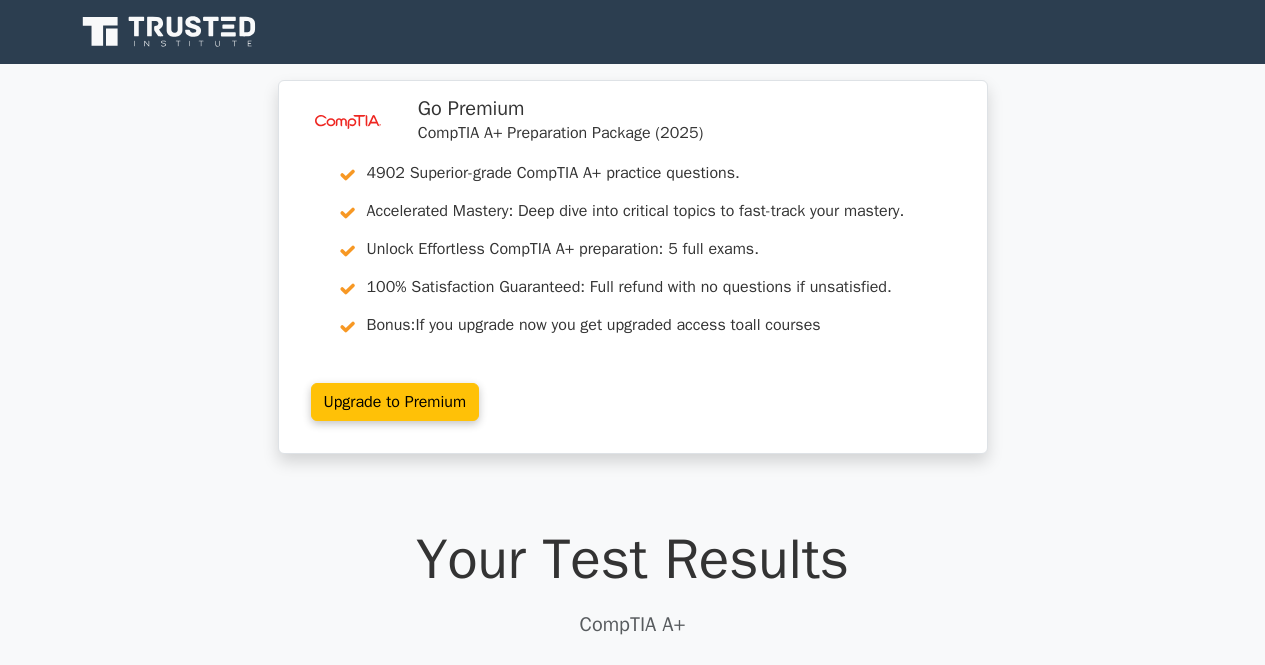scroll, scrollTop: 0, scrollLeft: 0, axis: both 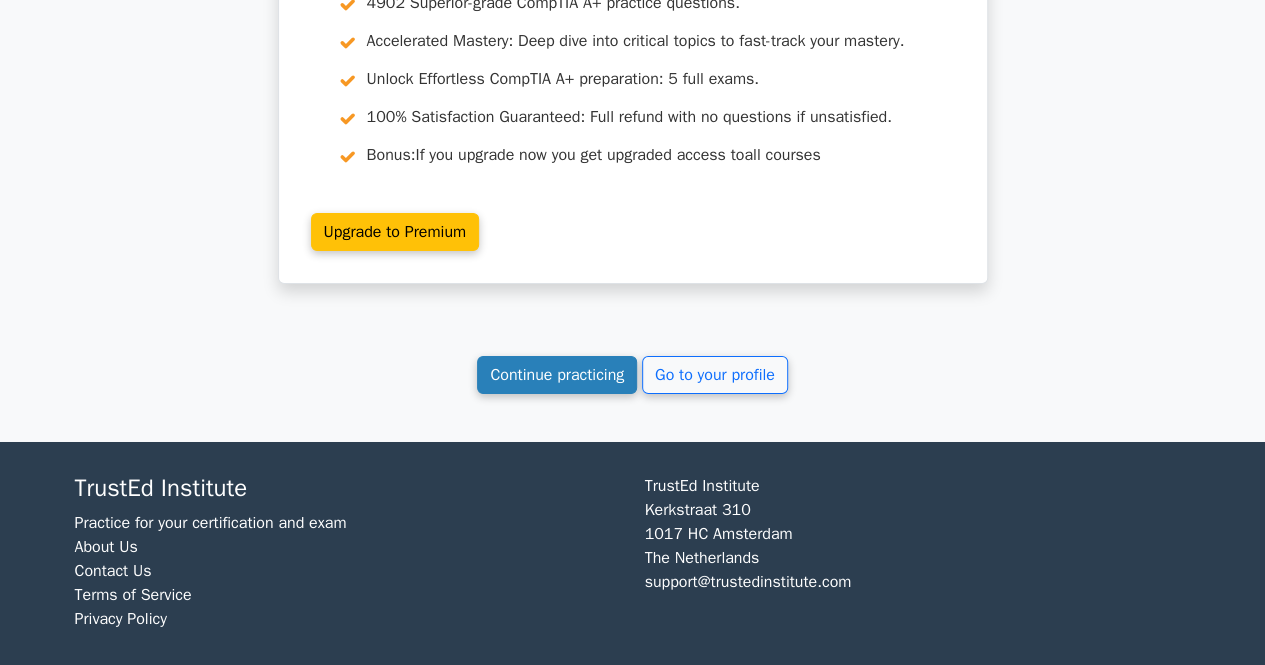 click on "Continue practicing" at bounding box center (557, 375) 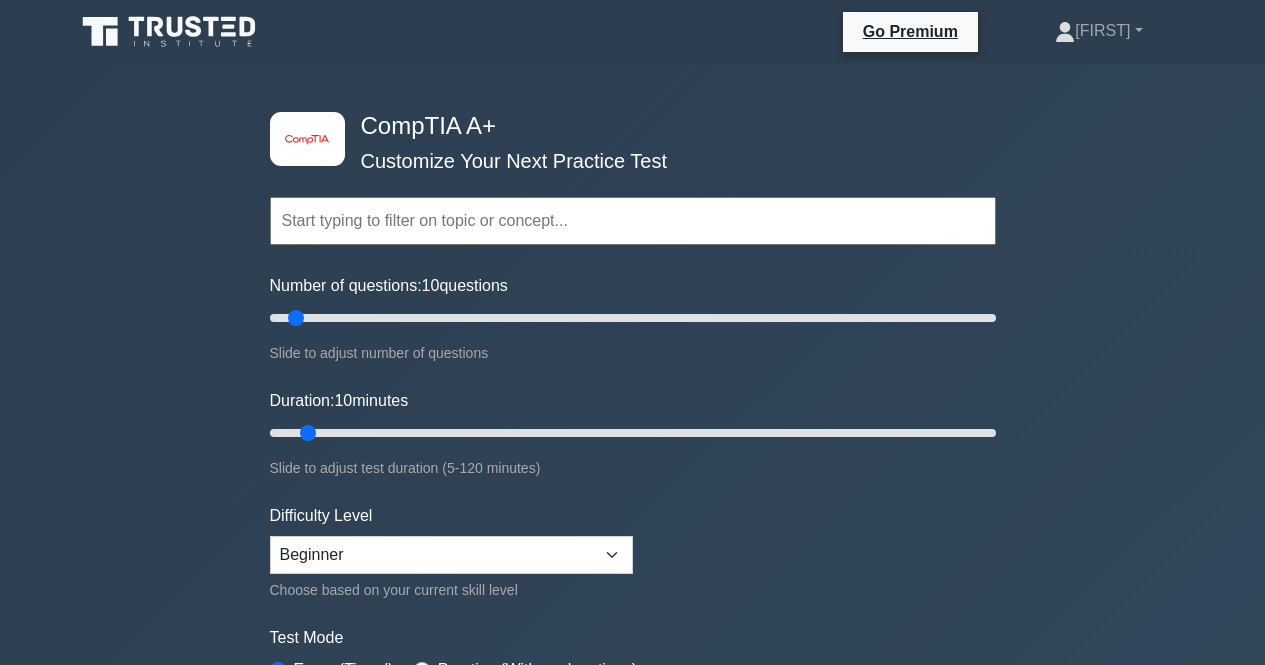 scroll, scrollTop: 0, scrollLeft: 0, axis: both 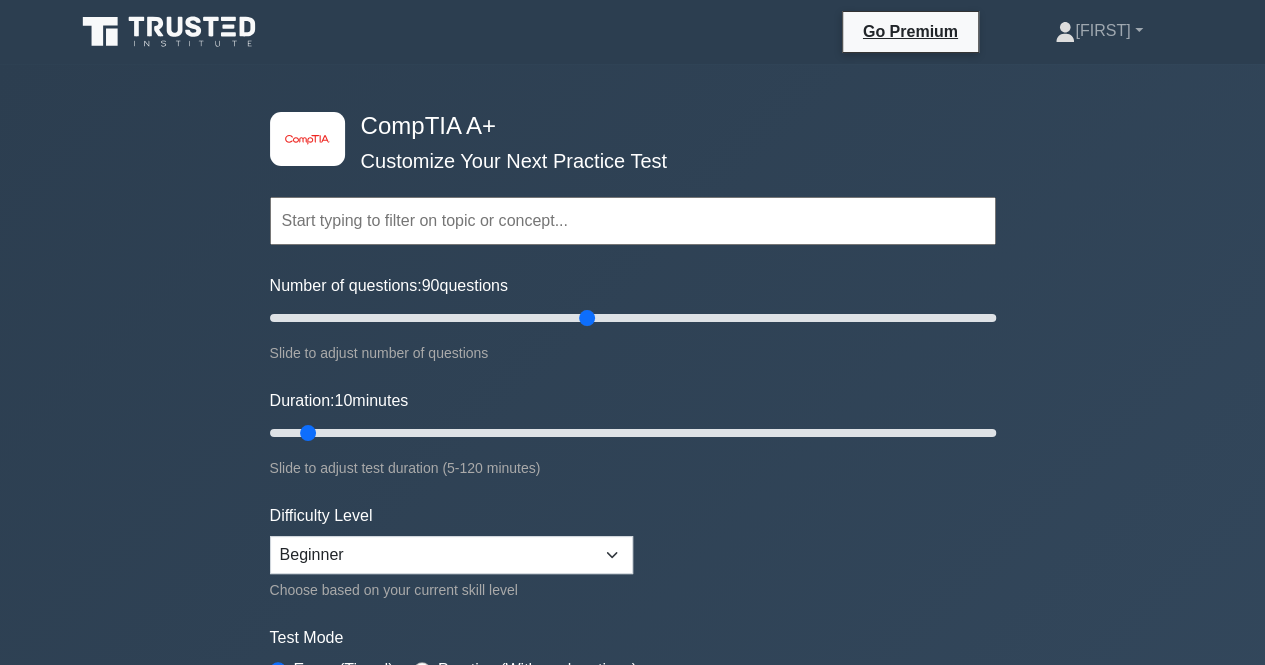 drag, startPoint x: 306, startPoint y: 313, endPoint x: 584, endPoint y: 325, distance: 278.25888 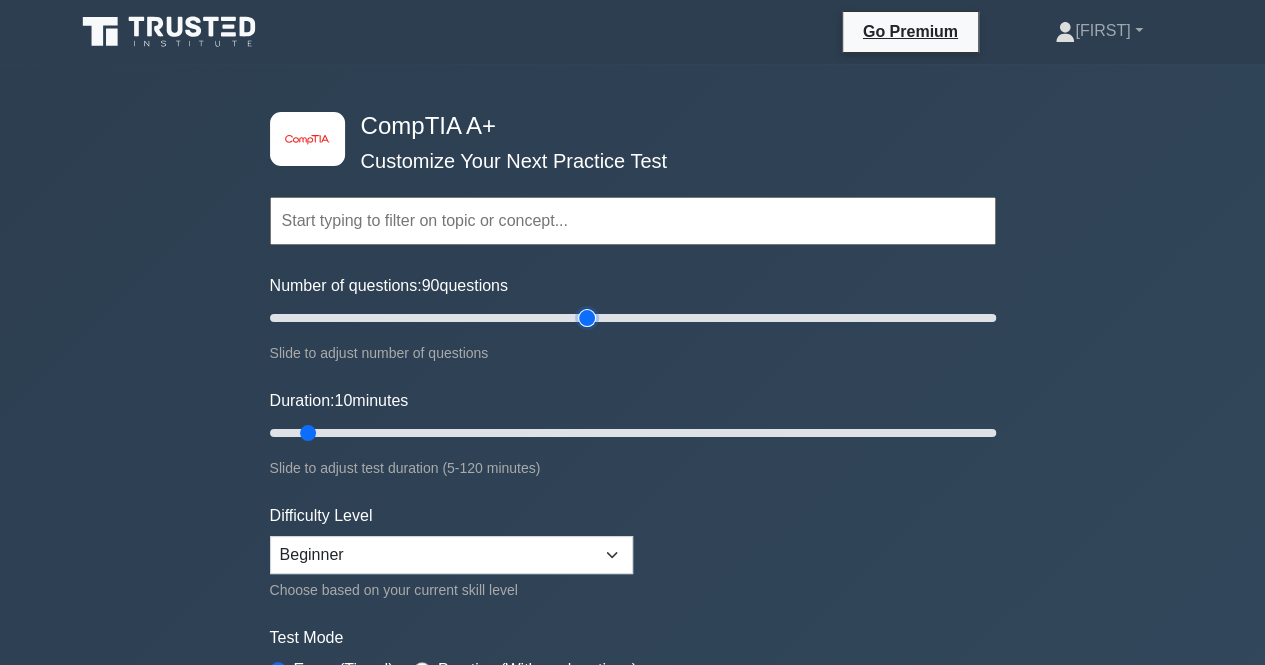 type on "90" 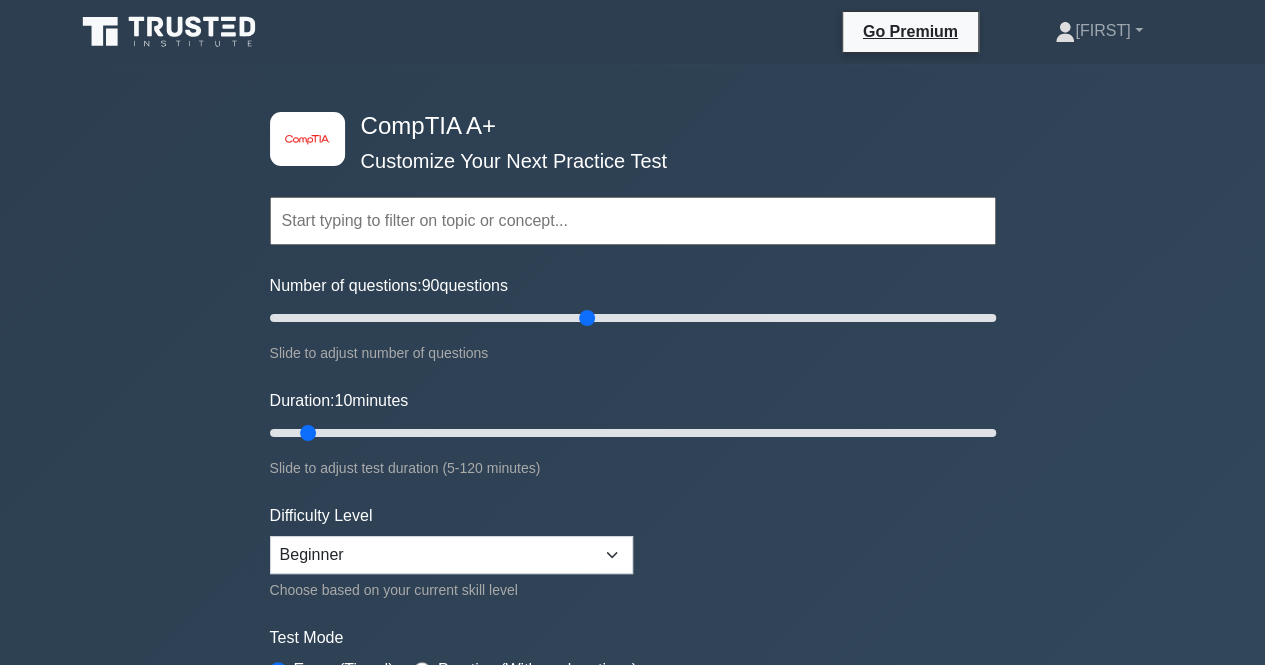 click at bounding box center (633, 221) 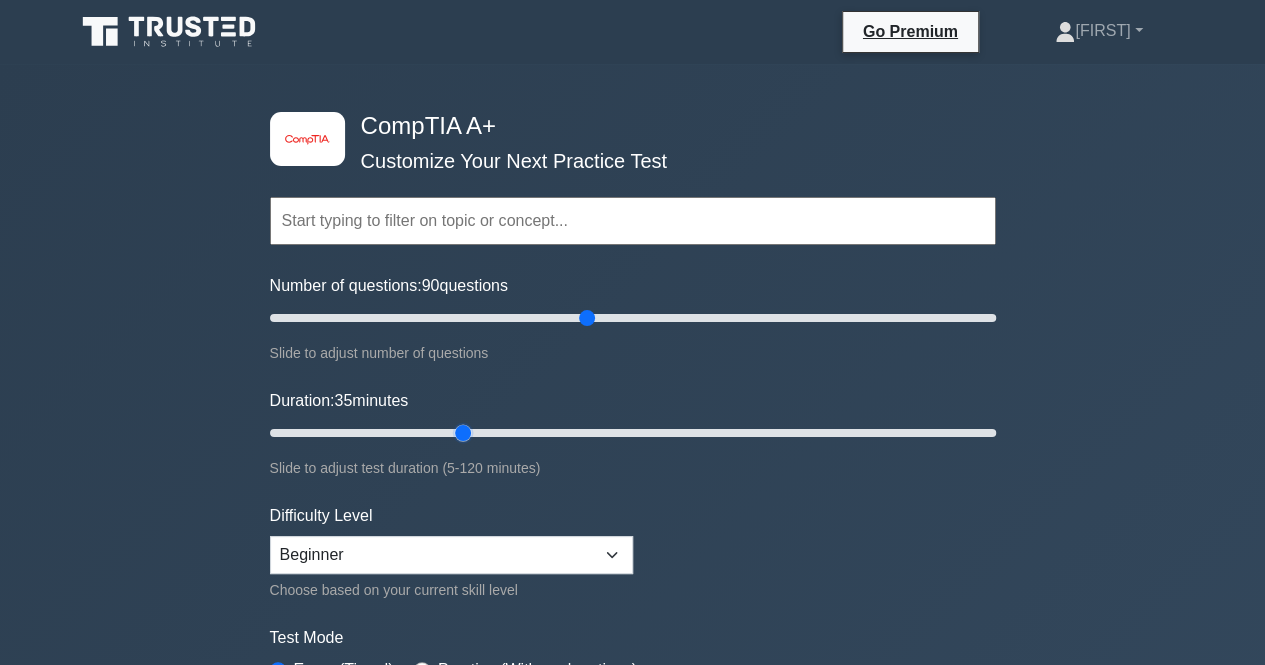 drag, startPoint x: 316, startPoint y: 431, endPoint x: 456, endPoint y: 443, distance: 140.51335 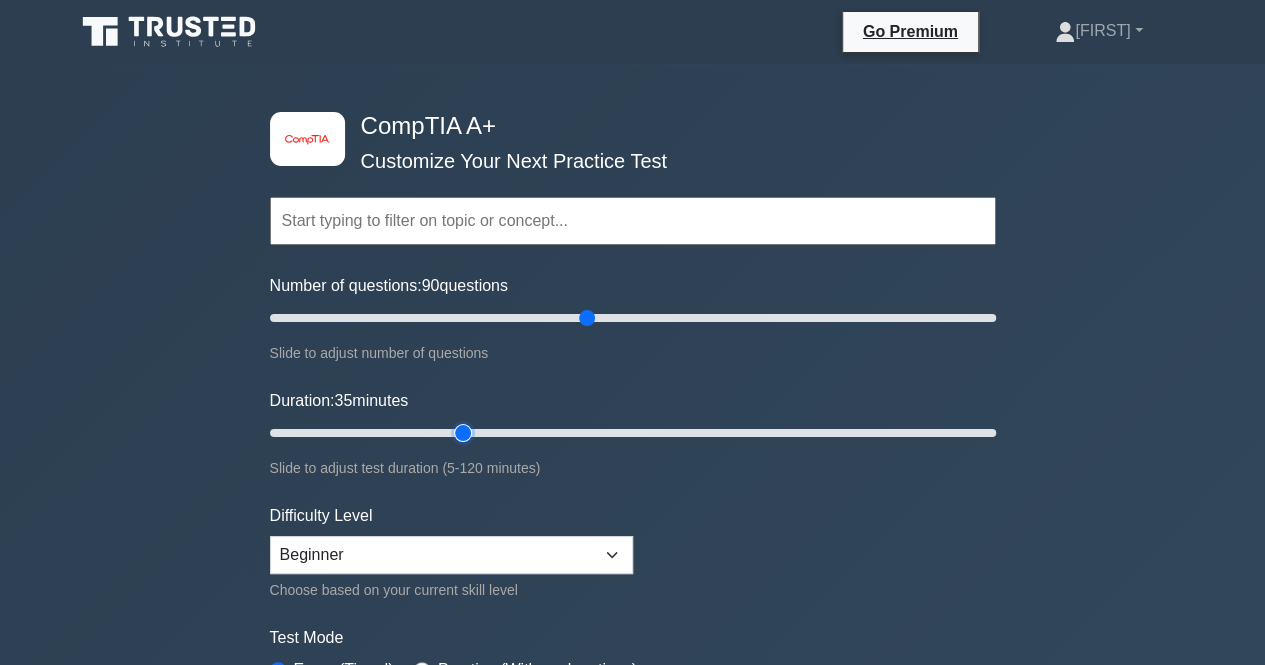 type on "35" 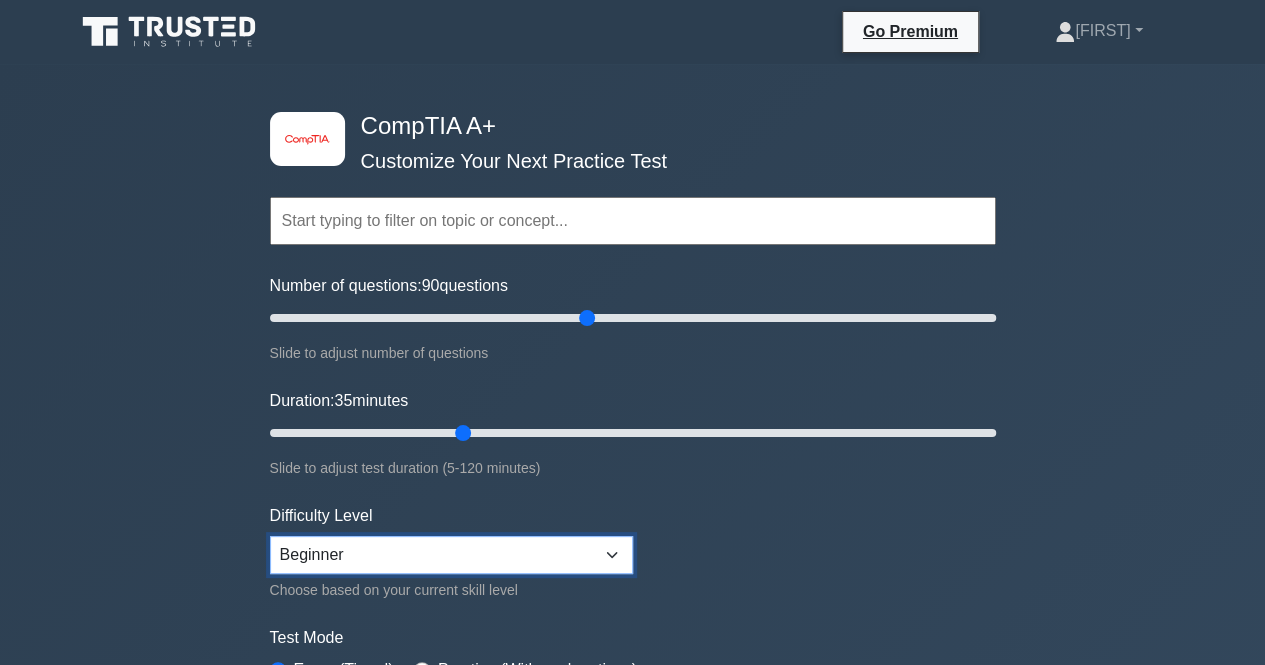 click on "Beginner
Intermediate
Expert" at bounding box center [451, 555] 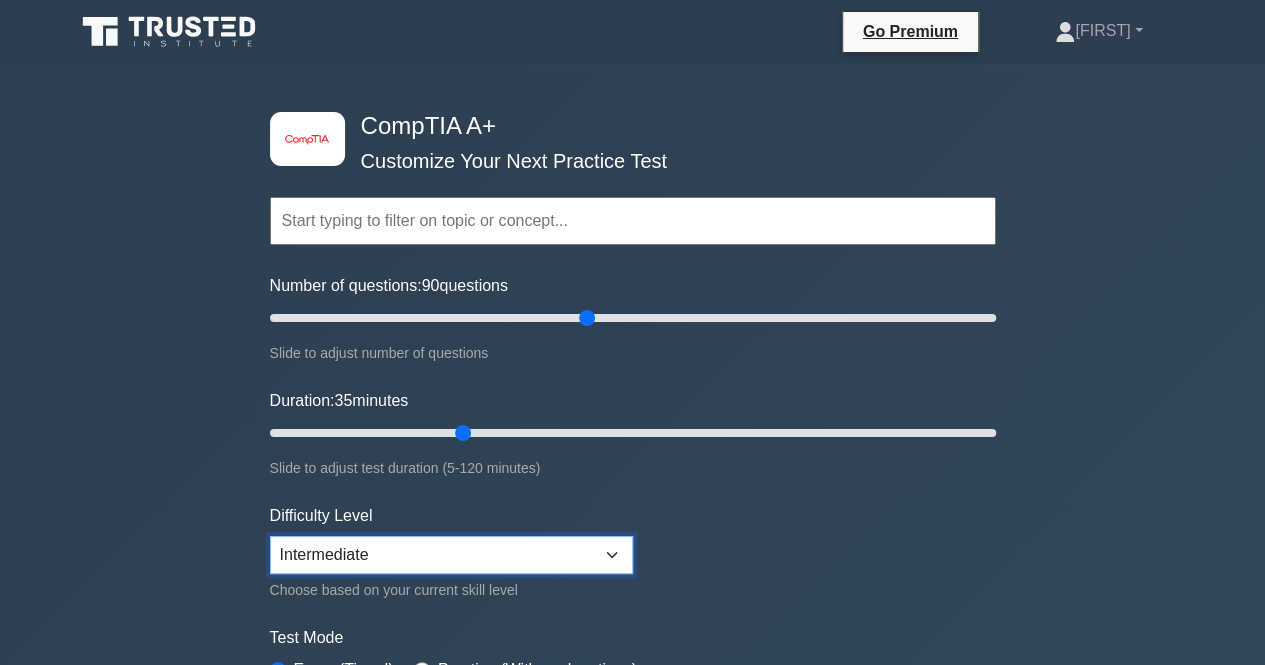 click on "Beginner
Intermediate
Expert" at bounding box center (451, 555) 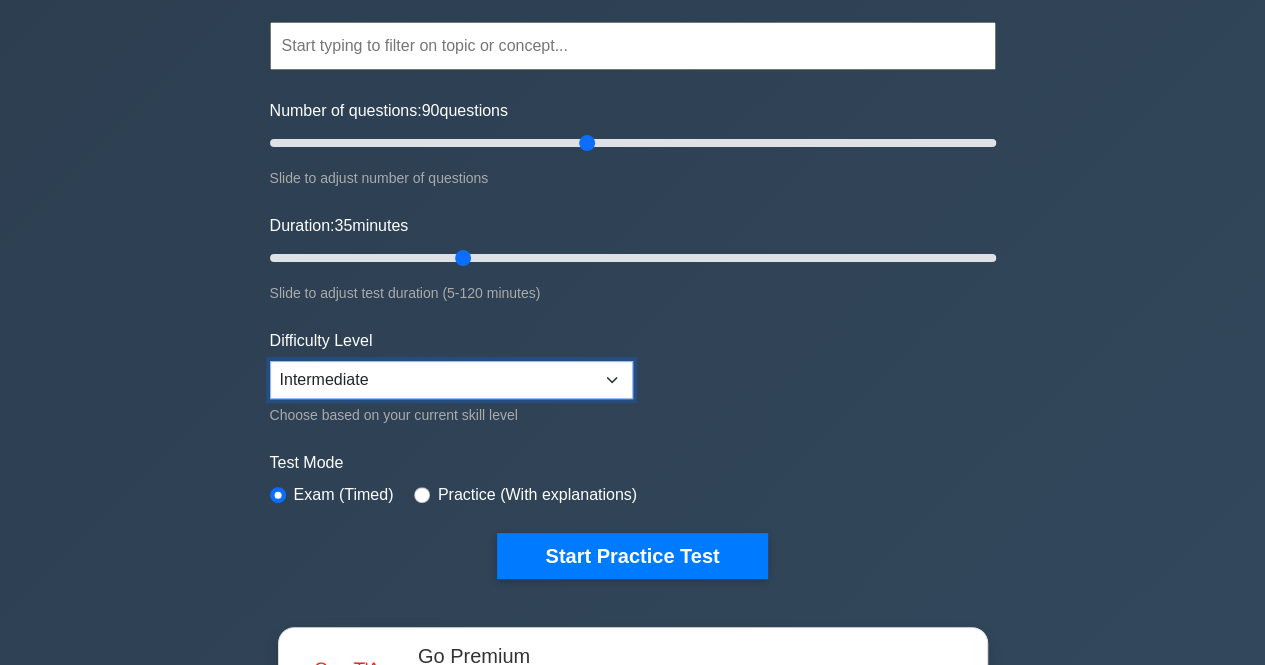 scroll, scrollTop: 257, scrollLeft: 0, axis: vertical 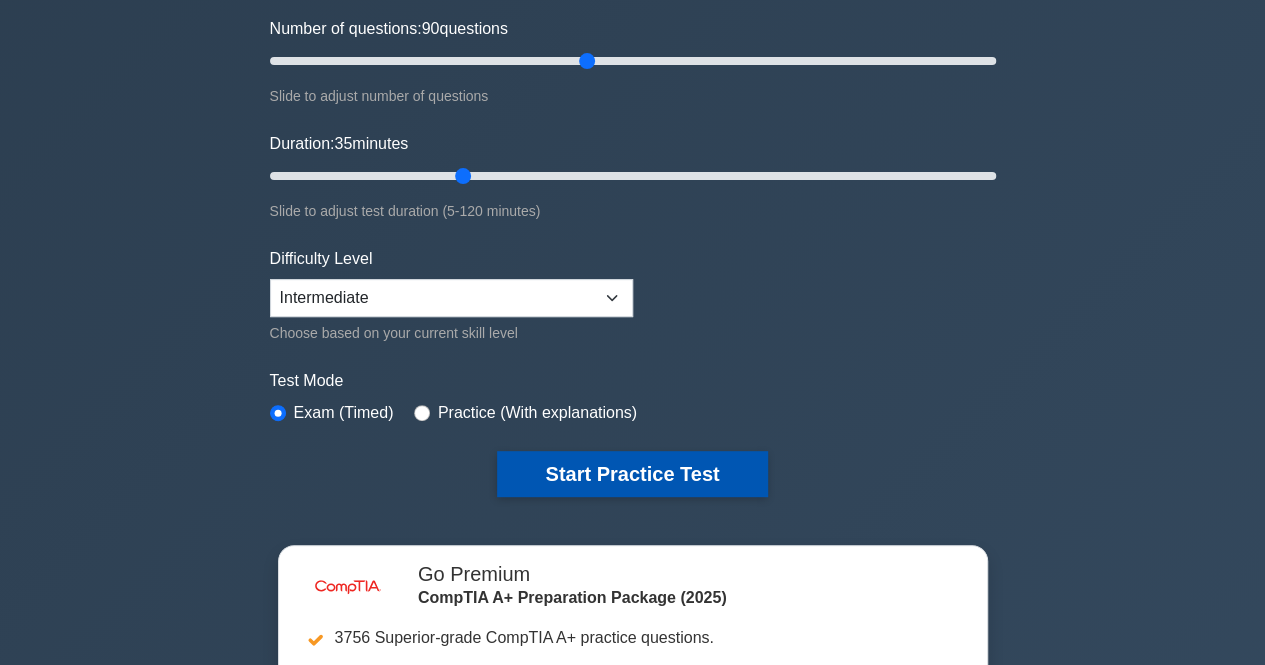 click on "Start Practice Test" at bounding box center [632, 474] 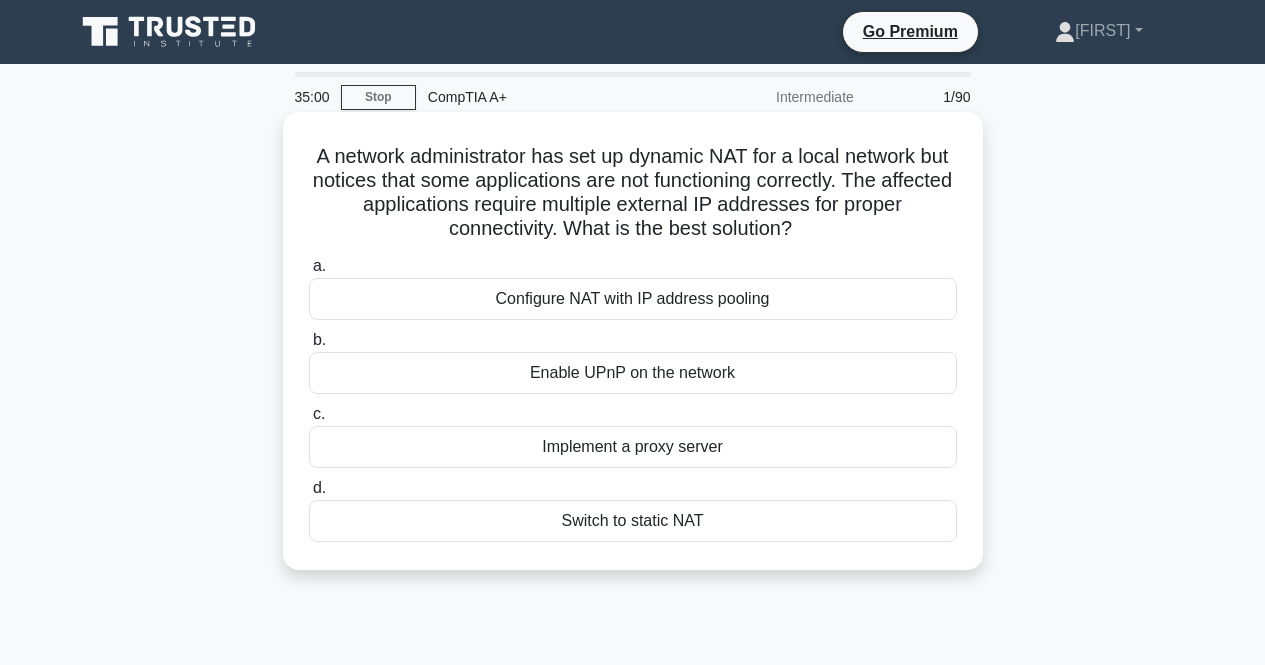 scroll, scrollTop: 0, scrollLeft: 0, axis: both 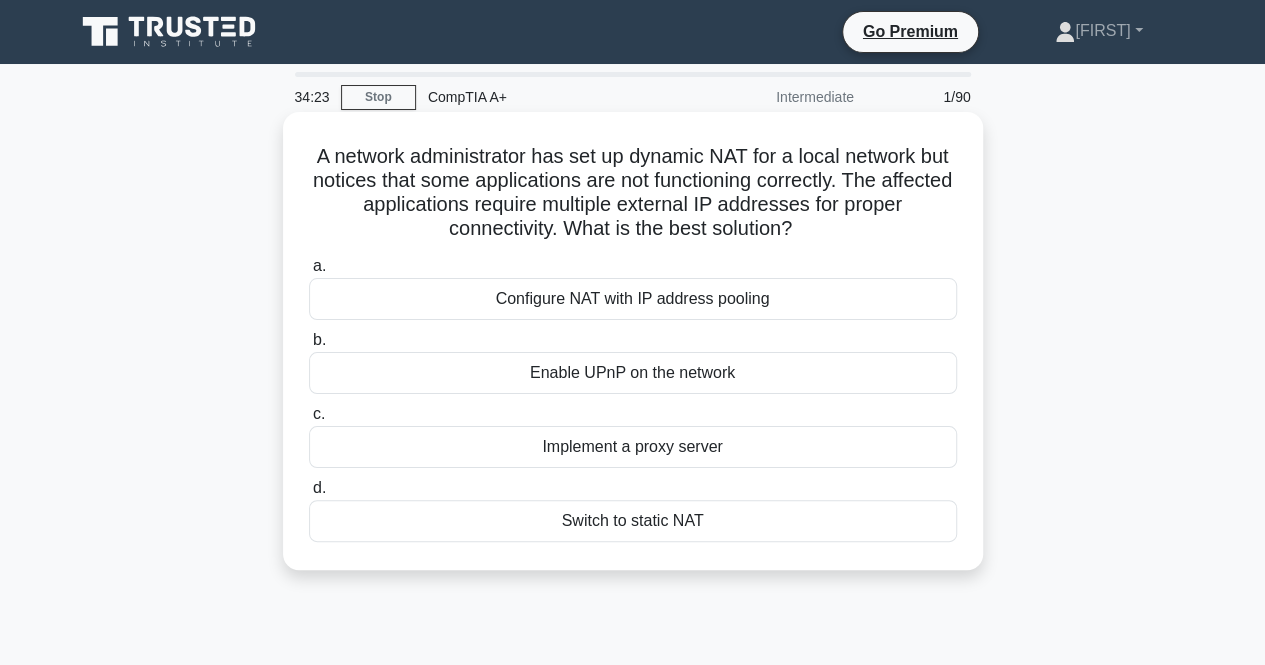 click on "Configure NAT with IP address pooling" at bounding box center (633, 299) 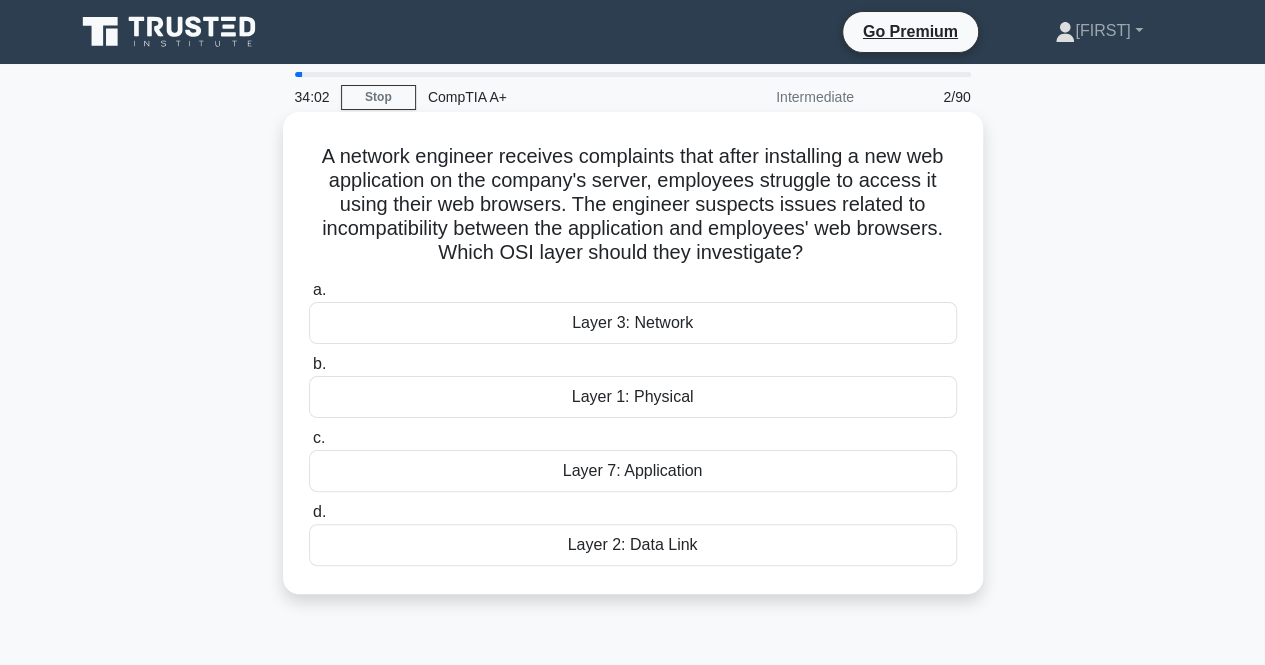 click on "Layer 3: Network" at bounding box center (633, 323) 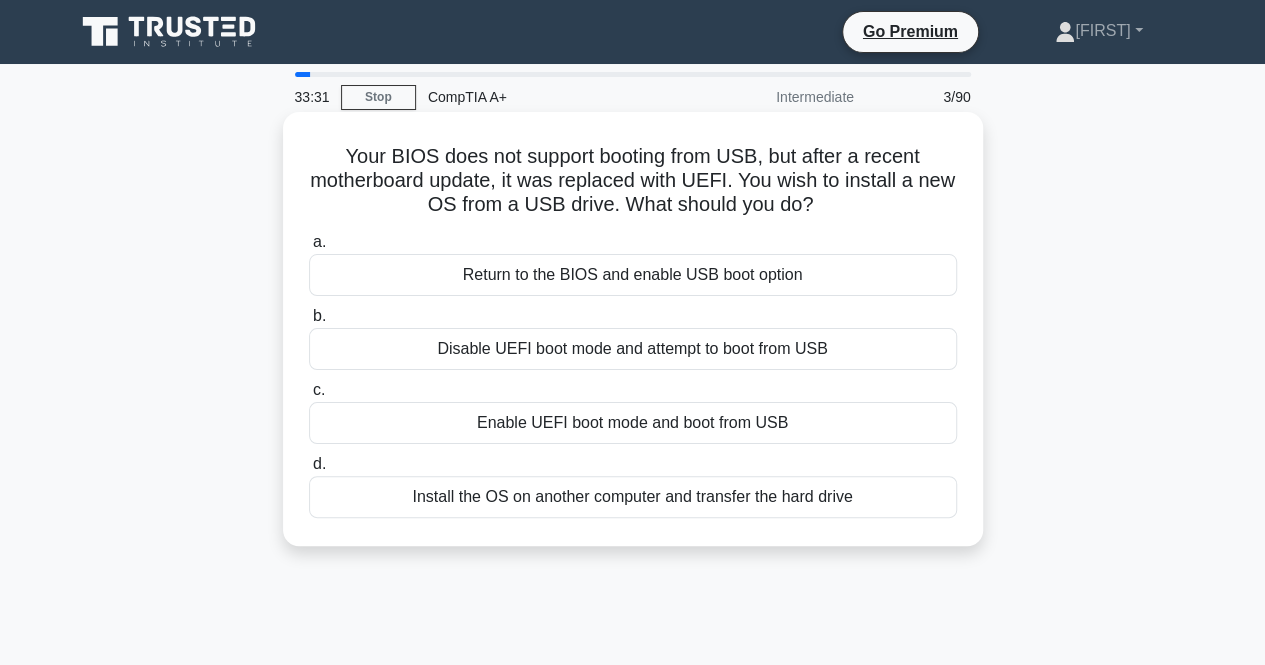 click on "Return to the BIOS and enable USB boot option" at bounding box center [633, 275] 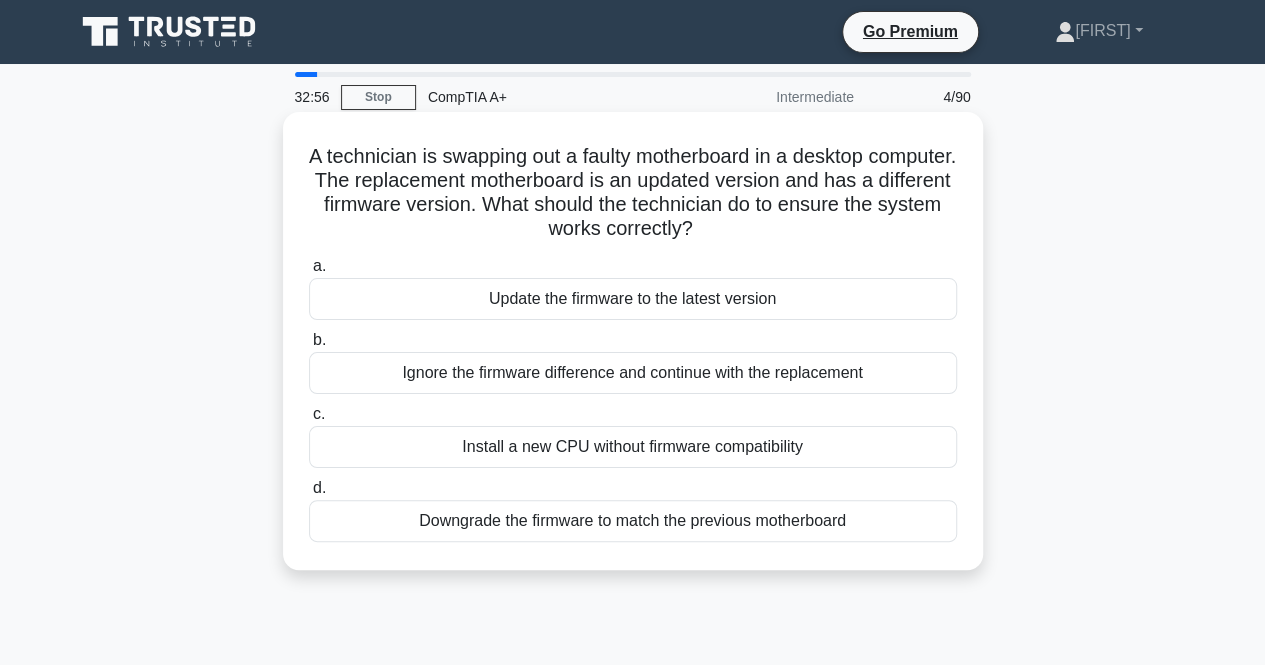 click on "Update the firmware to the latest version" at bounding box center [633, 299] 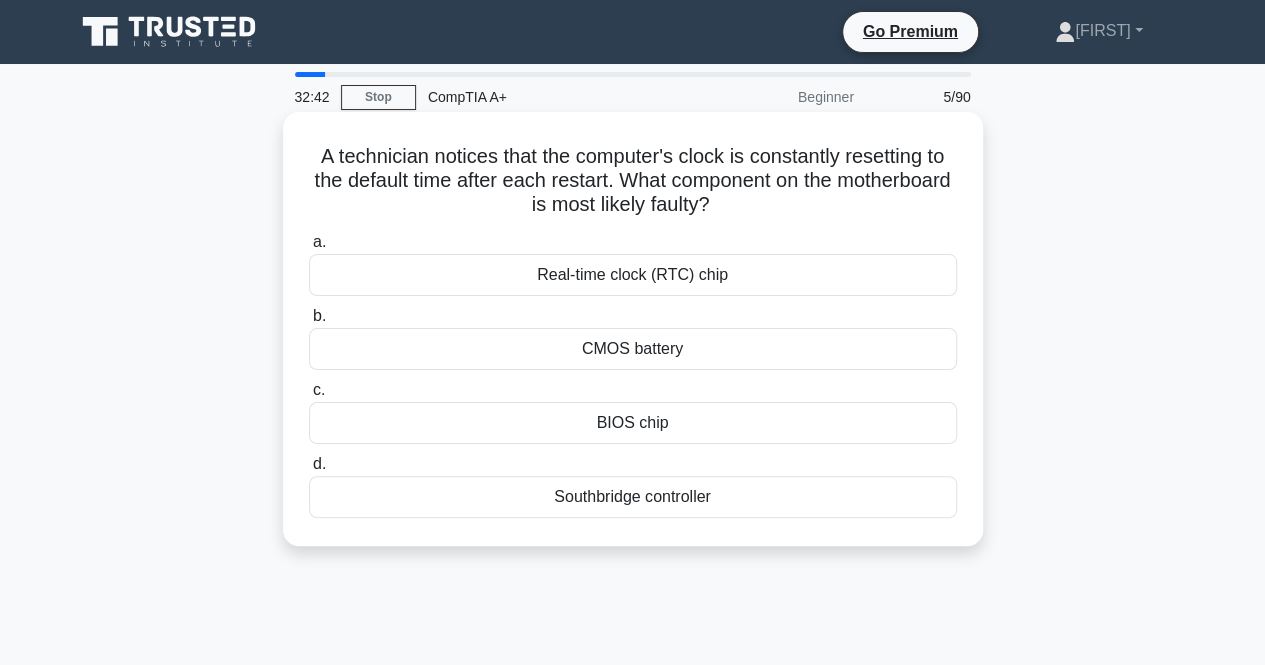 click on "Real-time clock (RTC) chip" at bounding box center [633, 275] 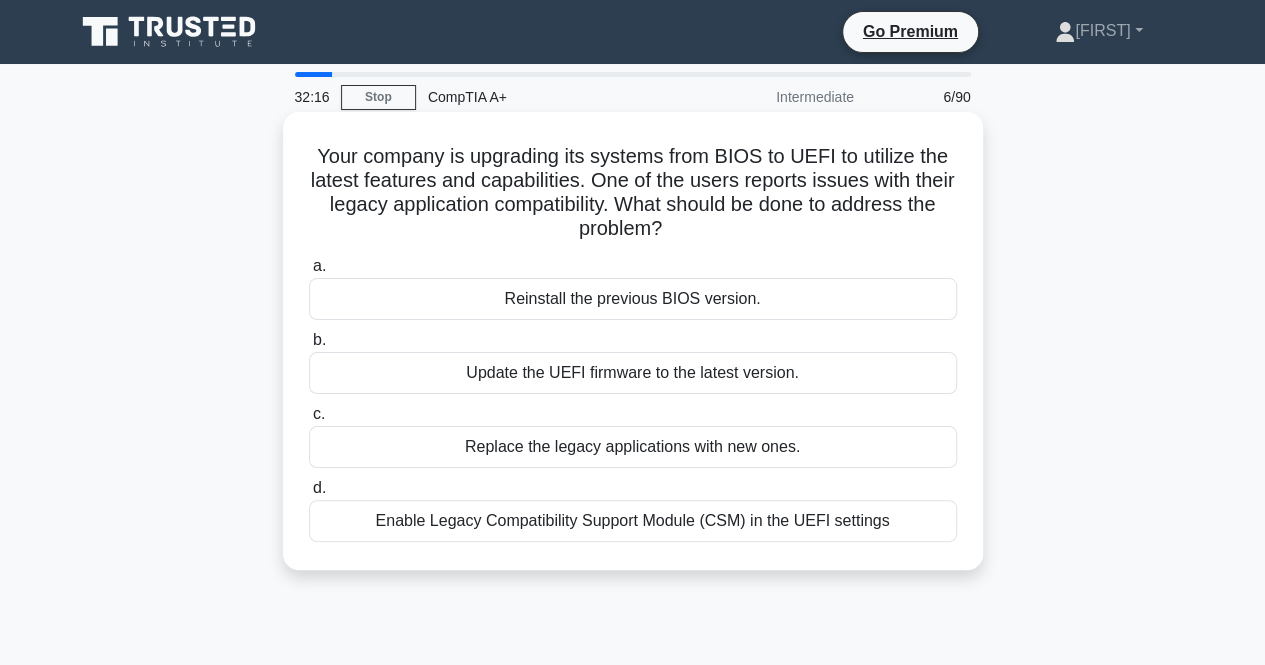 click on "Enable Legacy Compatibility Support Module (CSM) in the UEFI settings" at bounding box center [633, 521] 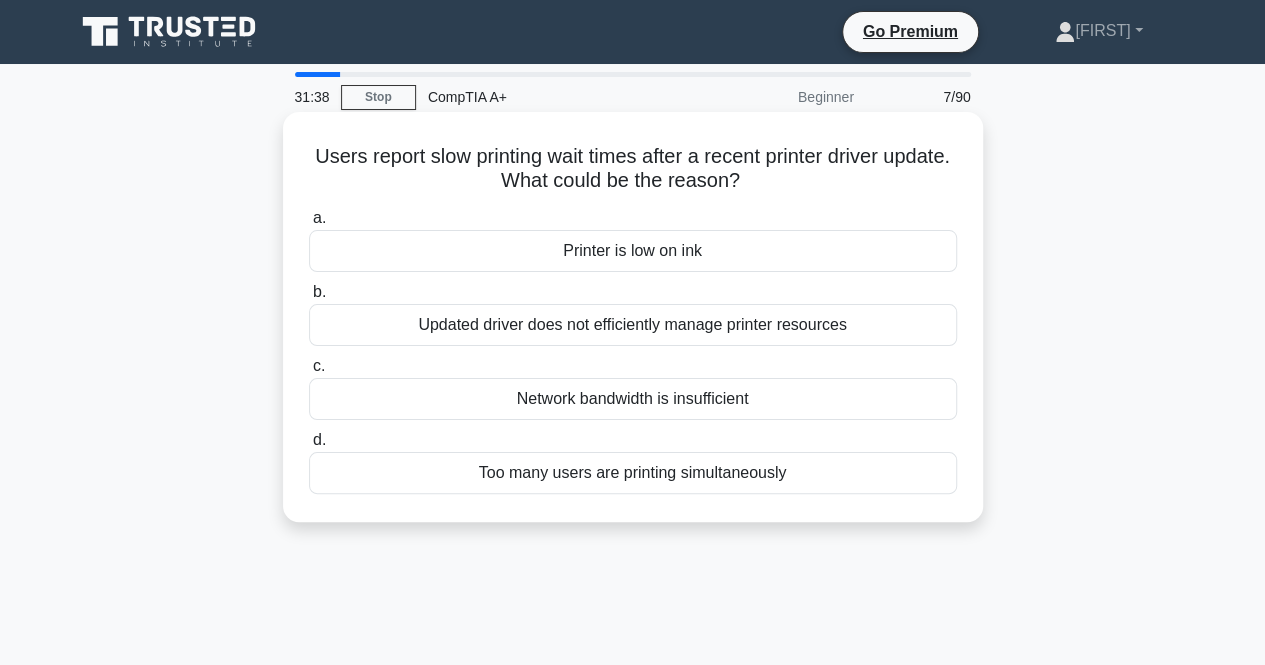 click on "Network bandwidth is insufficient" at bounding box center (633, 399) 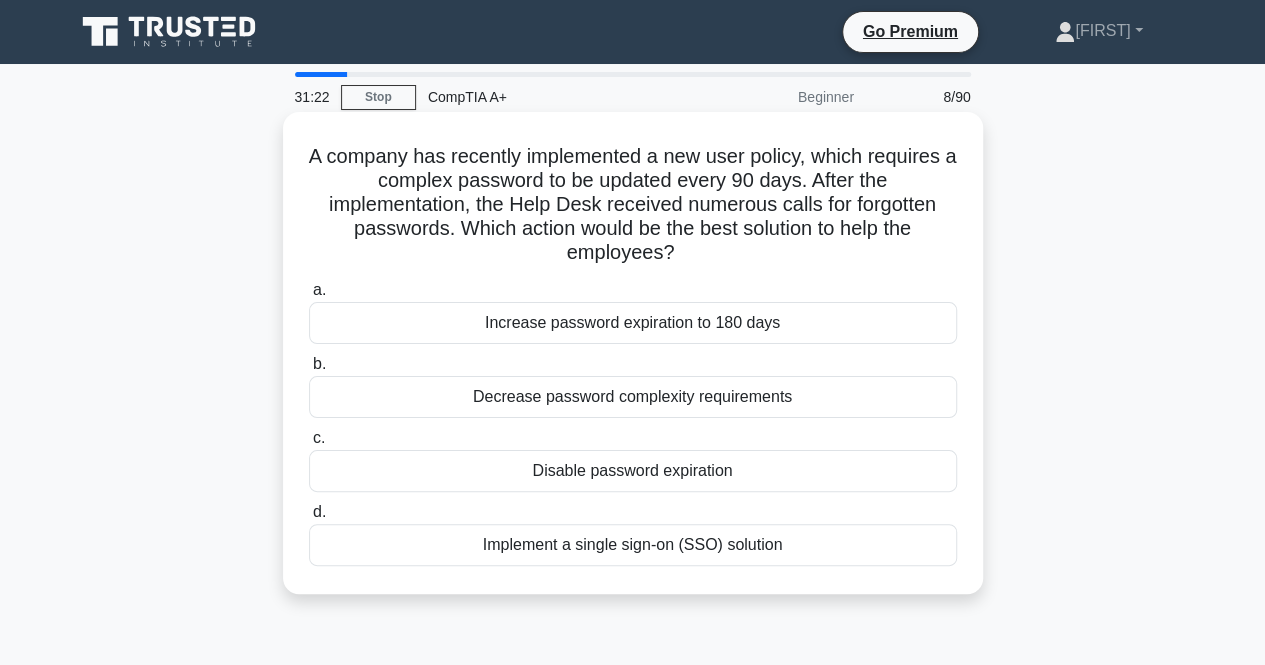 click on "Implement a single sign-on (SSO) solution" at bounding box center (633, 545) 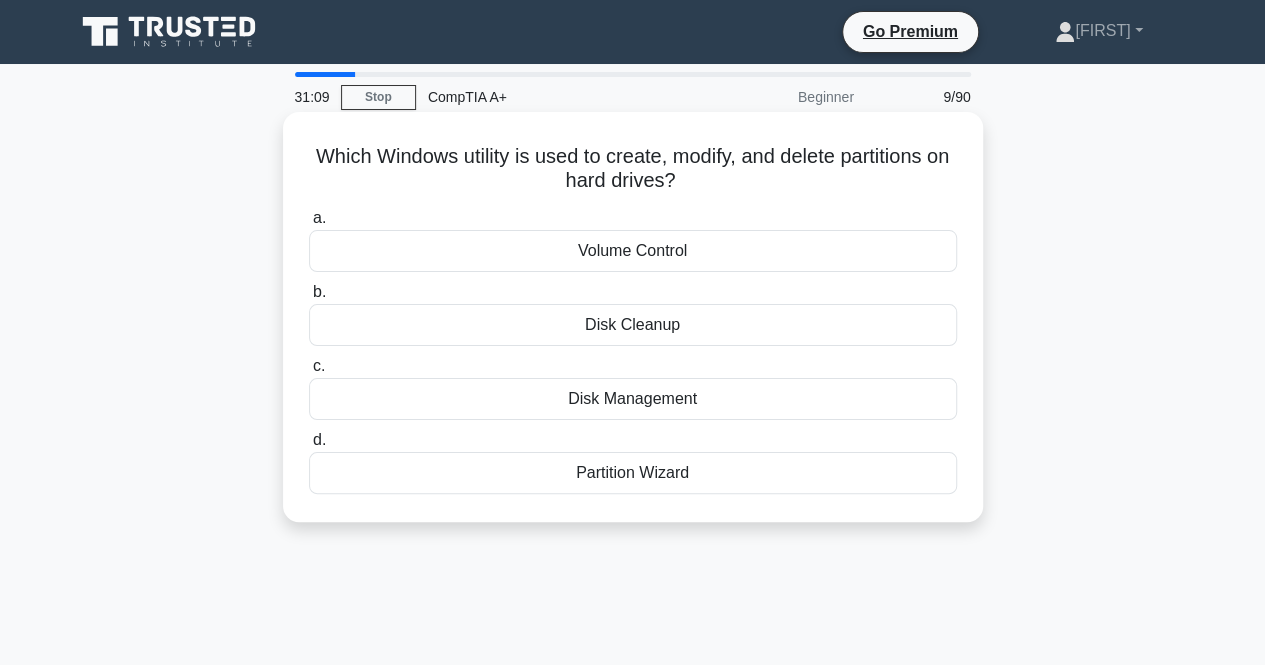click on "Partition Wizard" at bounding box center (633, 473) 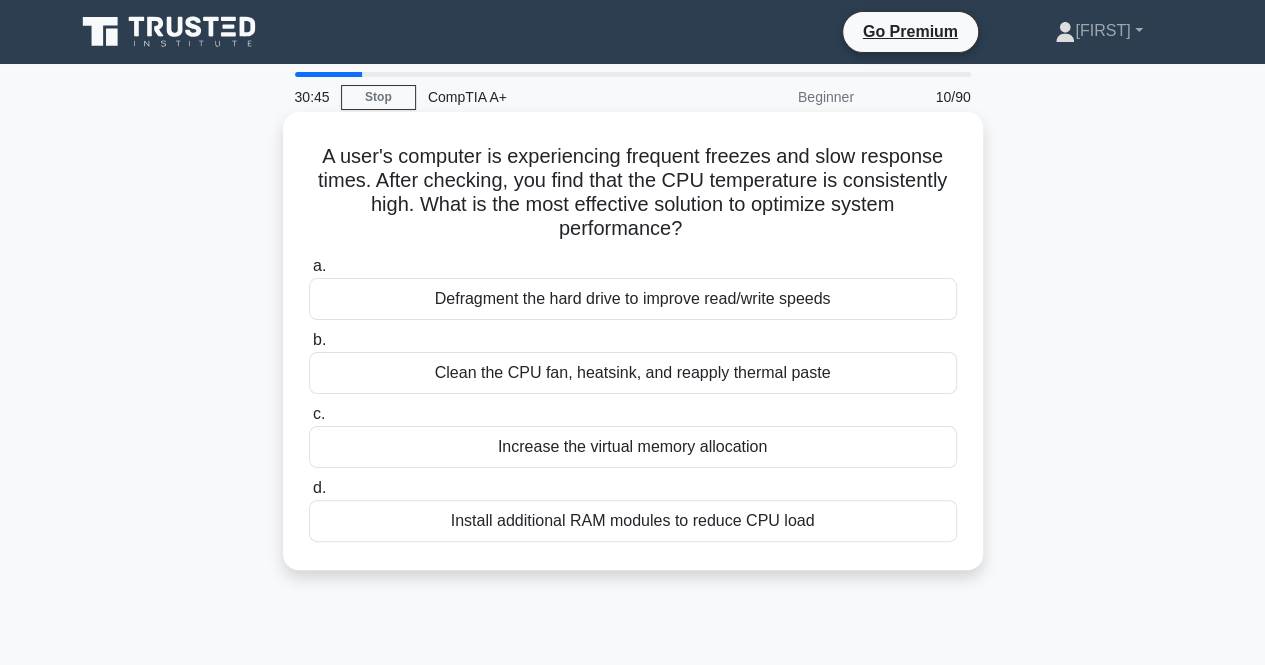 click on "Clean the CPU fan, heatsink, and reapply thermal paste" at bounding box center (633, 373) 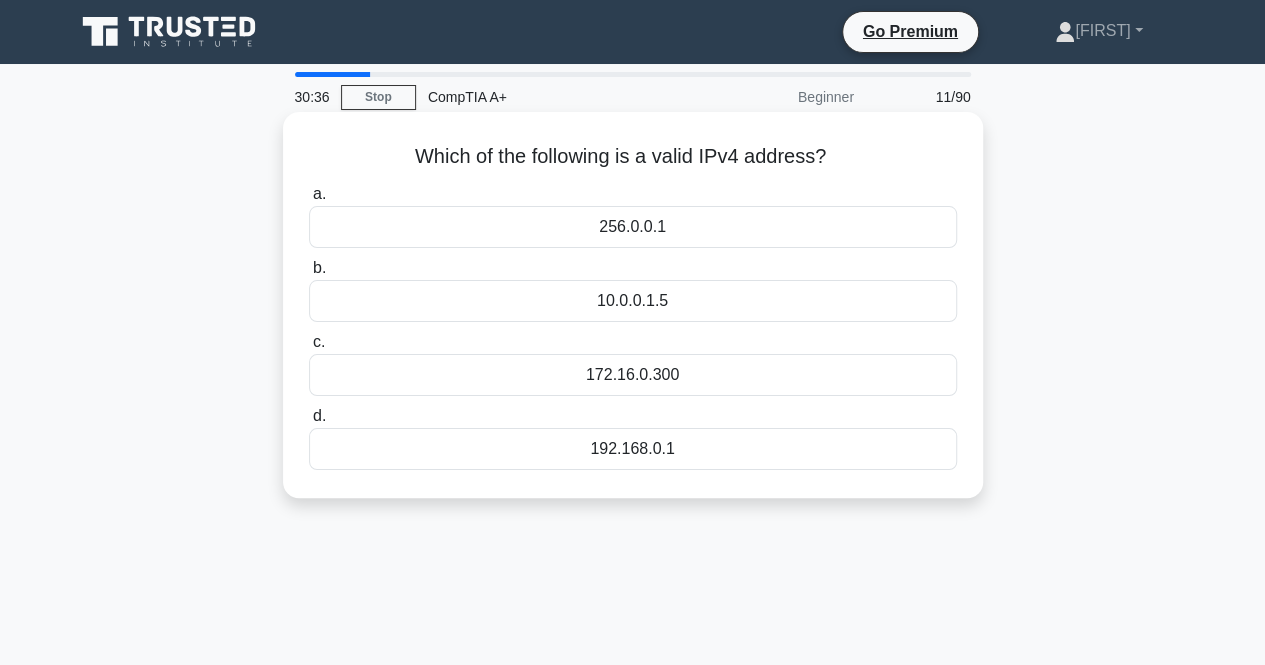 click on "172.16.0.300" at bounding box center (633, 375) 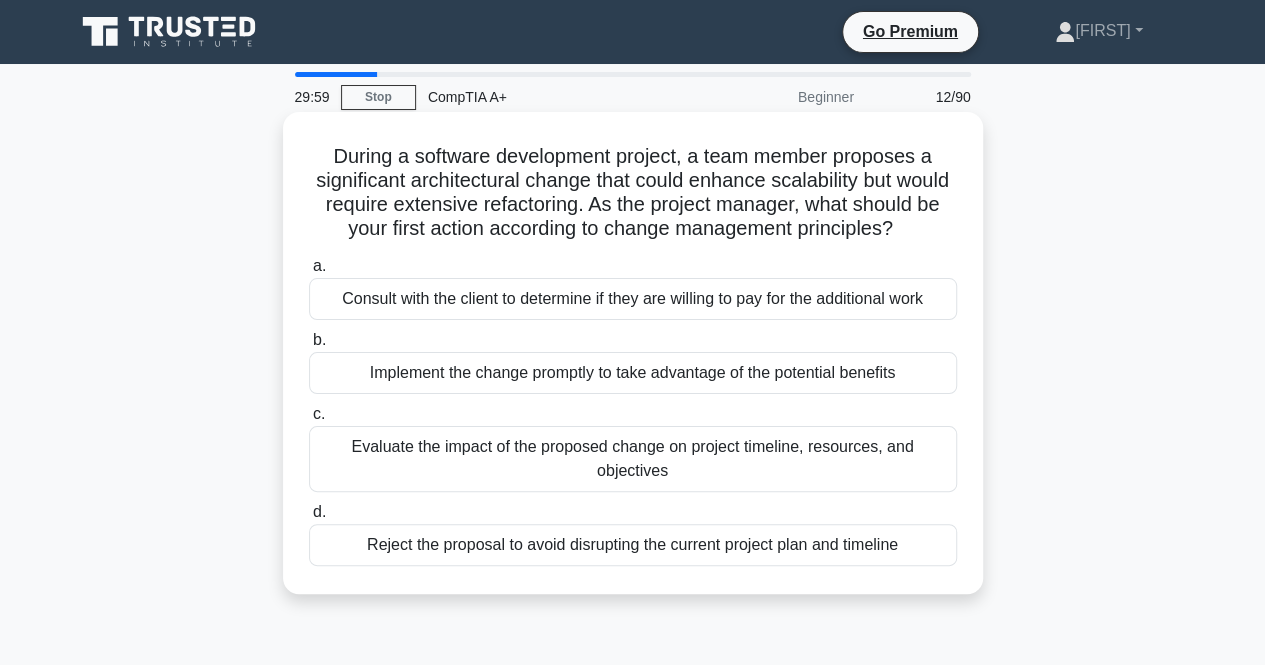 click on "Evaluate the impact of the proposed change on project timeline, resources, and objectives" at bounding box center (633, 459) 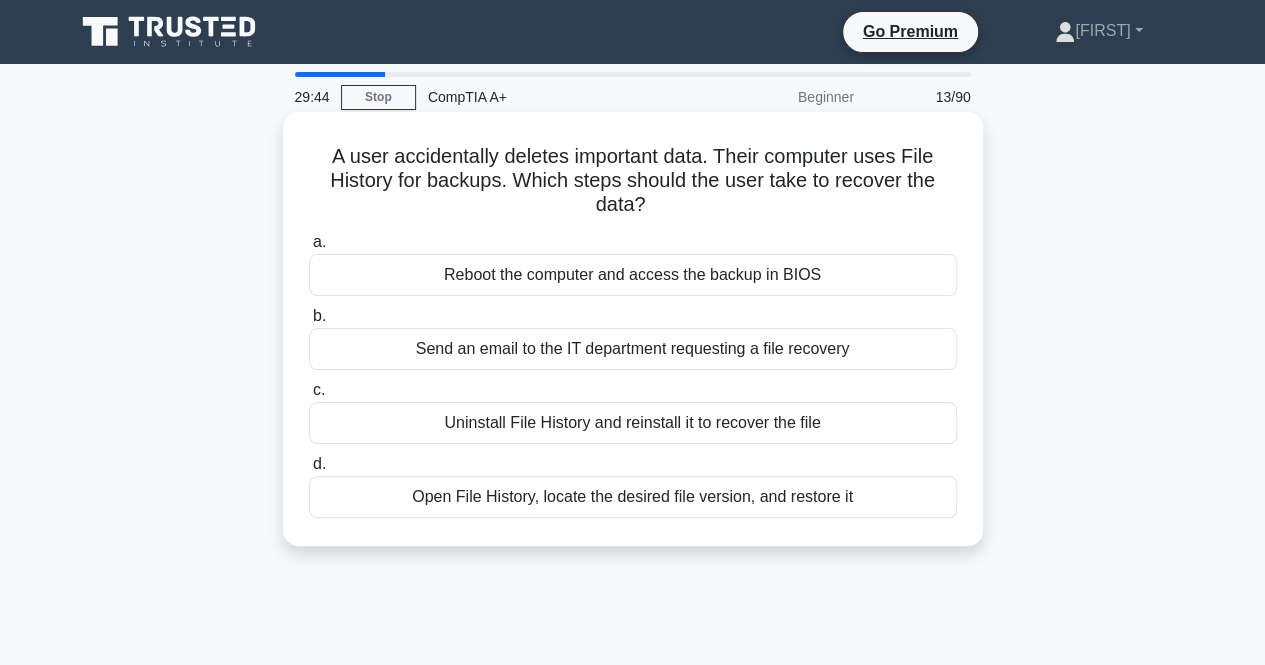 click on "Open File History, locate the desired file version, and restore it" at bounding box center (633, 497) 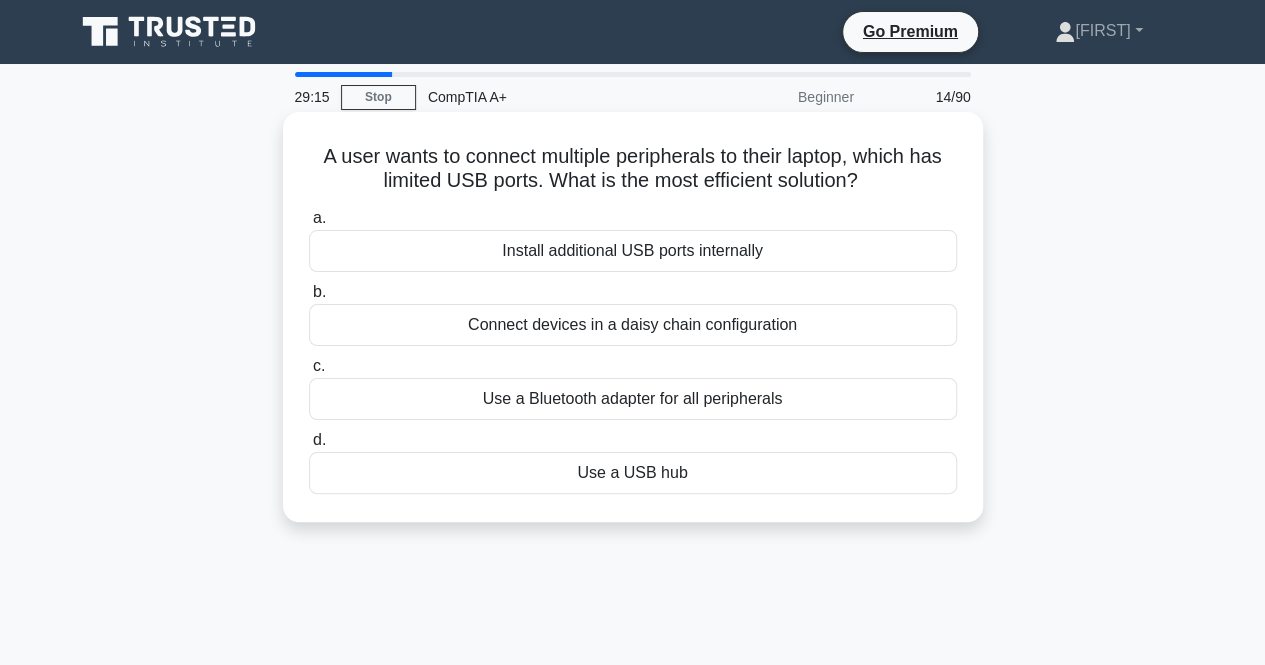 click on "Use a USB hub" at bounding box center (633, 473) 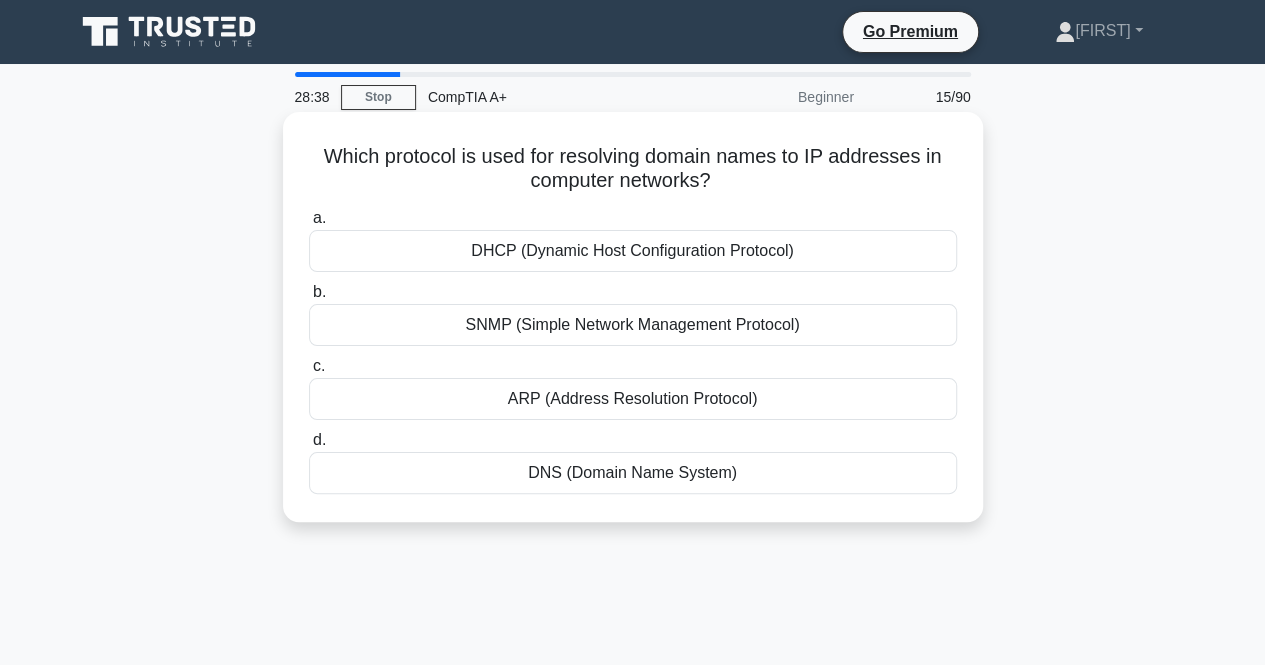 click on "DNS (Domain Name System)" at bounding box center [633, 473] 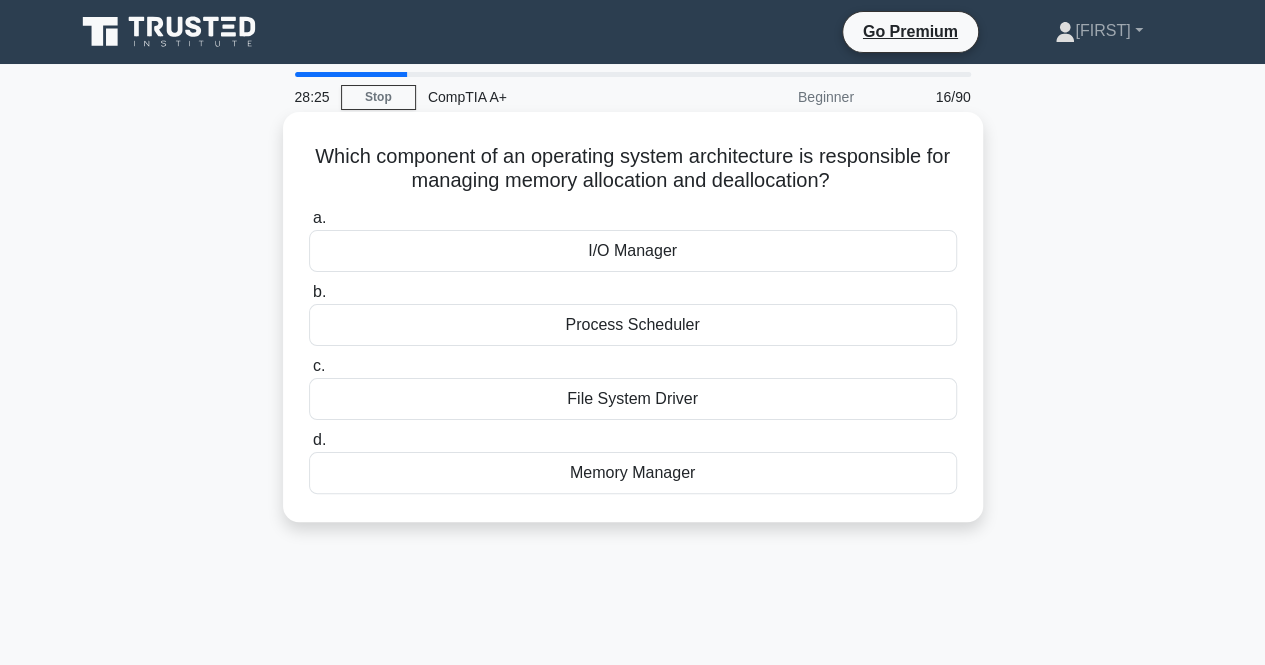 click on "I/O Manager" at bounding box center [633, 251] 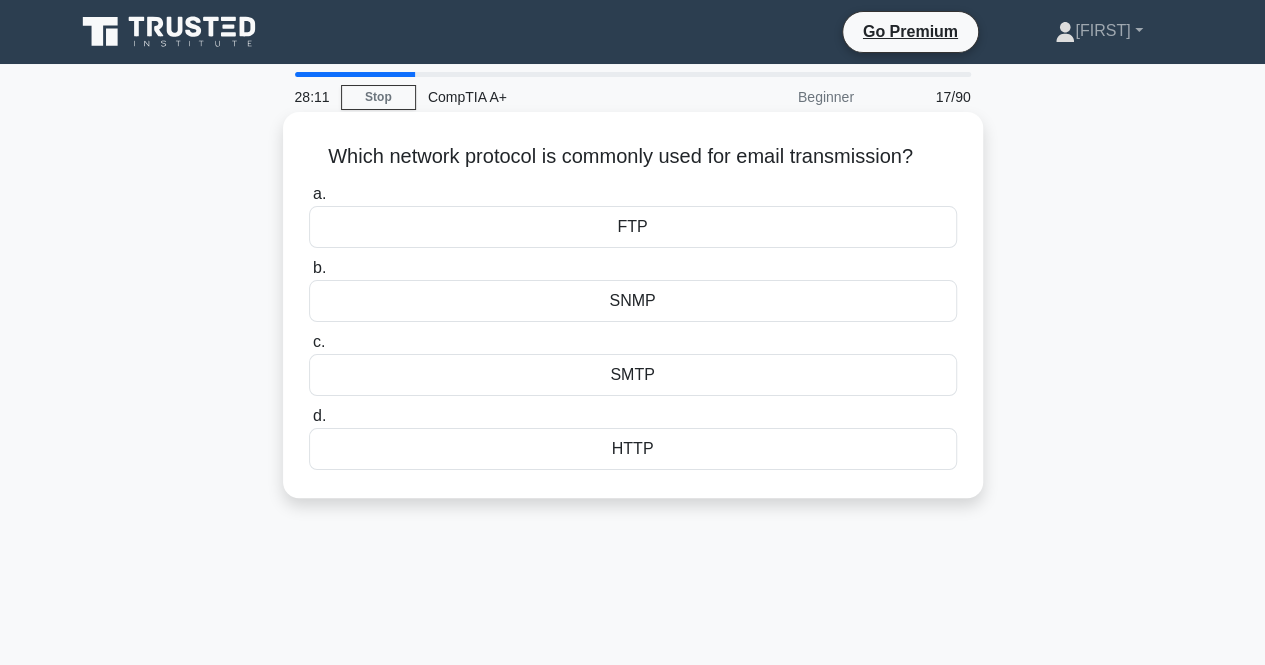 click on "FTP" at bounding box center [633, 227] 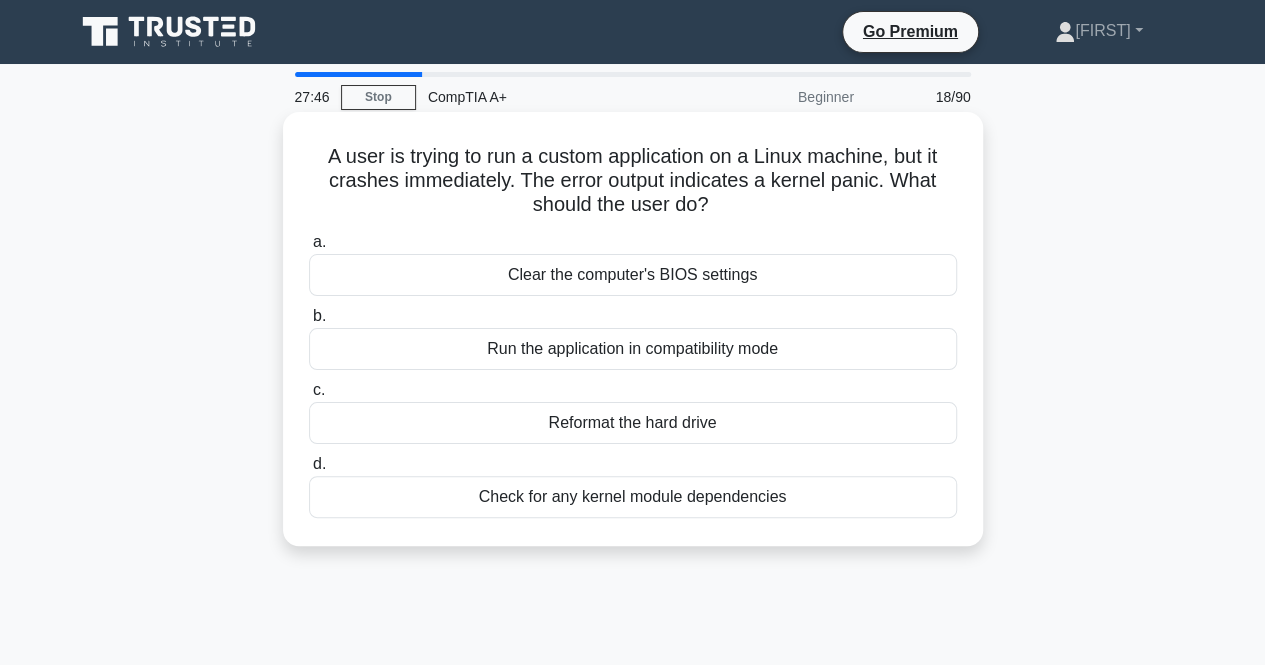 click on "Check for any kernel module dependencies" at bounding box center (633, 497) 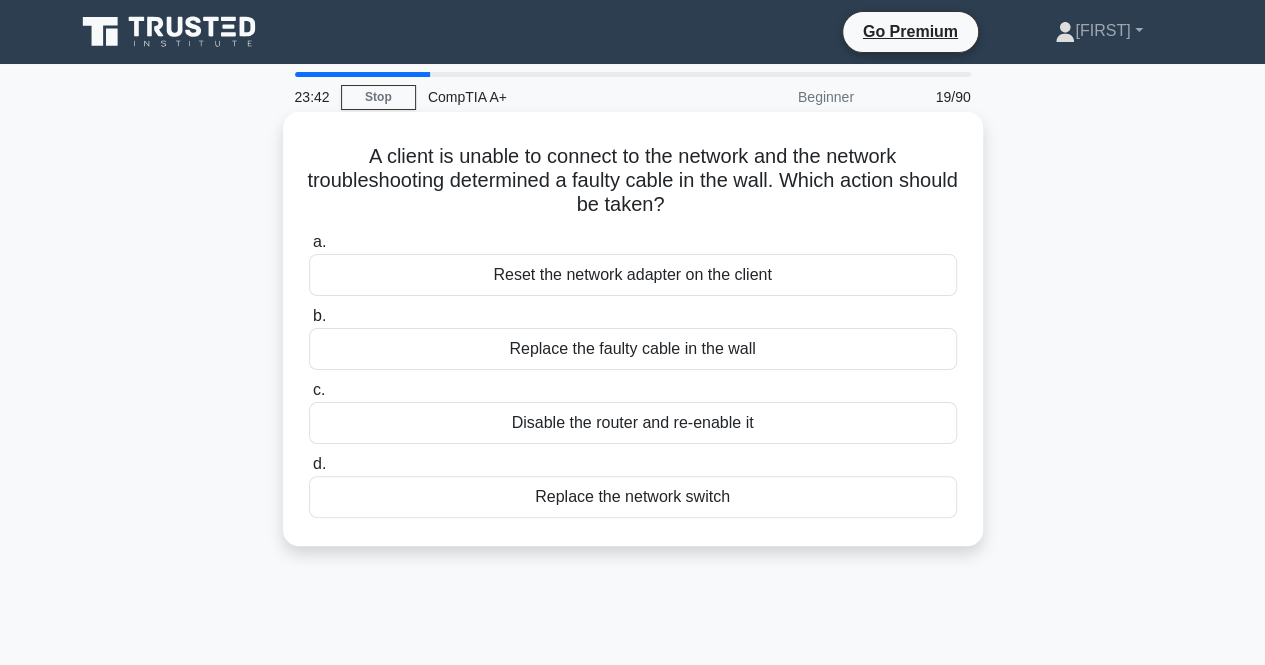 click on "Replace the faulty cable in the wall" at bounding box center (633, 349) 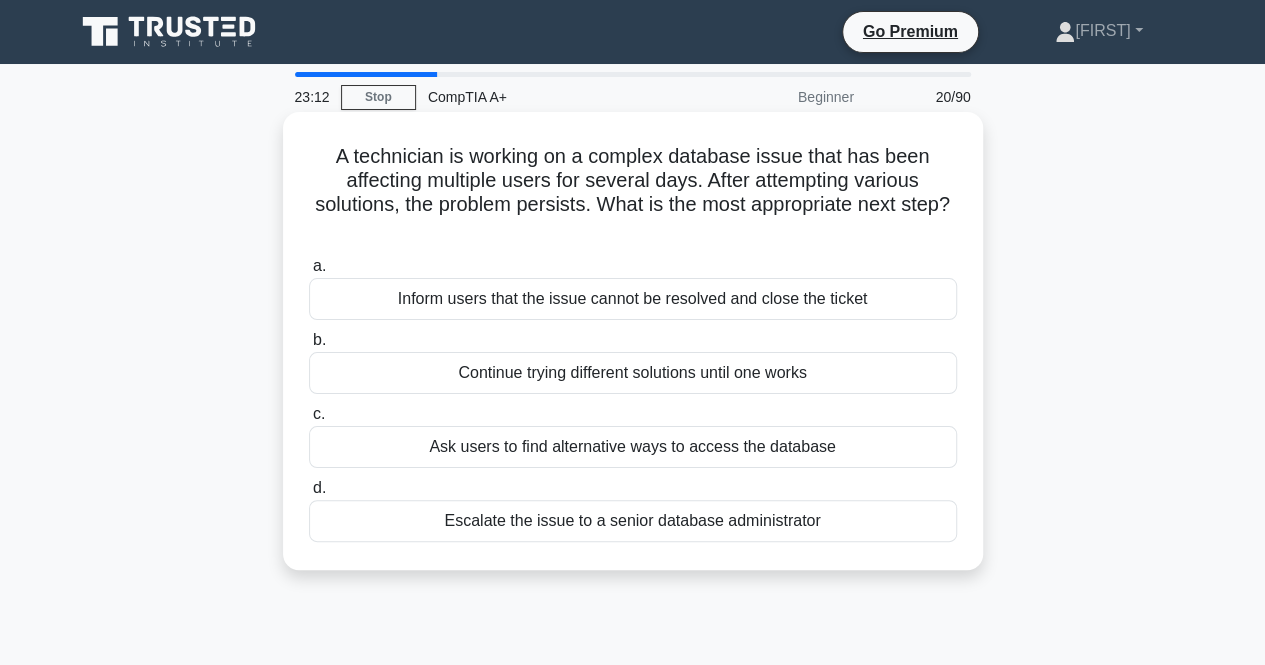 click on "Escalate the issue to a senior database administrator" at bounding box center (633, 521) 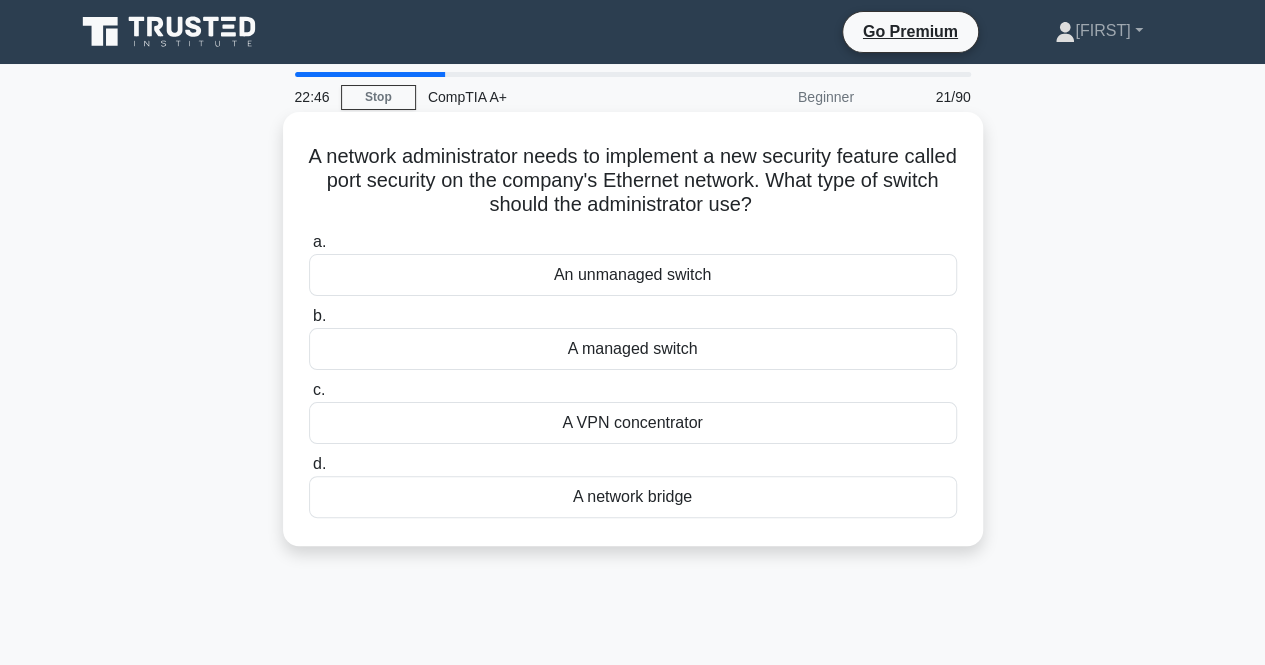 click on "A network bridge" at bounding box center [633, 497] 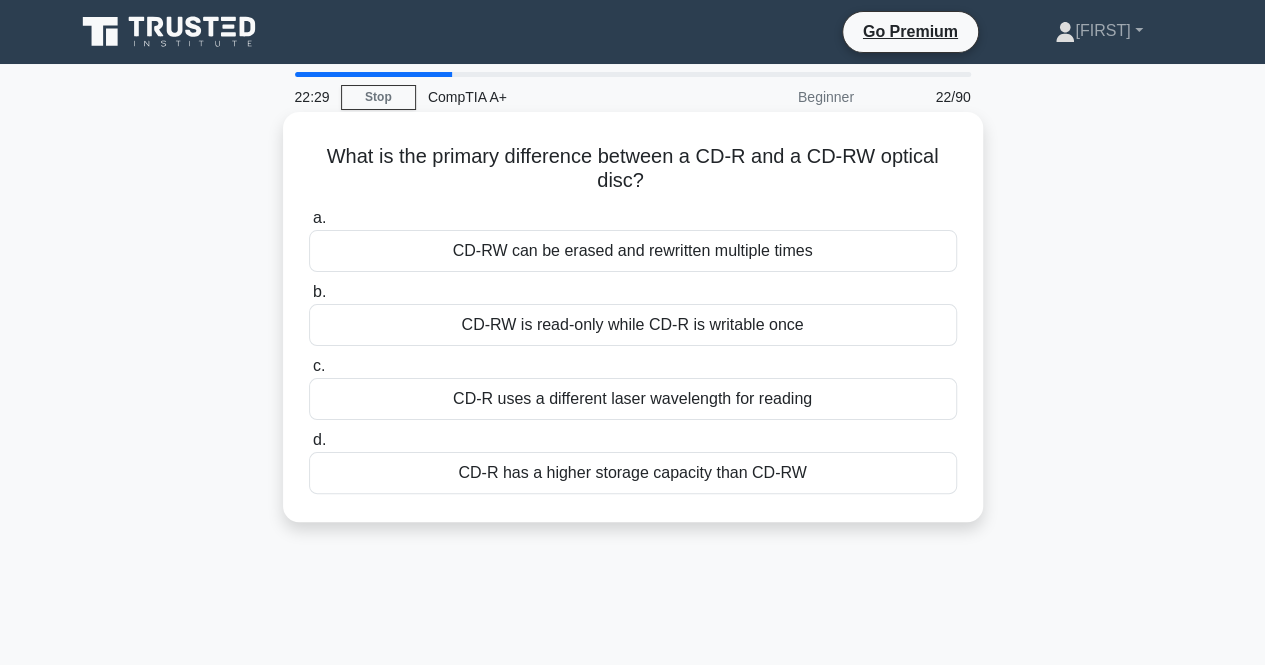click on "CD-RW can be erased and rewritten multiple times" at bounding box center (633, 251) 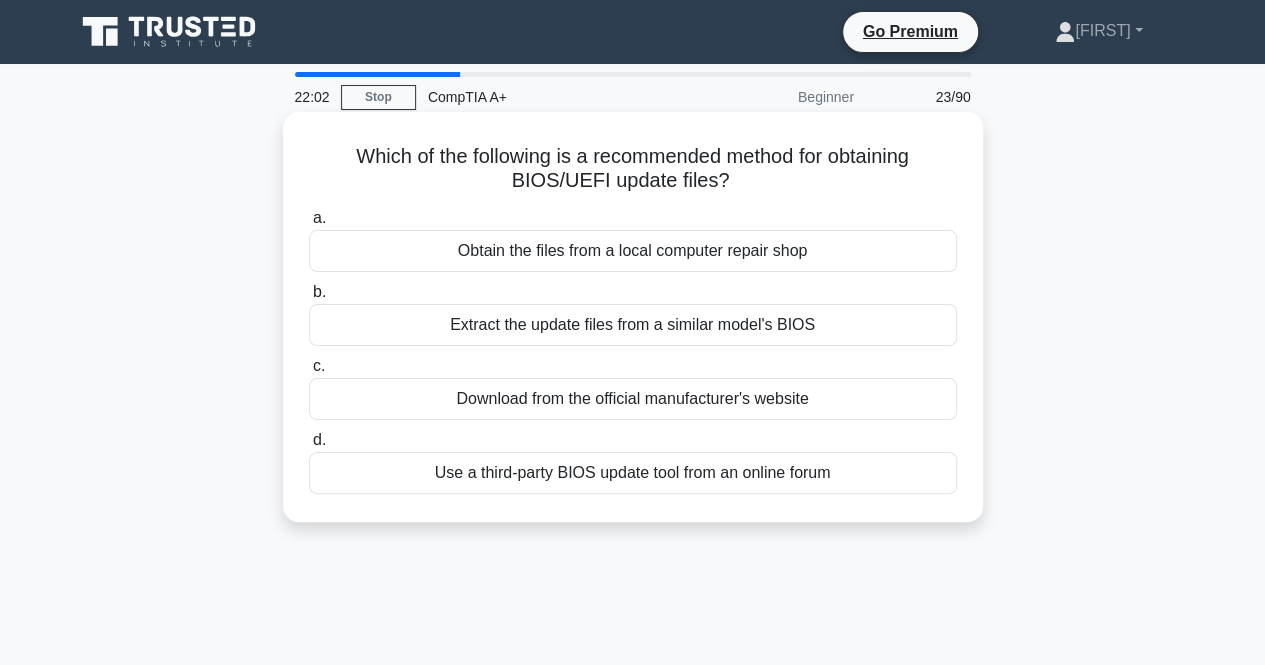click on "Download from the official manufacturer's website" at bounding box center [633, 399] 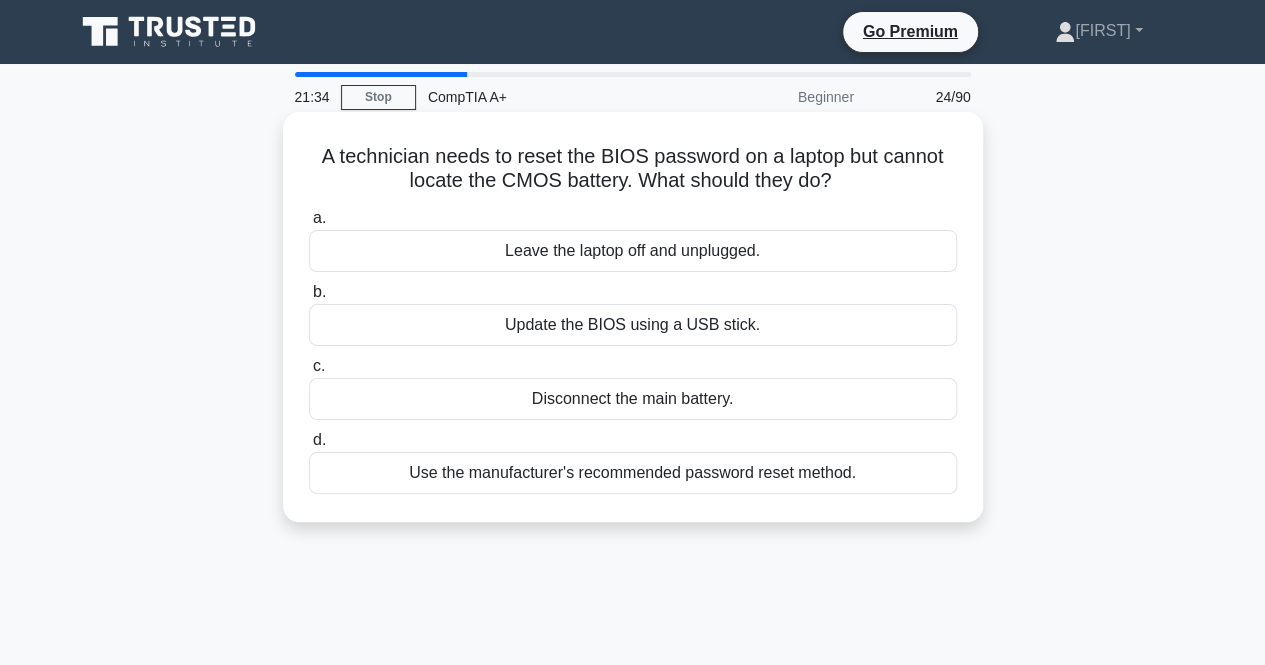 click on "Use the manufacturer's recommended password reset method." at bounding box center (633, 473) 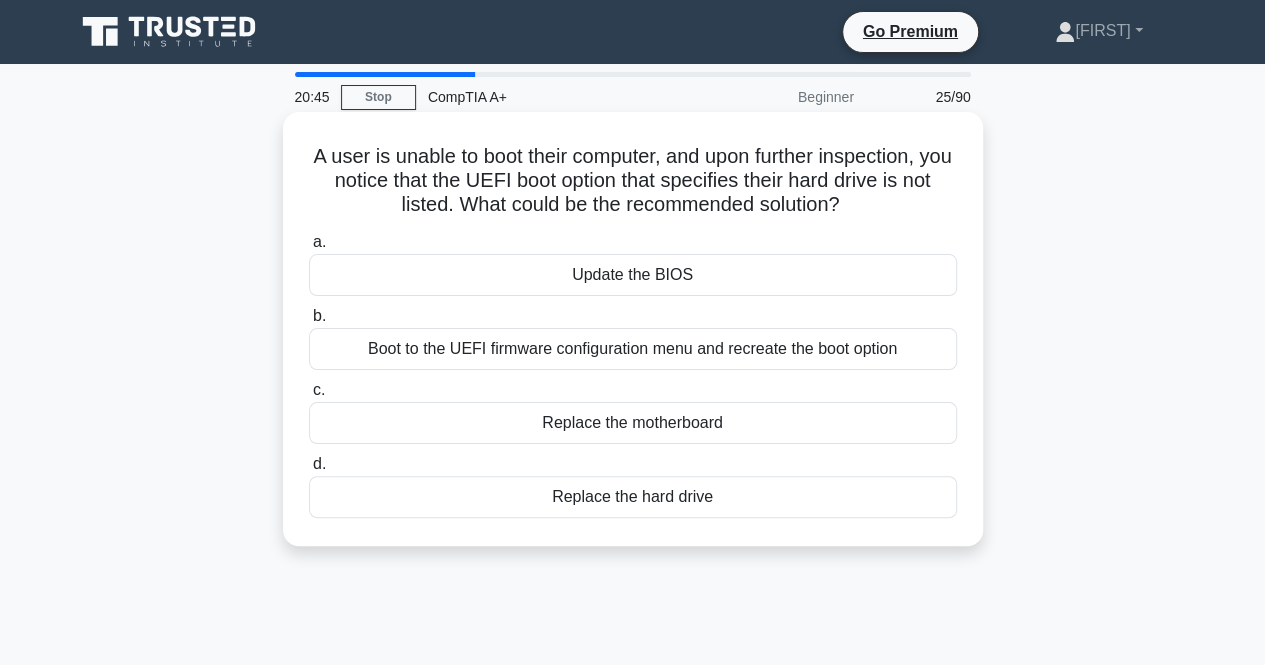 click on "Replace the hard drive" at bounding box center (633, 497) 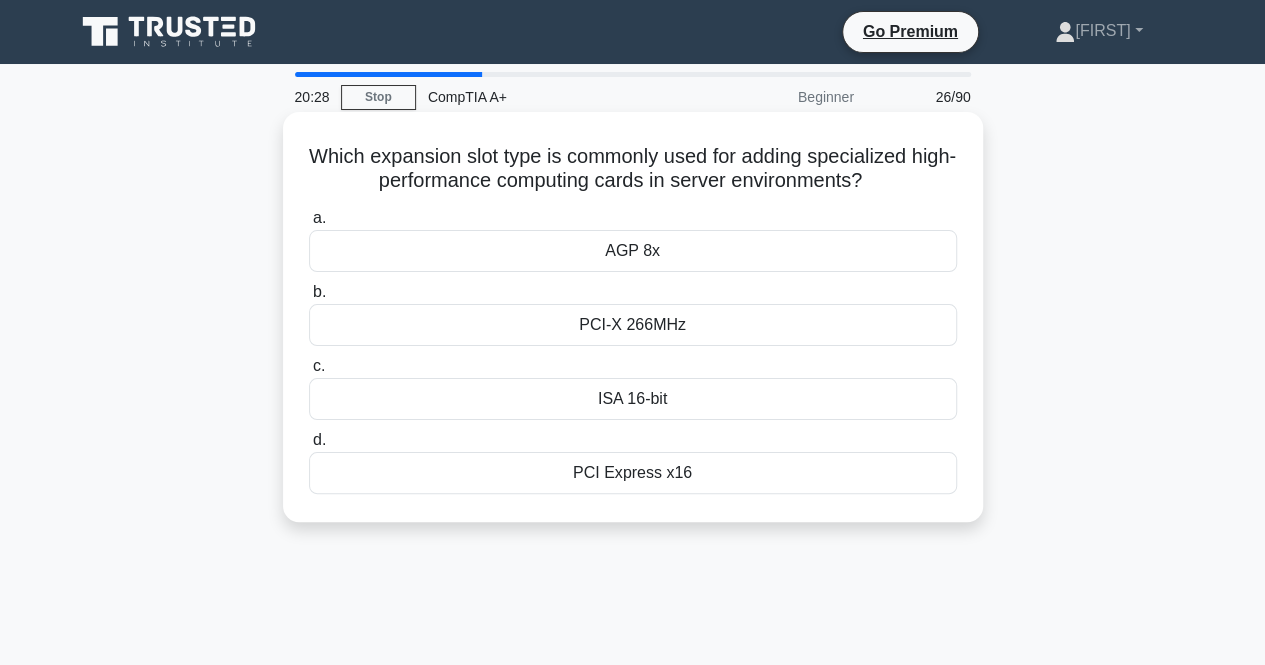 click on "AGP 8x" at bounding box center (633, 251) 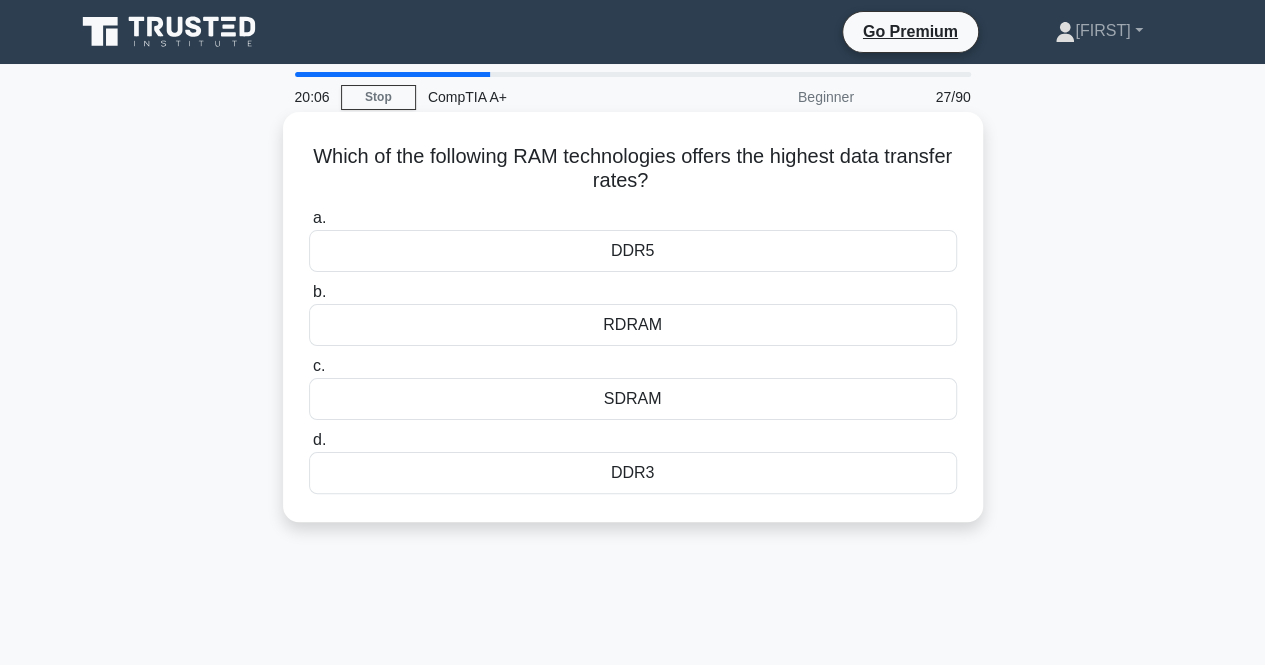 click on "DDR5" at bounding box center (633, 251) 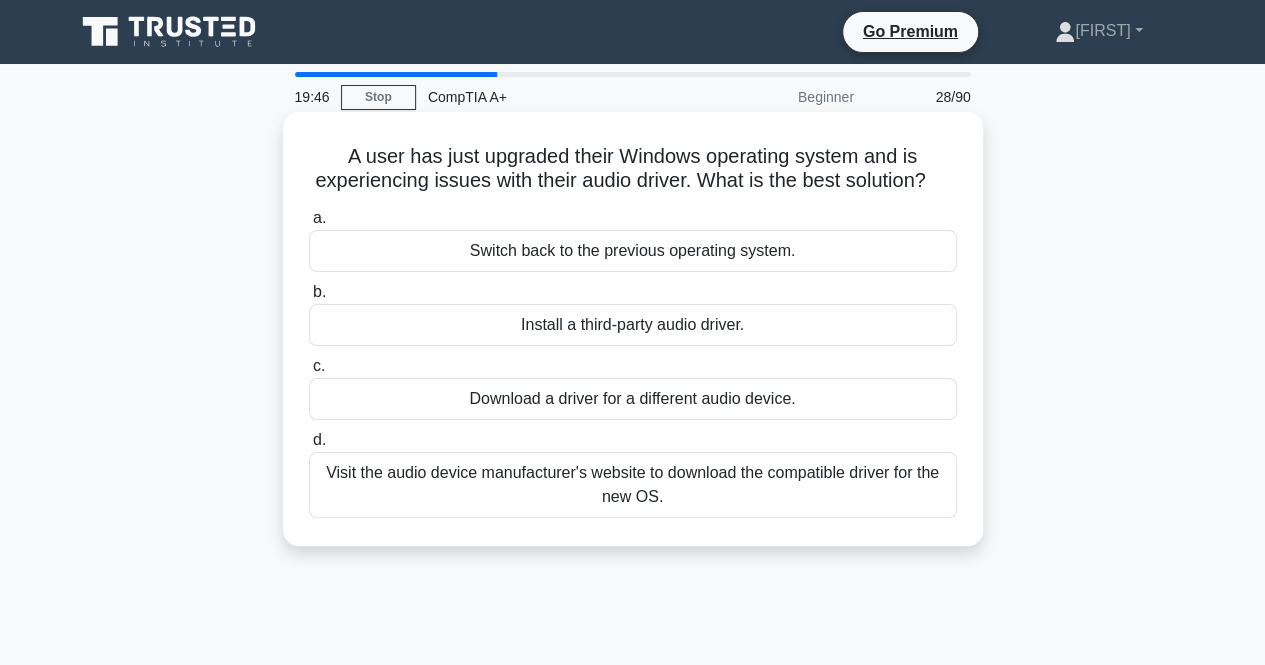 click on "Visit the audio device manufacturer's website to download the compatible driver for the new OS." at bounding box center (633, 485) 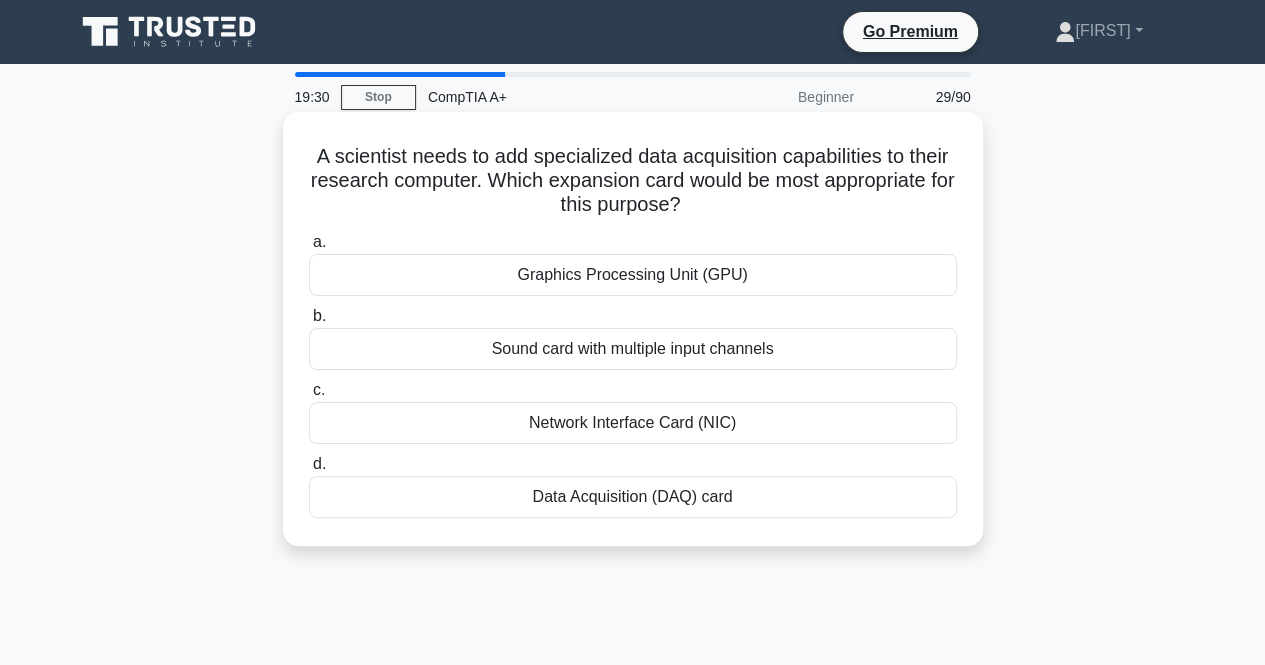 click on "Data Acquisition (DAQ) card" at bounding box center (633, 497) 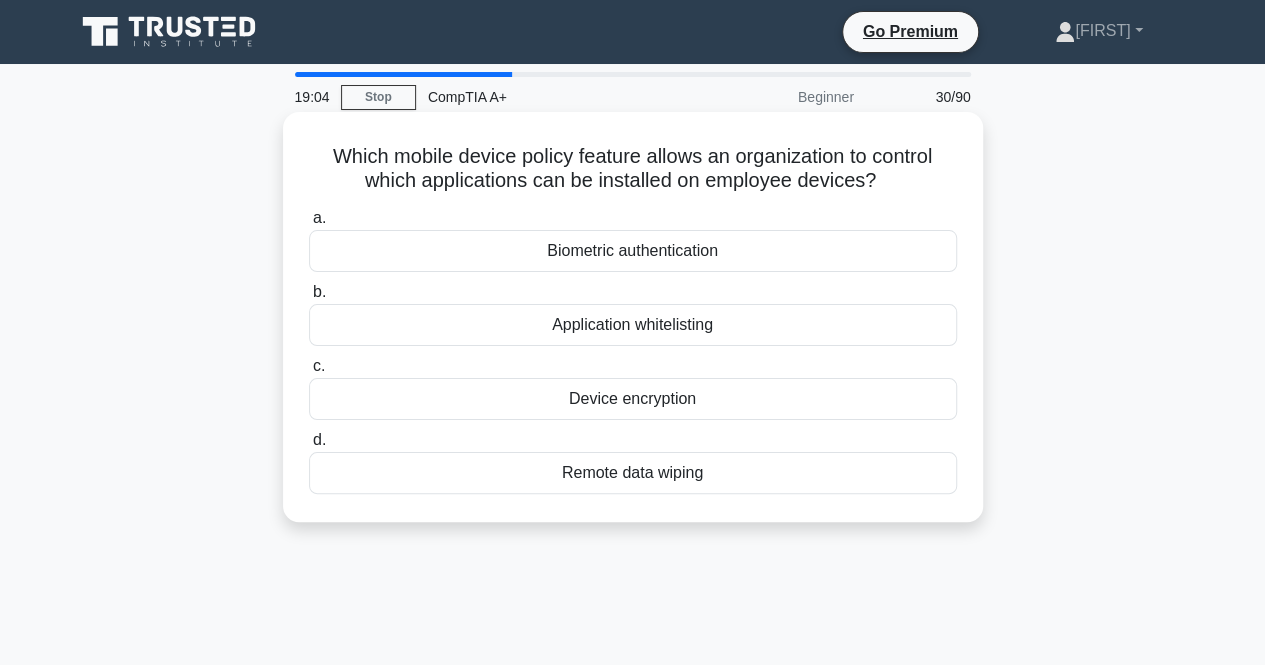 click on "Biometric authentication" at bounding box center (633, 251) 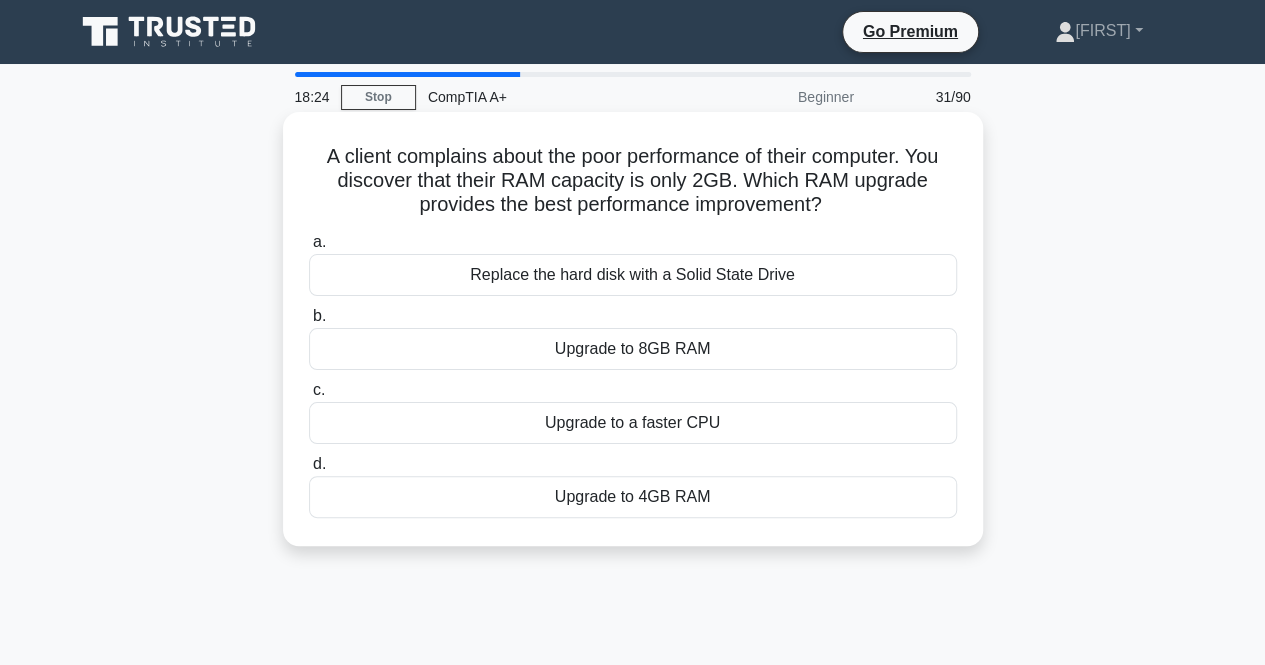 click on "Upgrade to 8GB RAM" at bounding box center (633, 349) 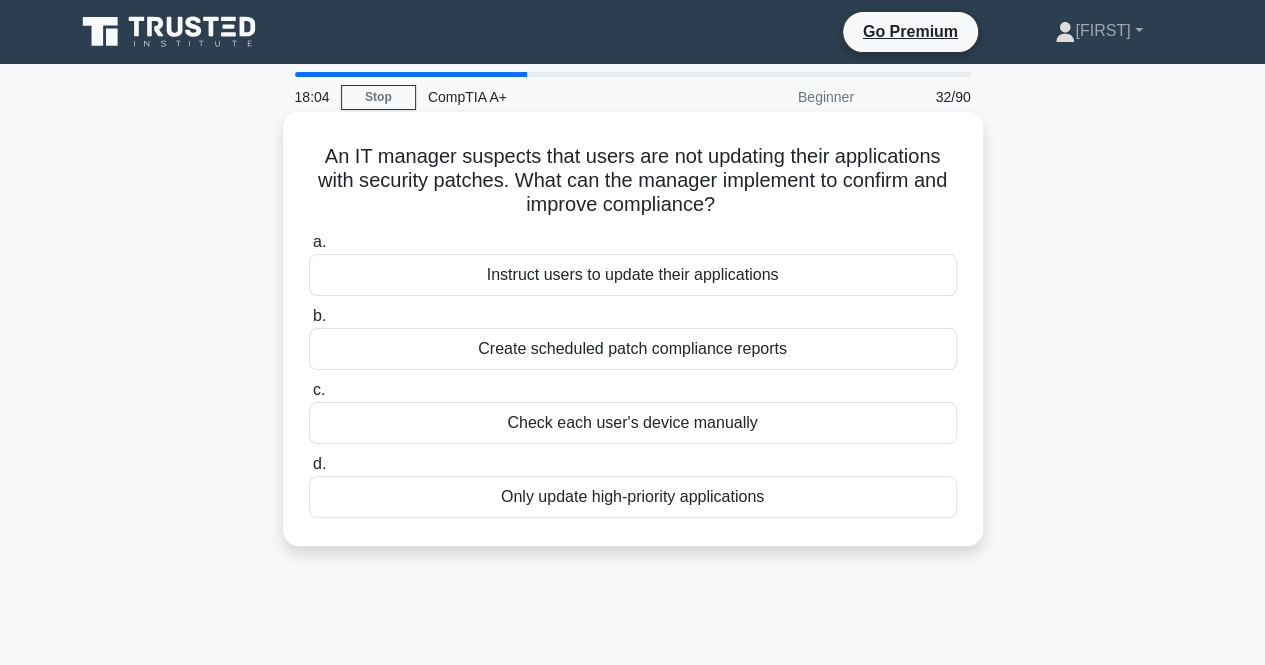click on "Create scheduled patch compliance reports" at bounding box center (633, 349) 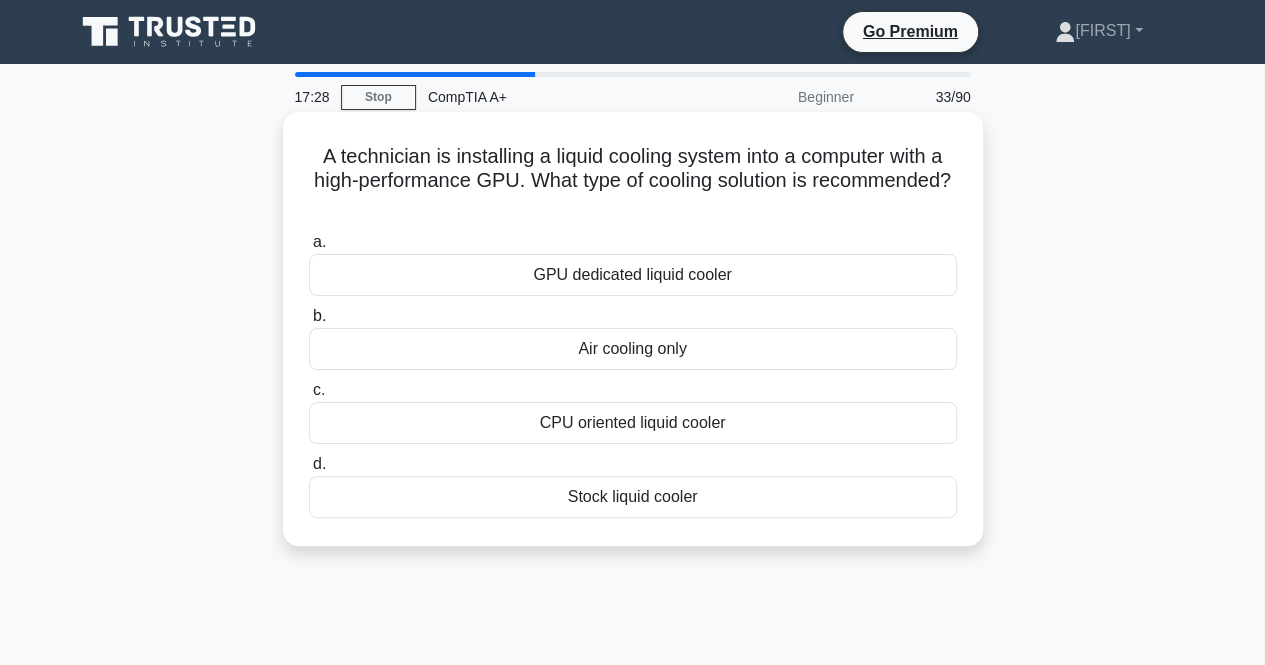 click on "GPU dedicated liquid cooler" at bounding box center (633, 275) 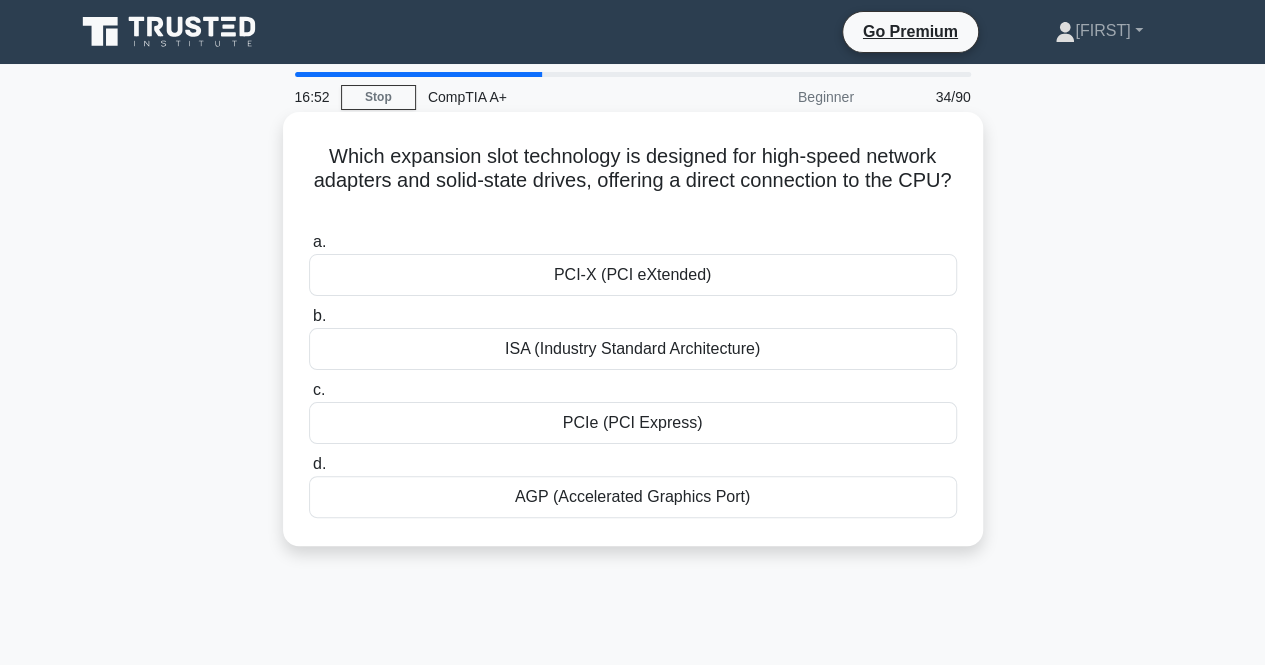 click on "AGP (Accelerated Graphics Port)" at bounding box center (633, 497) 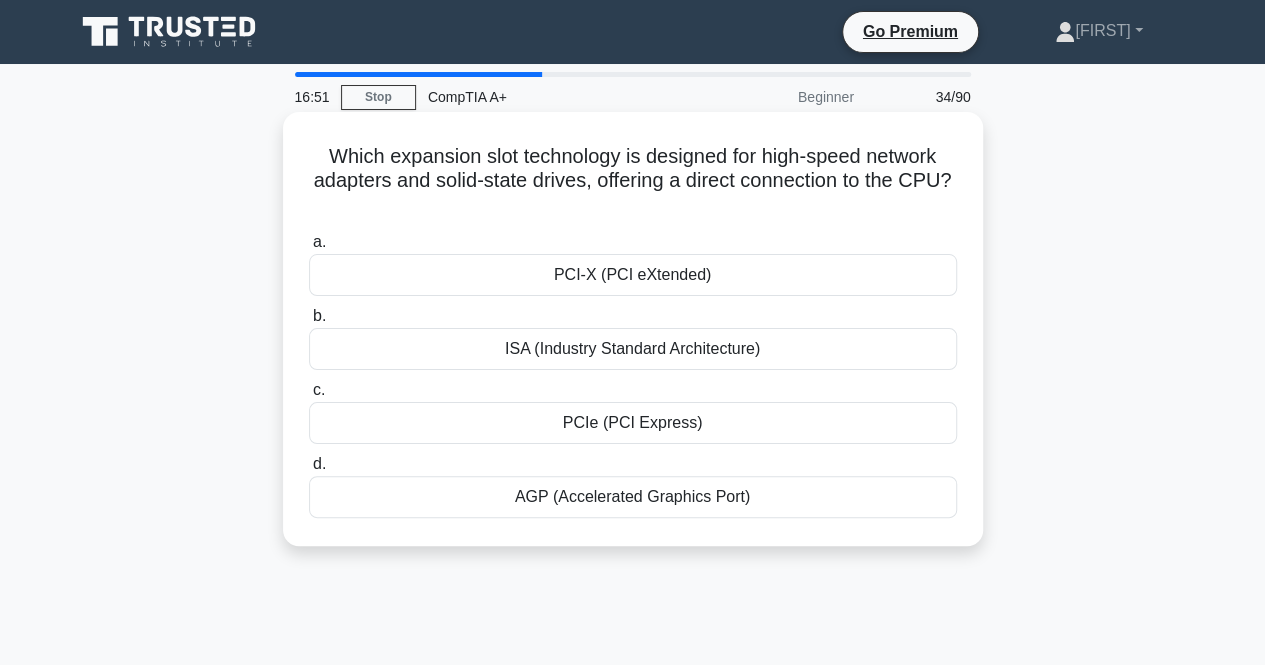 click on "AGP (Accelerated Graphics Port)" at bounding box center (633, 497) 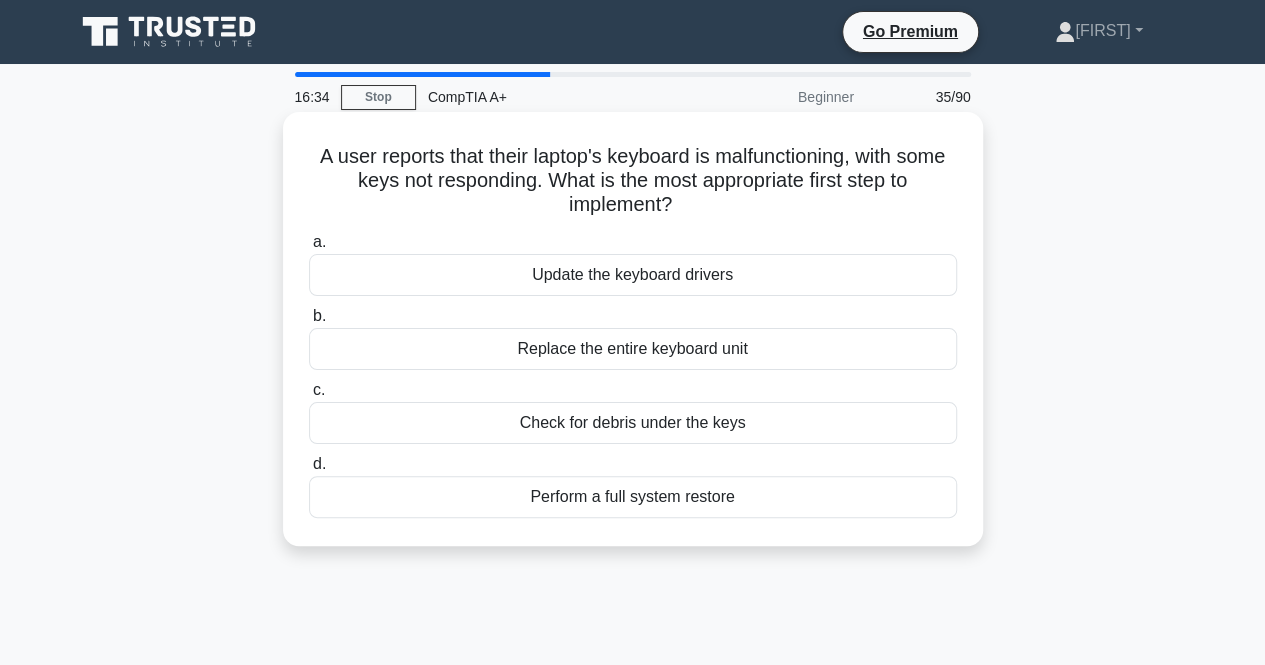 click on "Check for debris under the keys" at bounding box center (633, 423) 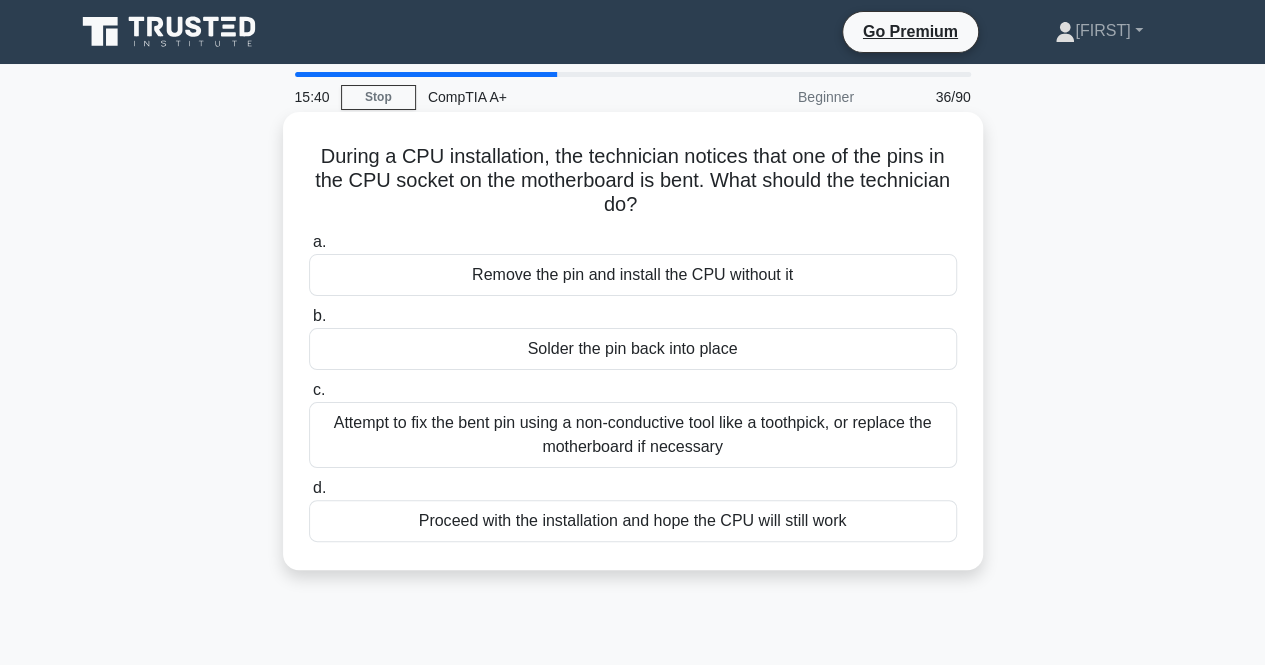 click on "Attempt to fix the bent pin using a non-conductive tool like a toothpick, or replace the motherboard if necessary" at bounding box center [633, 435] 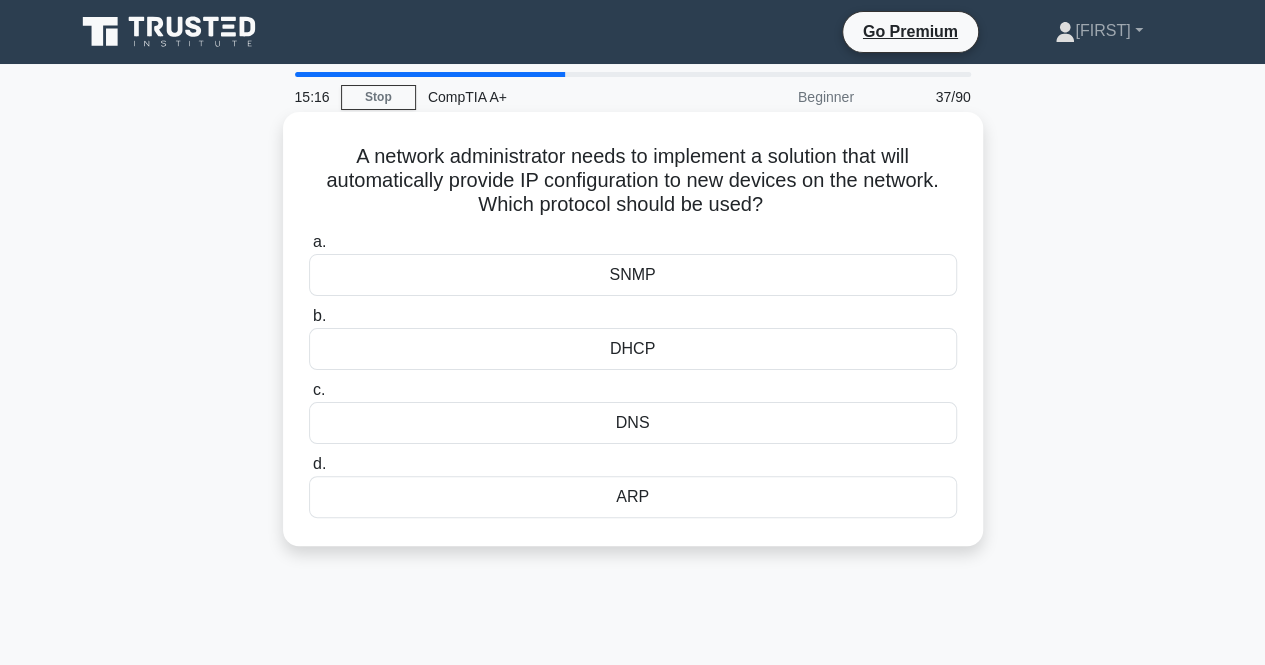 drag, startPoint x: 620, startPoint y: 421, endPoint x: 640, endPoint y: 428, distance: 21.189621 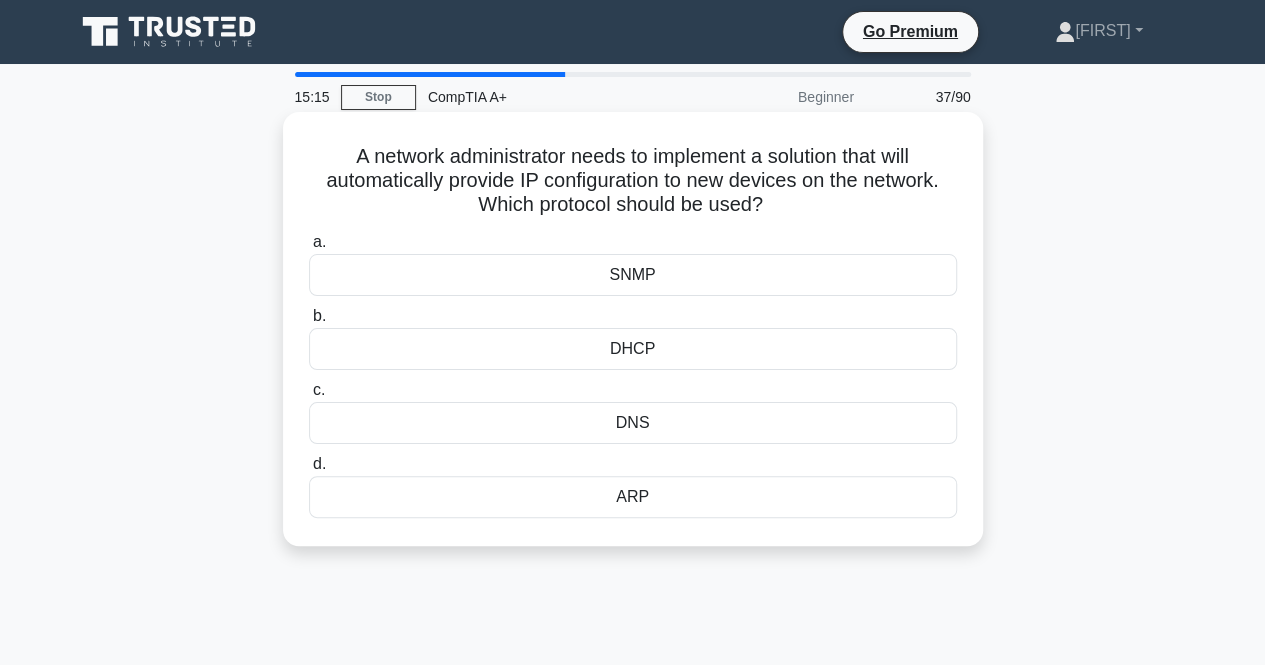click on "DNS" at bounding box center (633, 423) 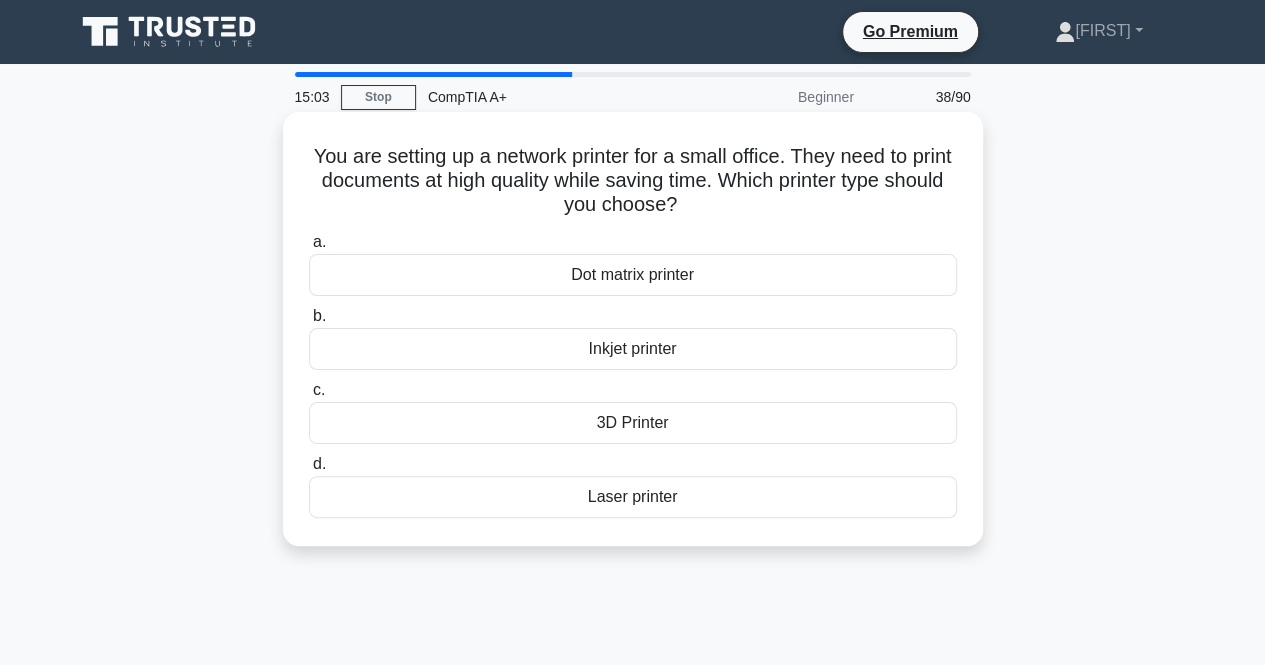 click on "Dot matrix printer" at bounding box center (633, 275) 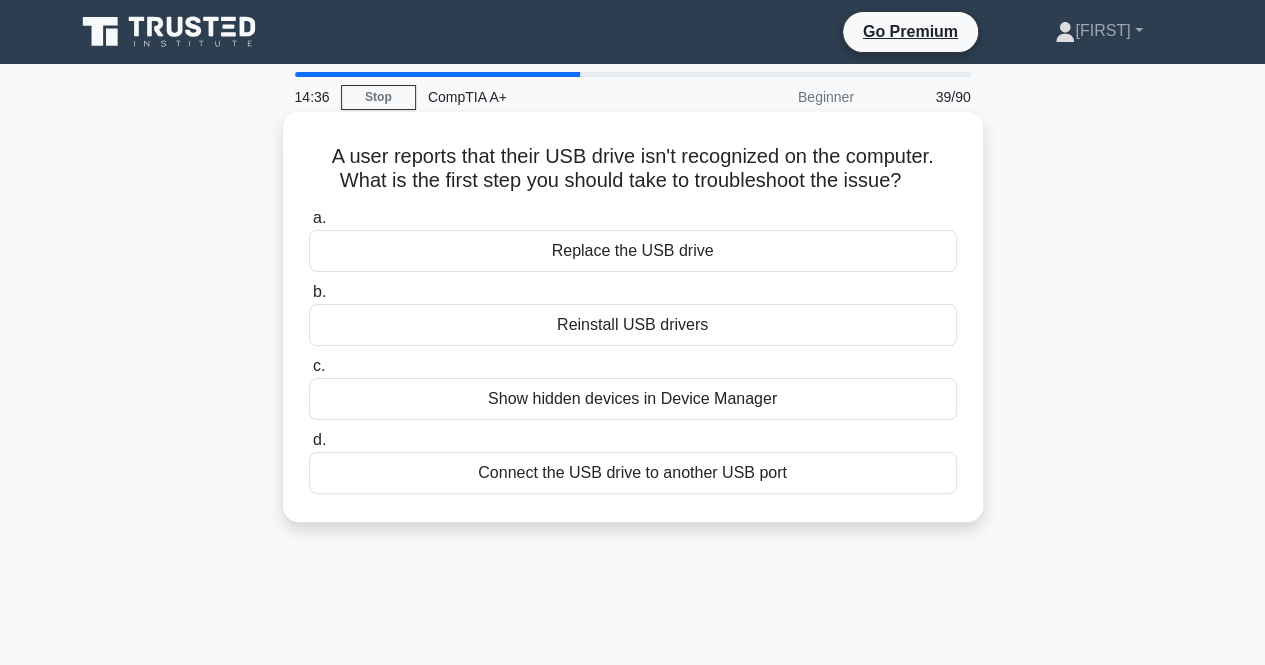 click on "Reinstall USB drivers" at bounding box center [633, 325] 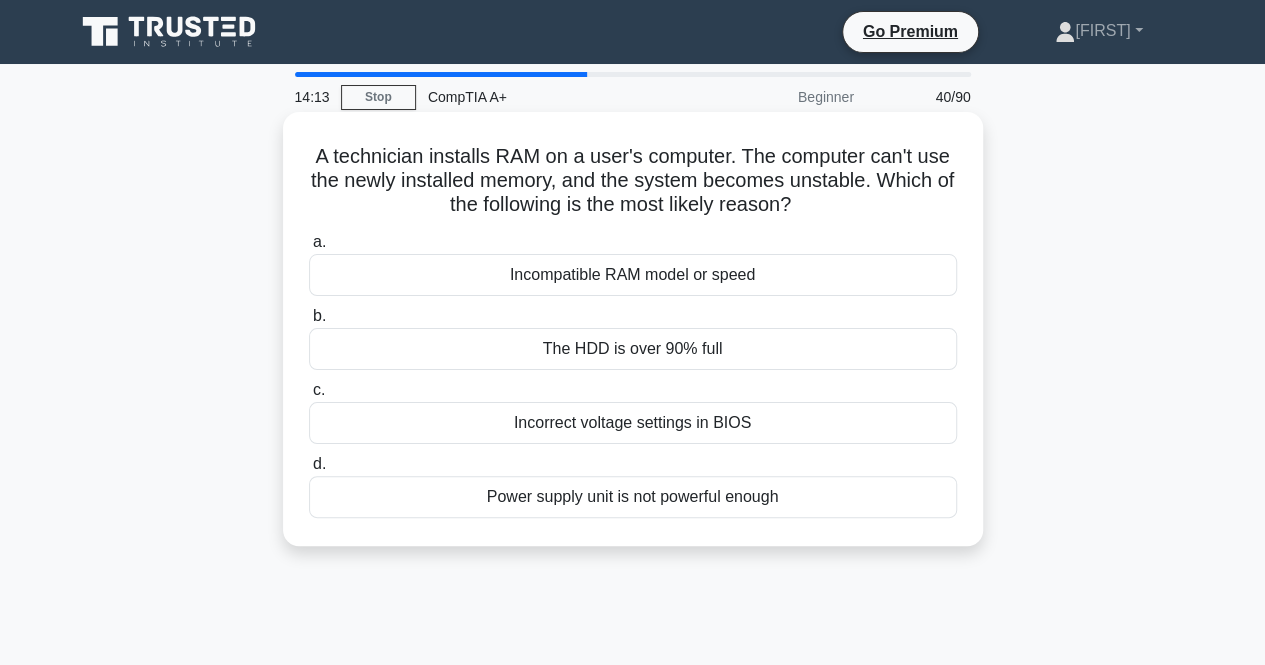 click on "Incompatible RAM model or speed" at bounding box center [633, 275] 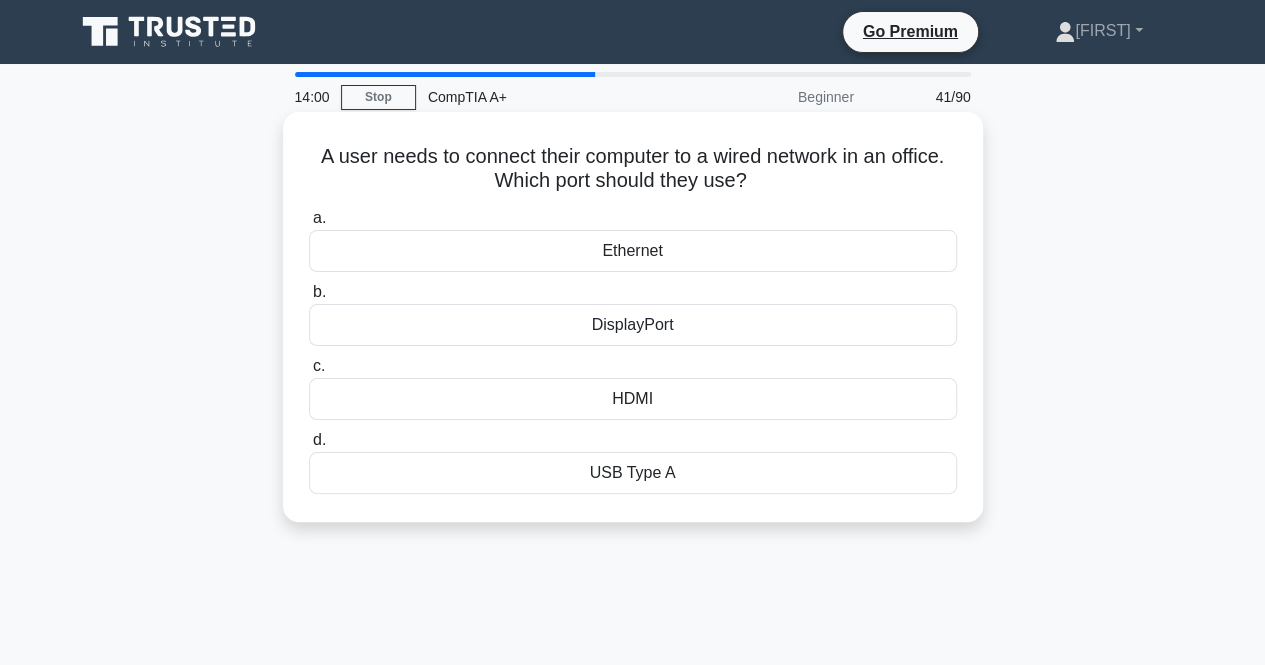 click on "Ethernet" at bounding box center (633, 251) 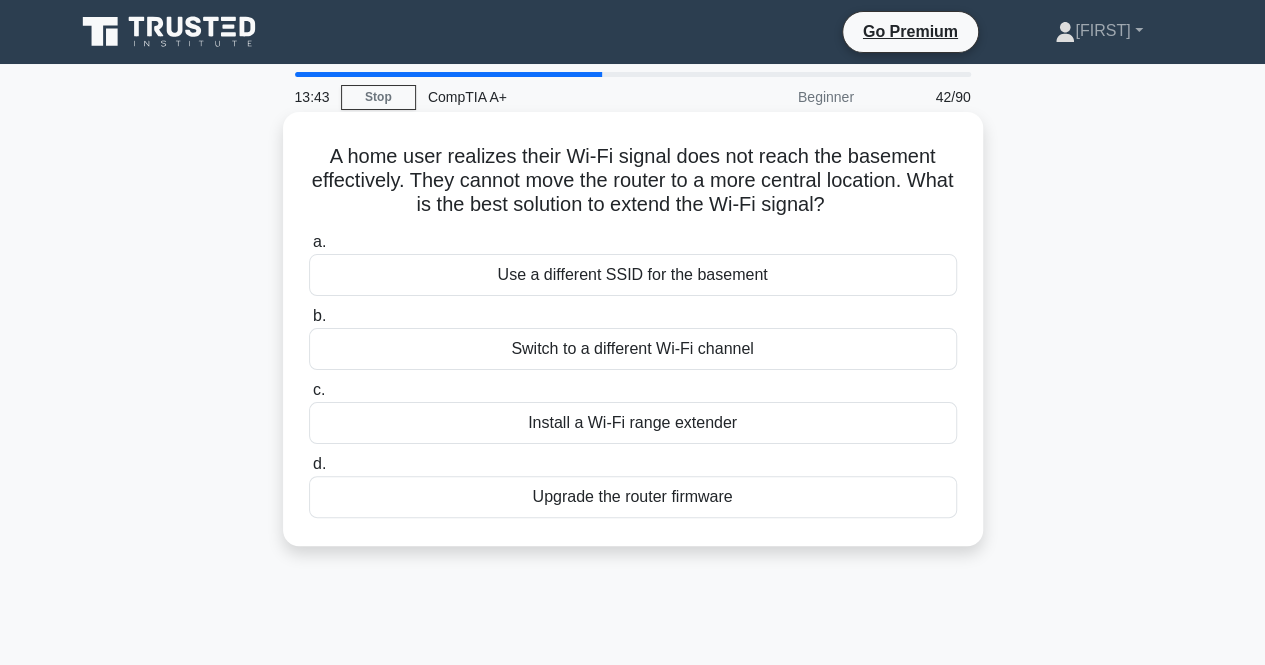 click on "Install a Wi-Fi range extender" at bounding box center [633, 423] 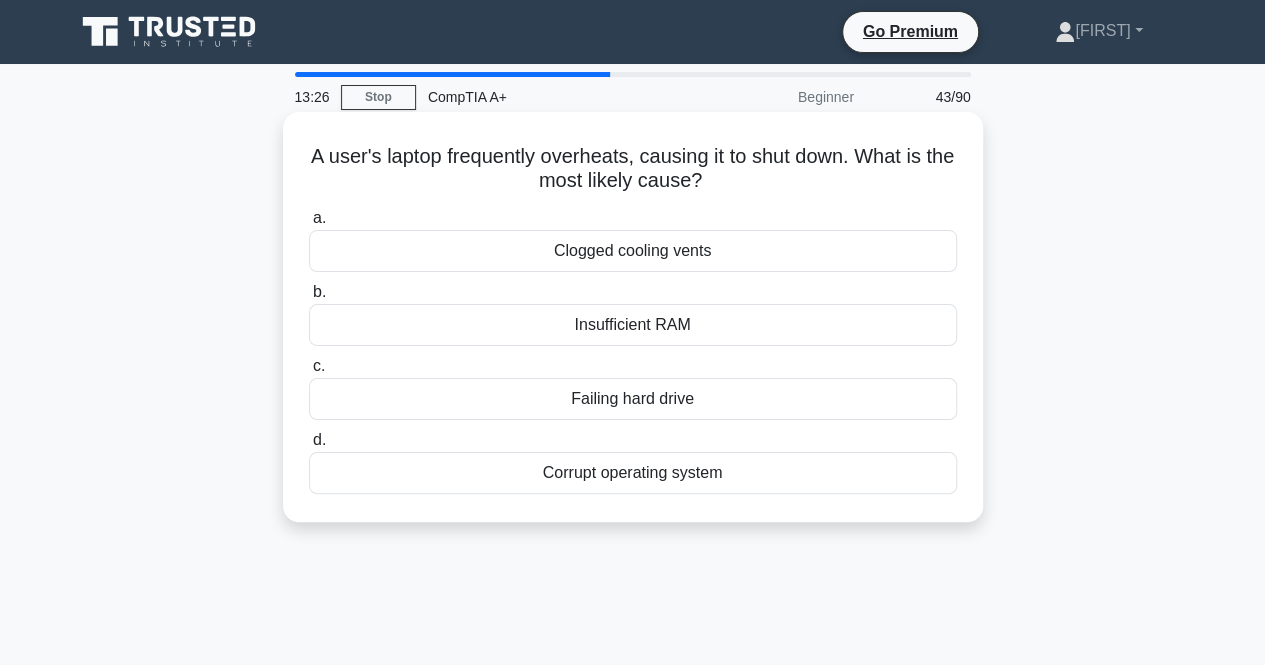 click on "Corrupt operating system" at bounding box center [633, 473] 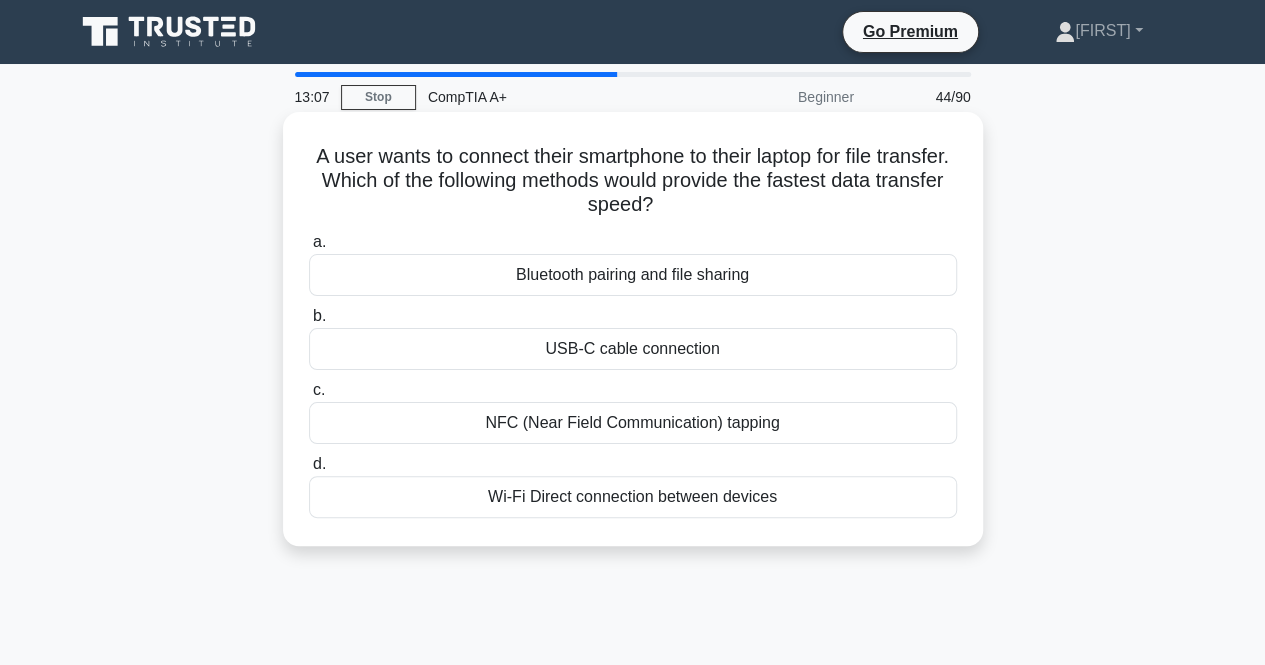 click on "Bluetooth pairing and file sharing" at bounding box center (633, 275) 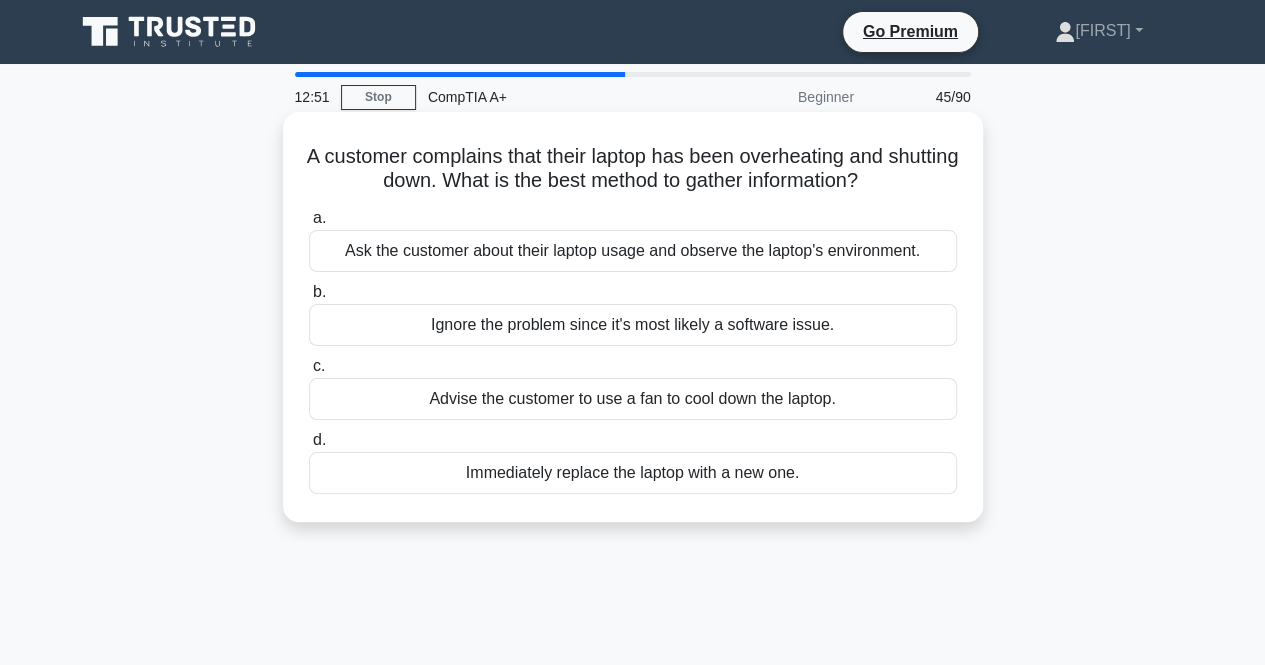 click on "Ask the customer about their laptop usage and observe the laptop's environment." at bounding box center (633, 251) 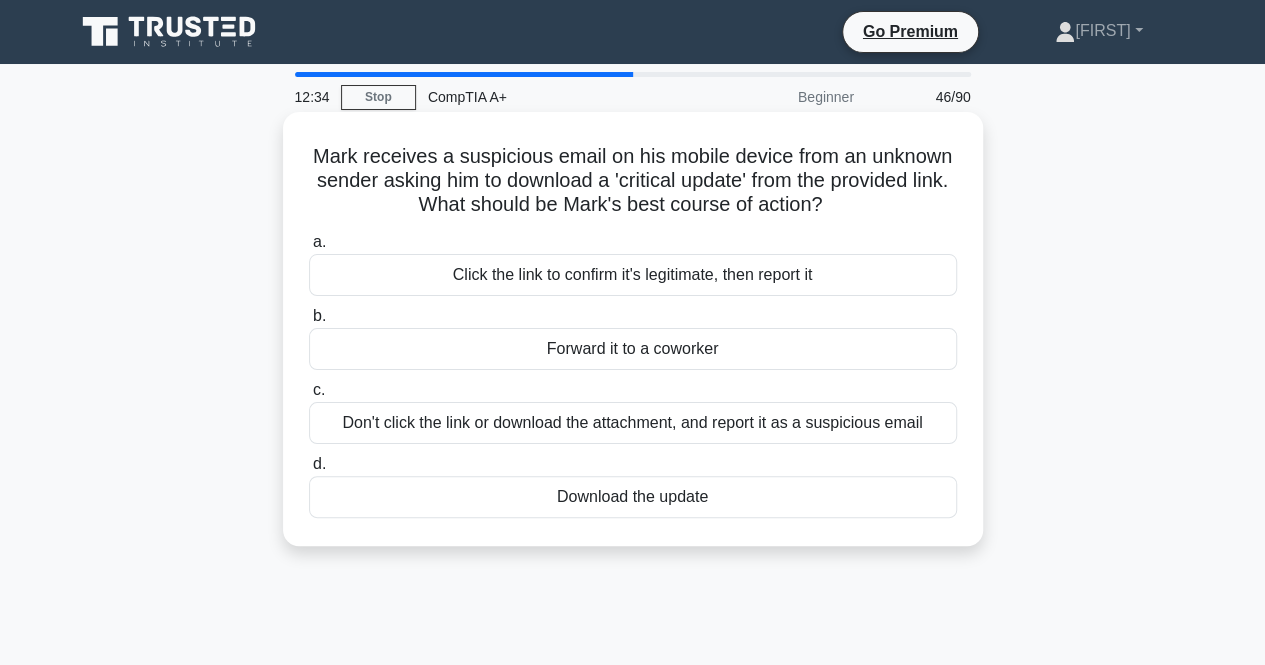 click on "Don't click the link or download the attachment, and report it as a suspicious email" at bounding box center (633, 423) 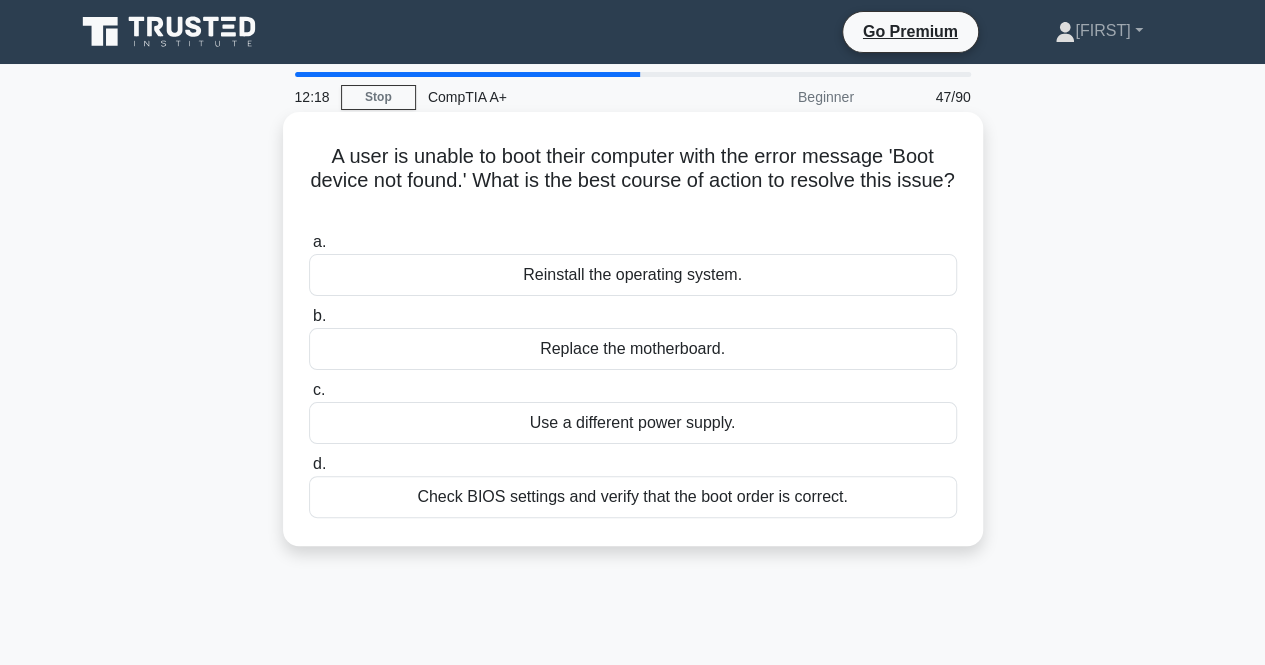 click on "Check BIOS settings and verify that the boot order is correct." at bounding box center (633, 497) 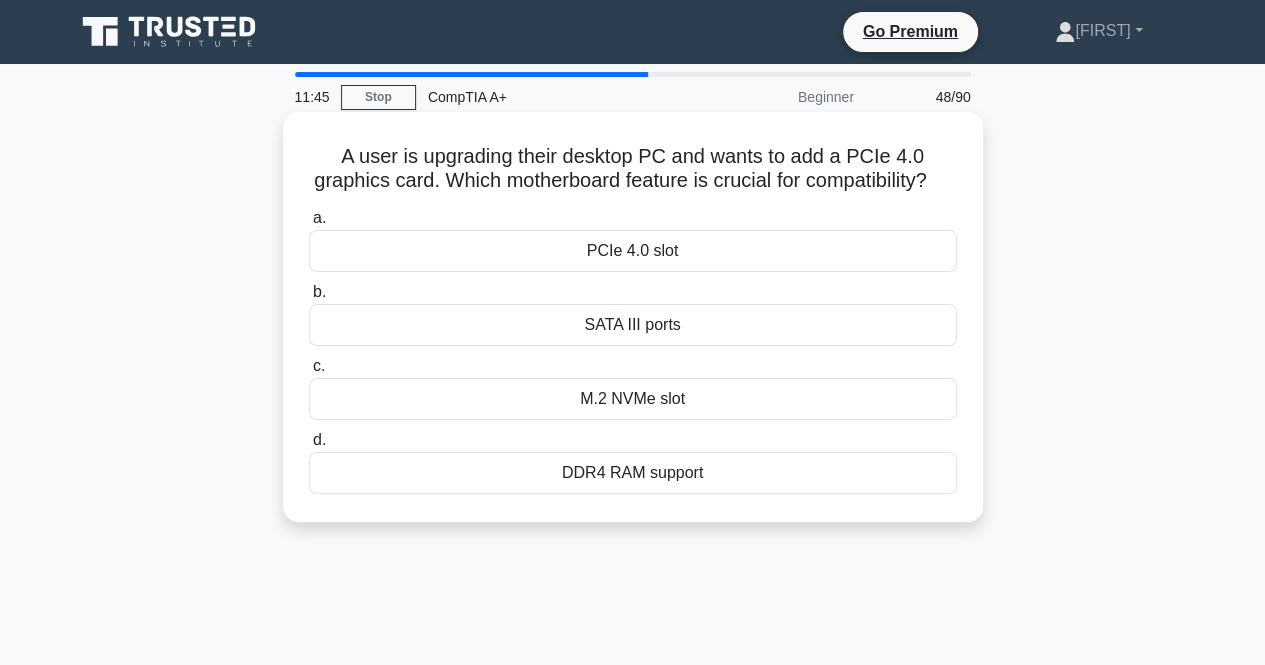 click on "DDR4 RAM support" at bounding box center [633, 473] 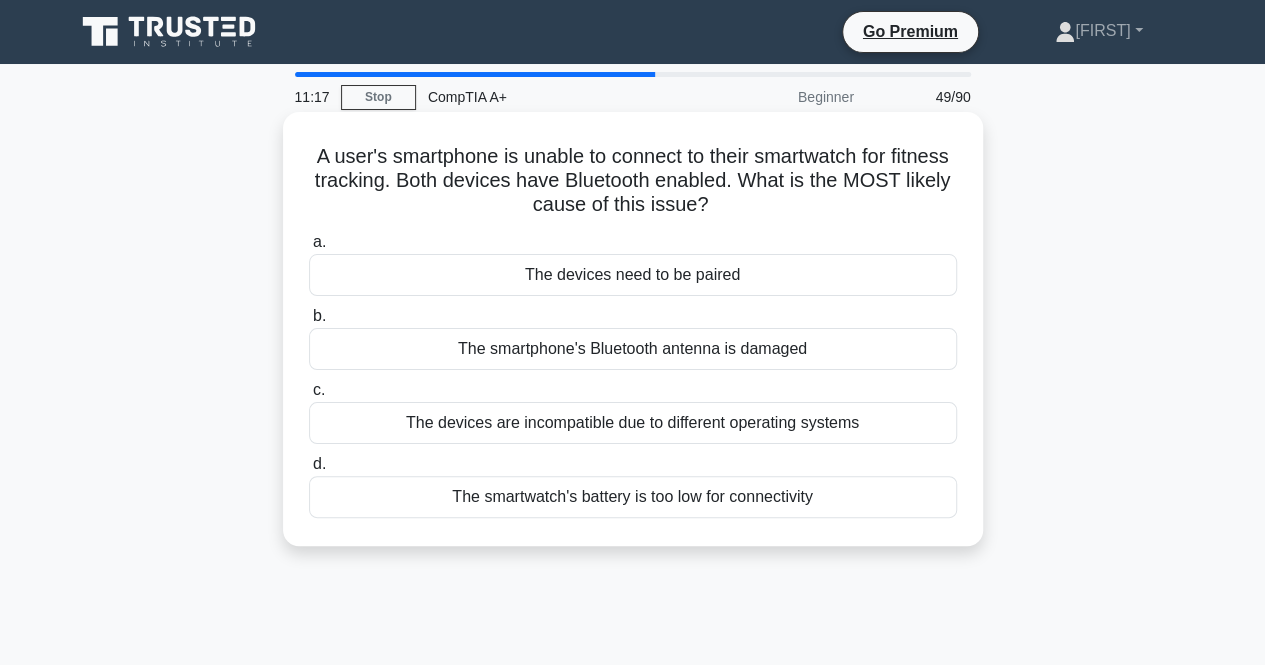 click on "The devices need to be paired" at bounding box center (633, 275) 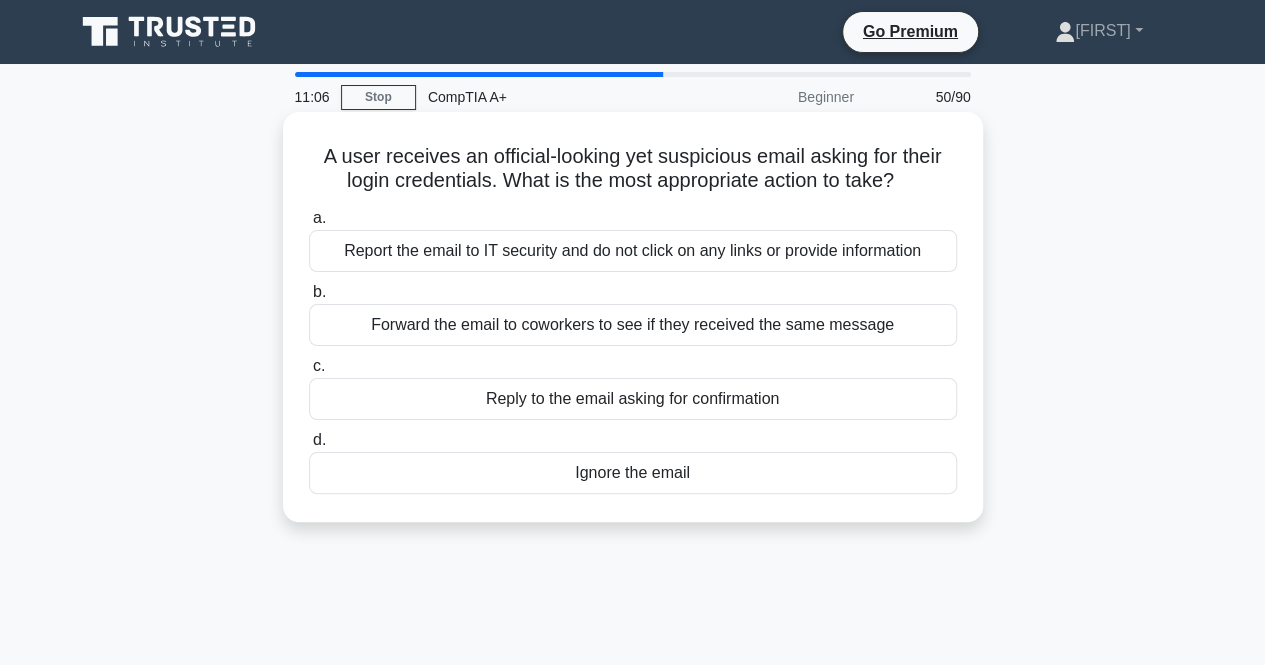 click on "Report the email to IT security and do not click on any links or provide information" at bounding box center [633, 251] 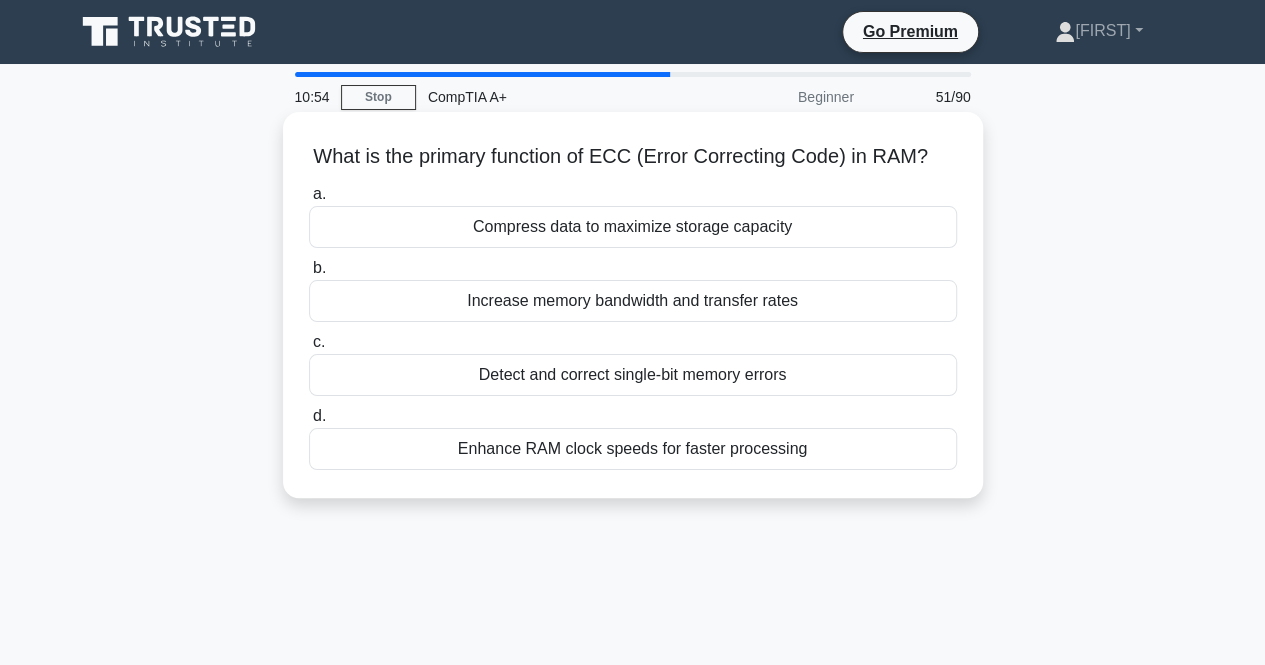 click on "Detect and correct single-bit memory errors" at bounding box center (633, 375) 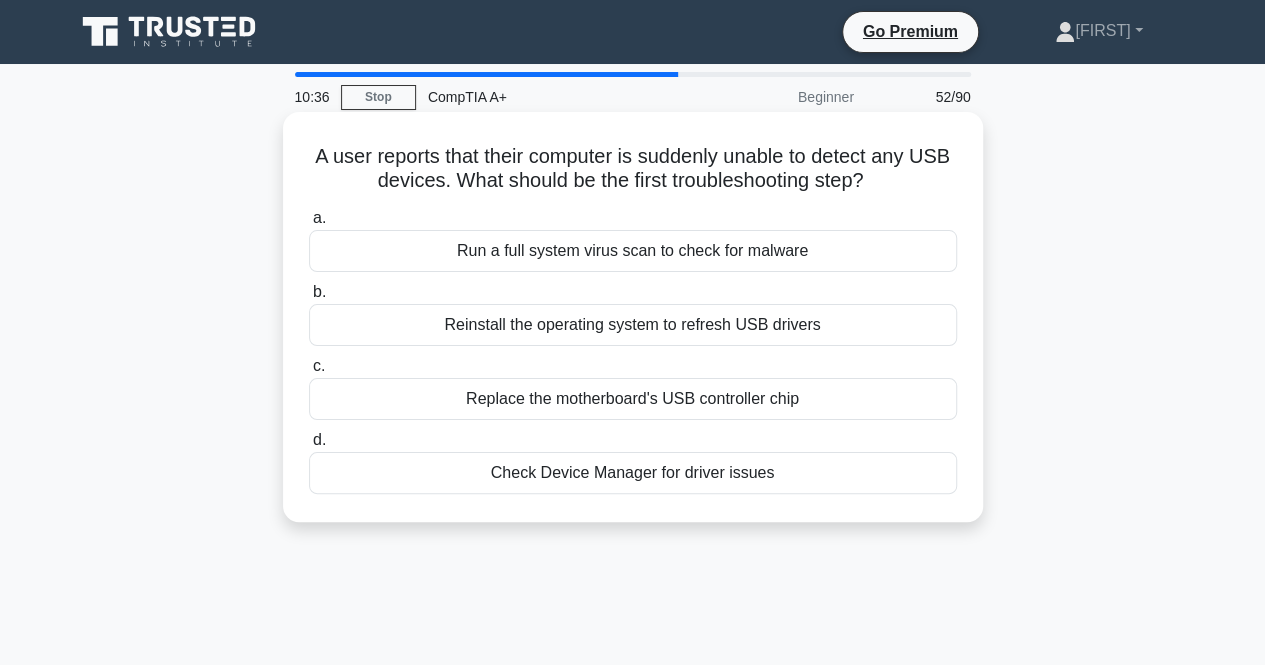 click on "Check Device Manager for driver issues" at bounding box center [633, 473] 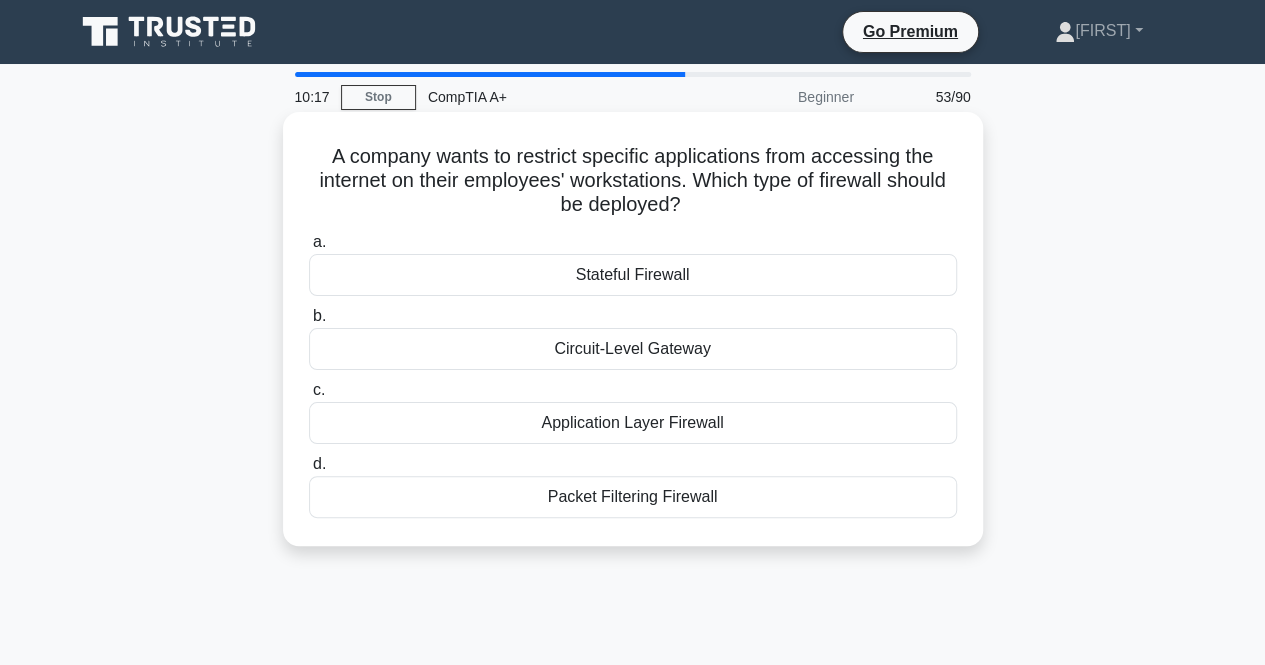click on "Application Layer Firewall" at bounding box center [633, 423] 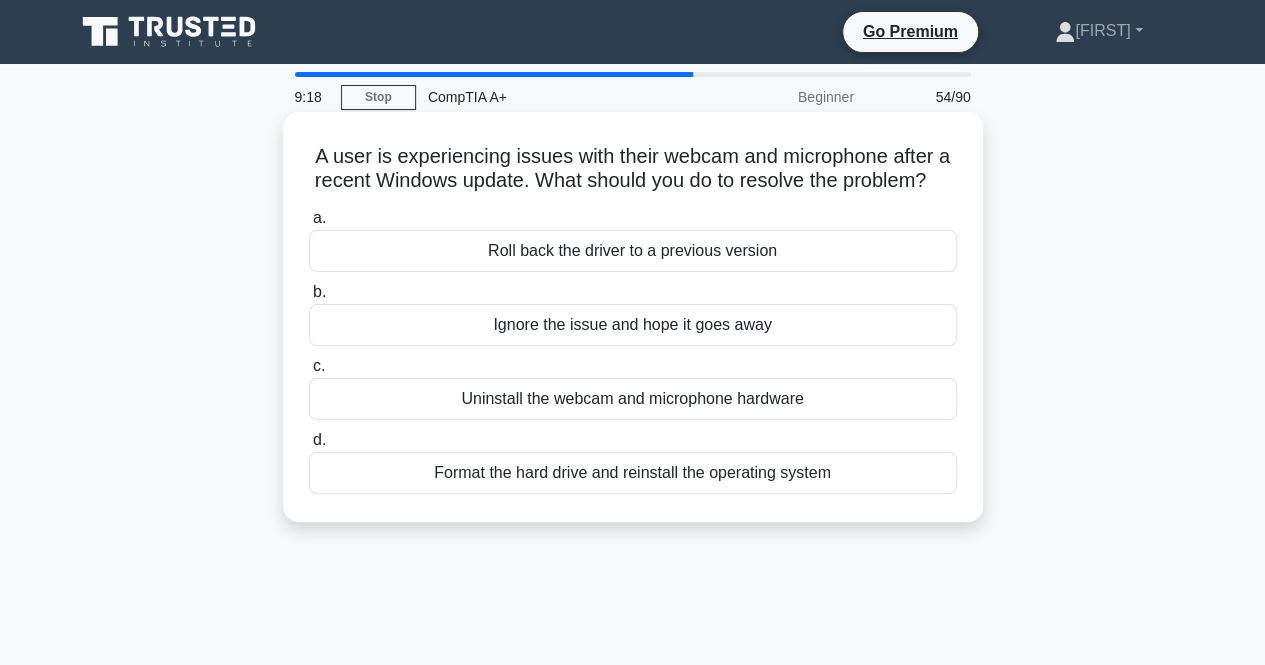 click on "Roll back the driver to a previous version" at bounding box center [633, 251] 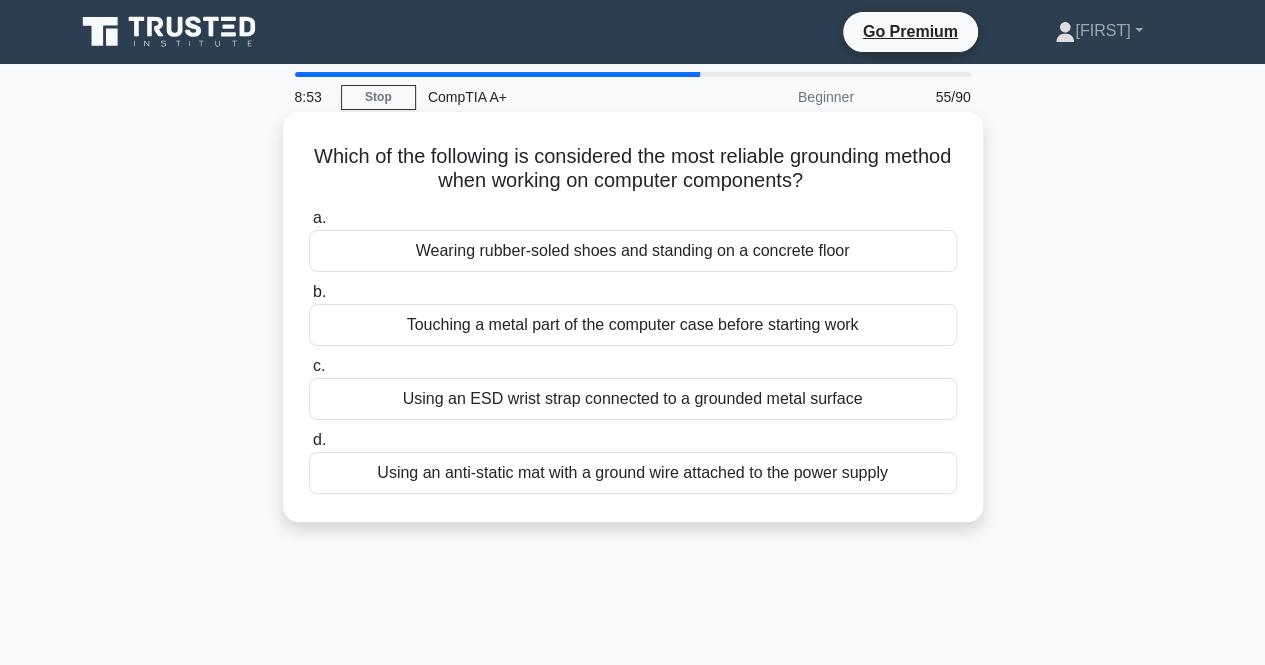 click on "Using an ESD wrist strap connected to a grounded metal surface" at bounding box center [633, 399] 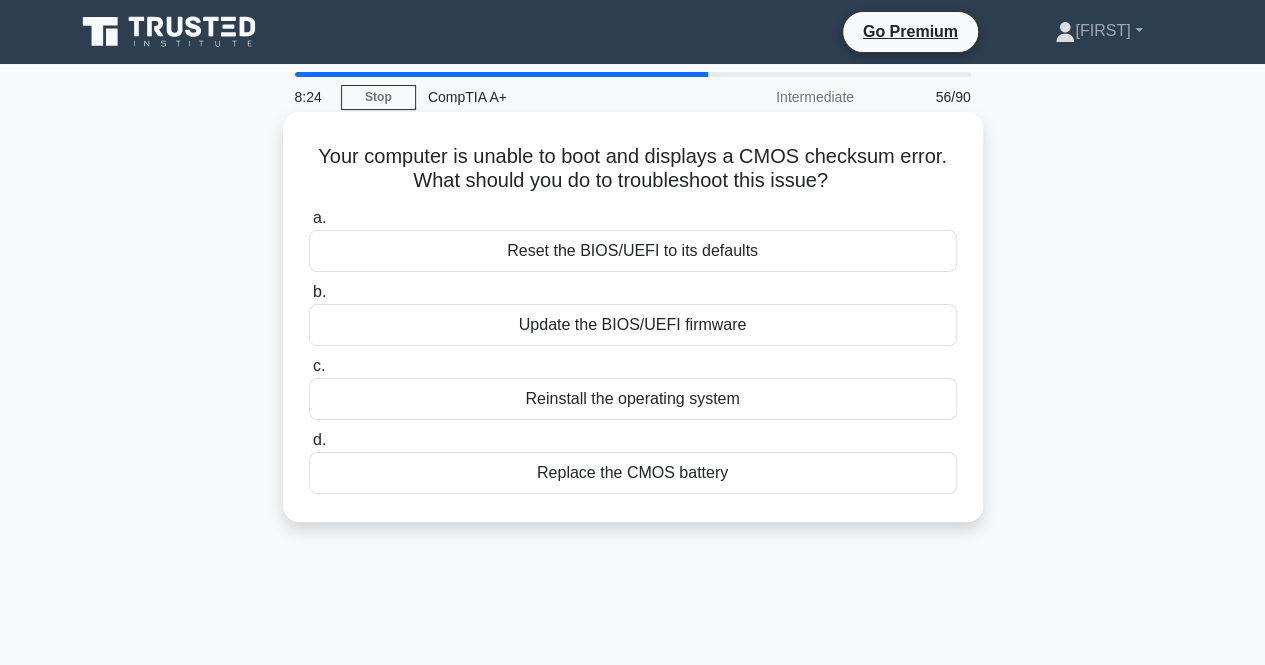 click on "Replace the CMOS battery" at bounding box center [633, 473] 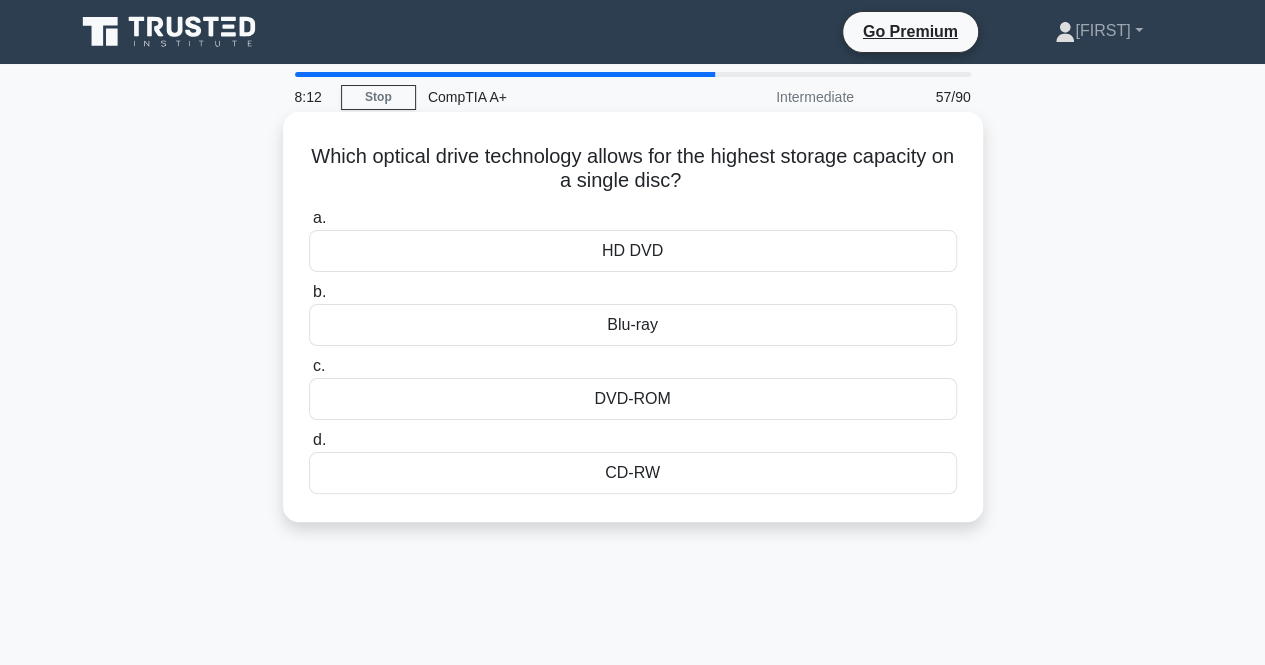 click on "HD DVD" at bounding box center [633, 251] 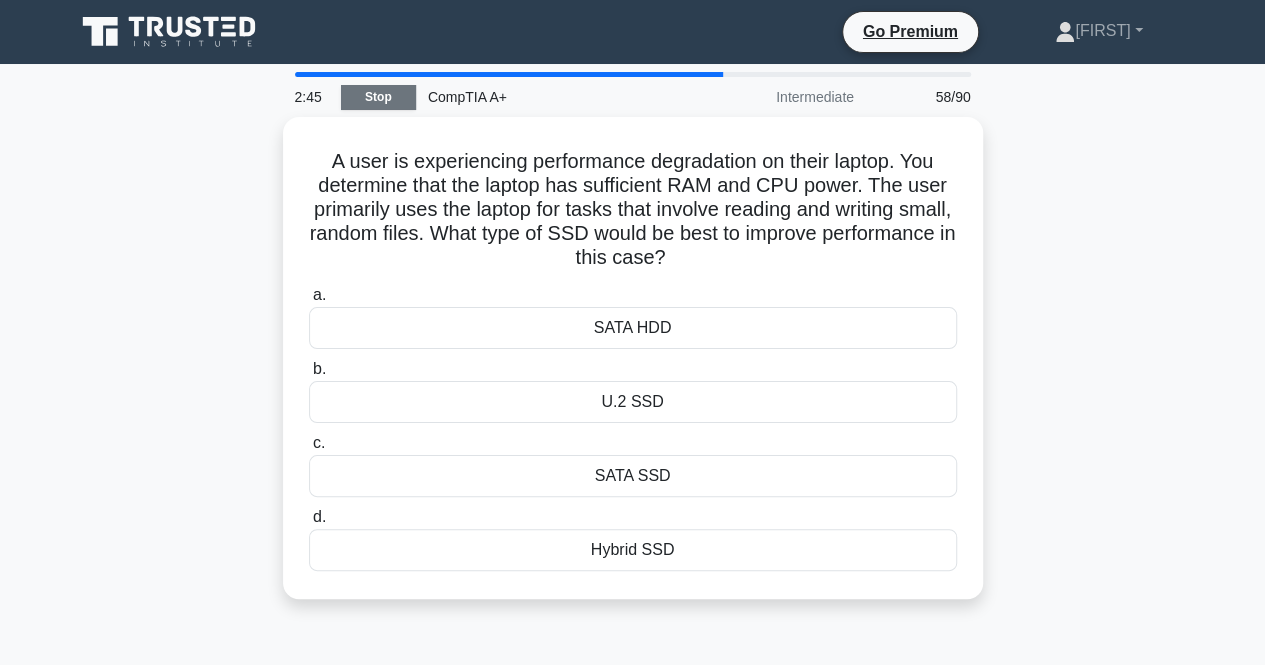 click on "Stop" at bounding box center [378, 97] 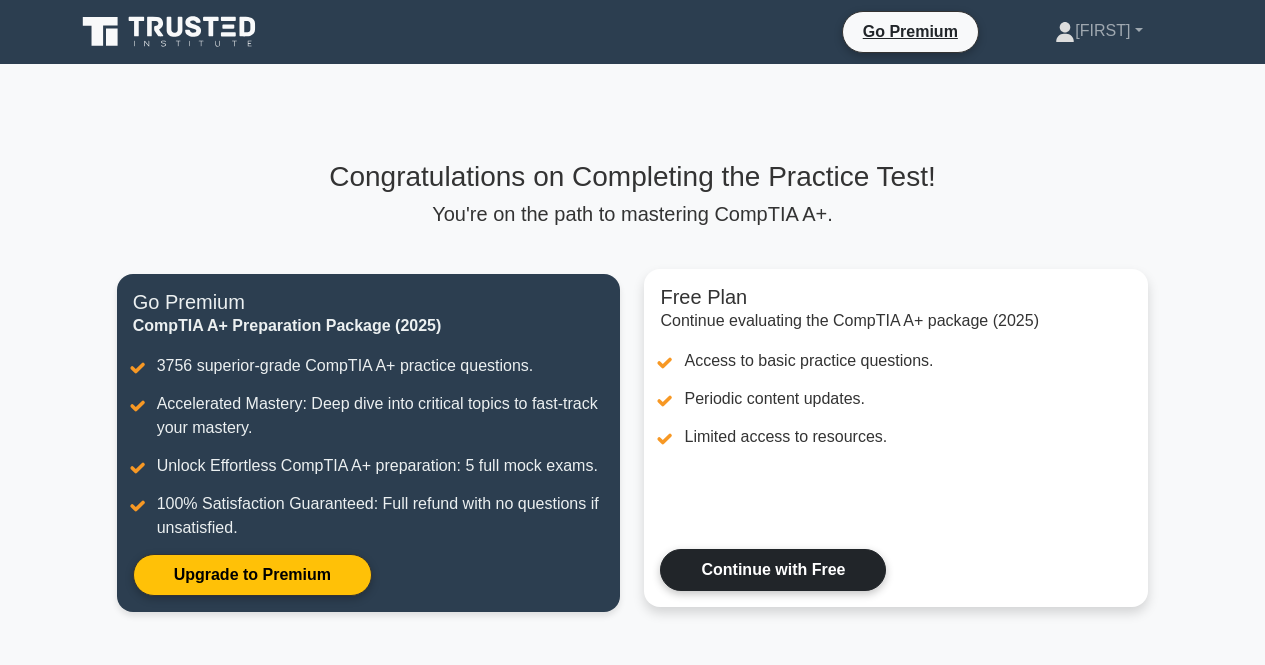 scroll, scrollTop: 0, scrollLeft: 0, axis: both 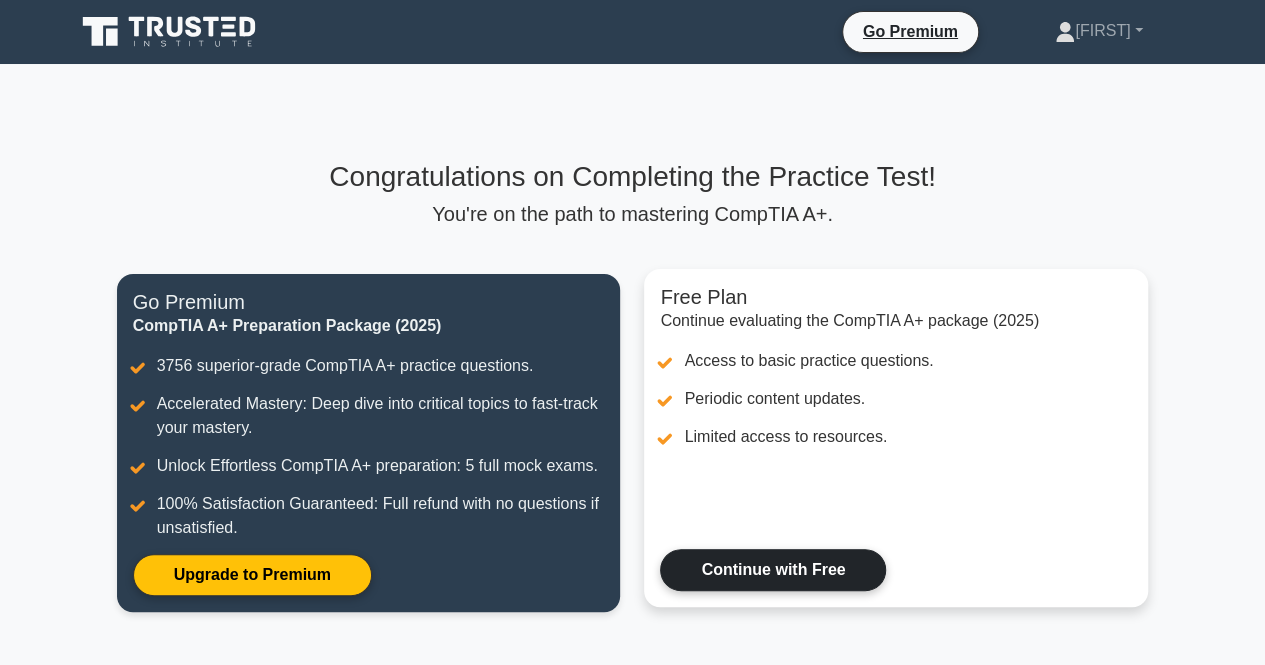 click on "Continue with Free" at bounding box center [773, 570] 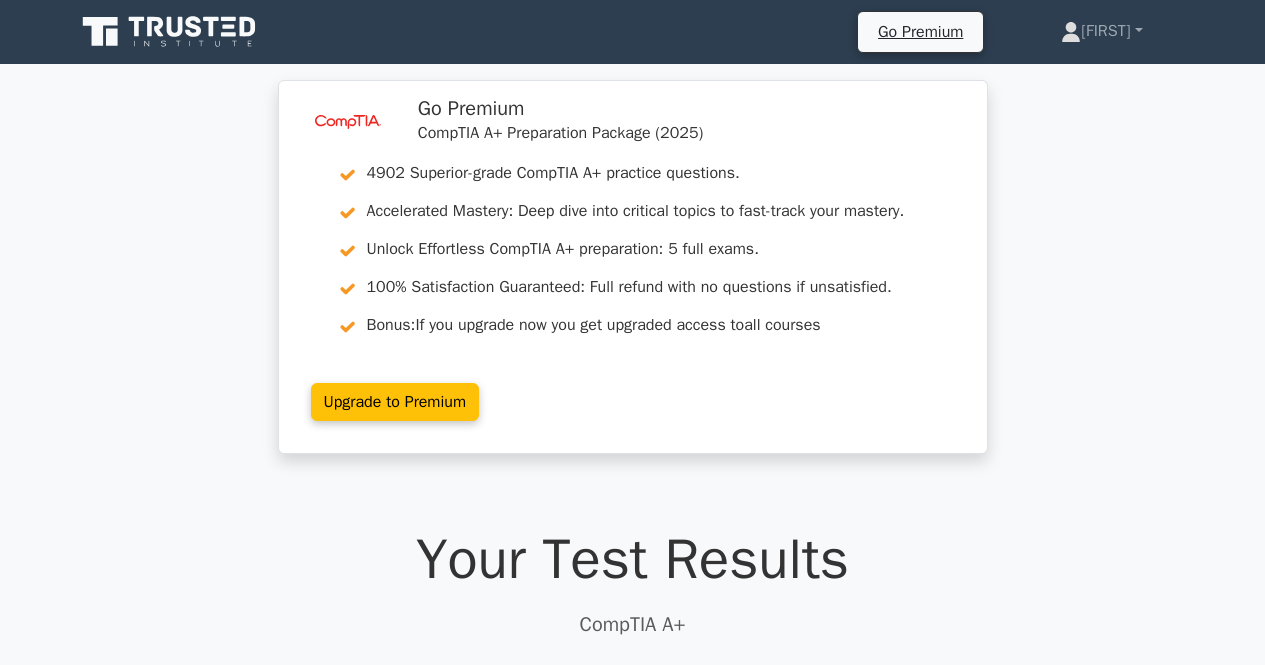 scroll, scrollTop: 0, scrollLeft: 0, axis: both 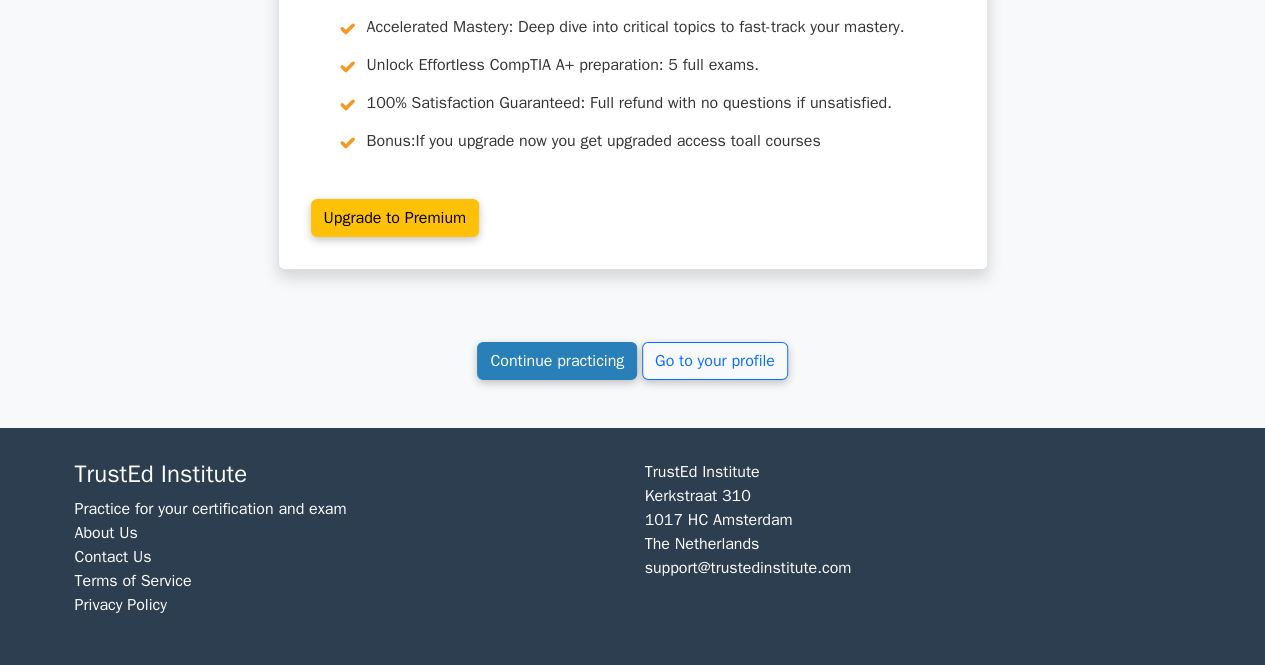 click on "Continue practicing" at bounding box center (557, 361) 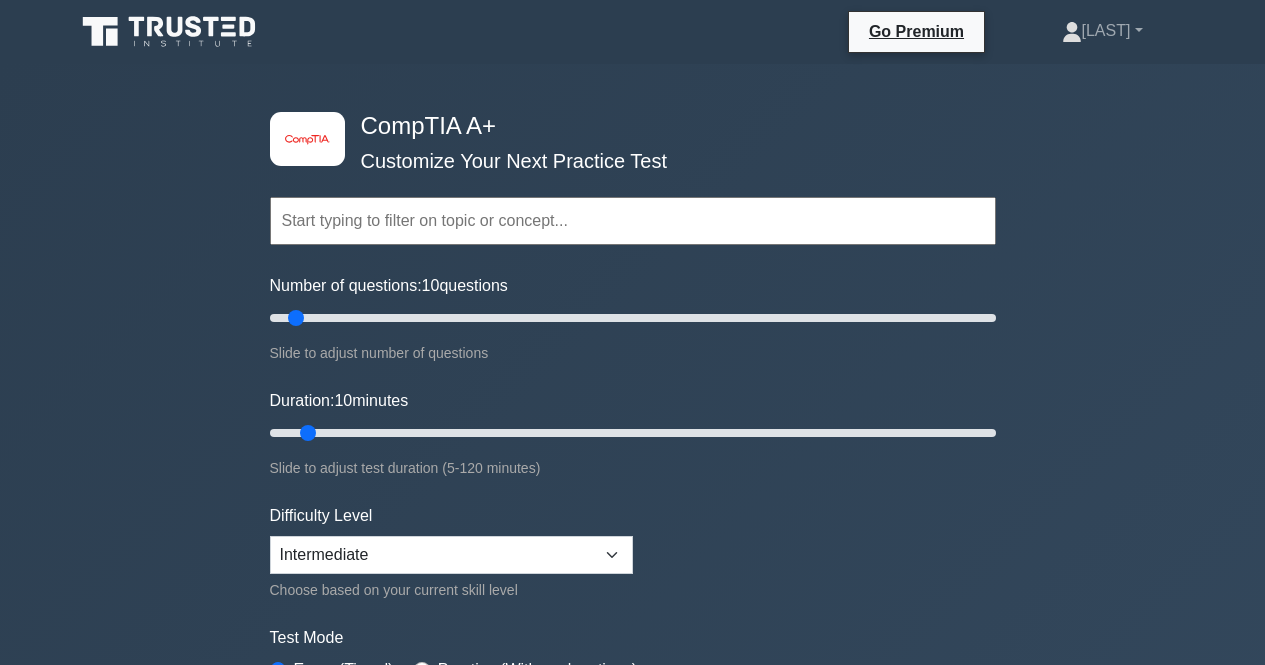 scroll, scrollTop: 0, scrollLeft: 0, axis: both 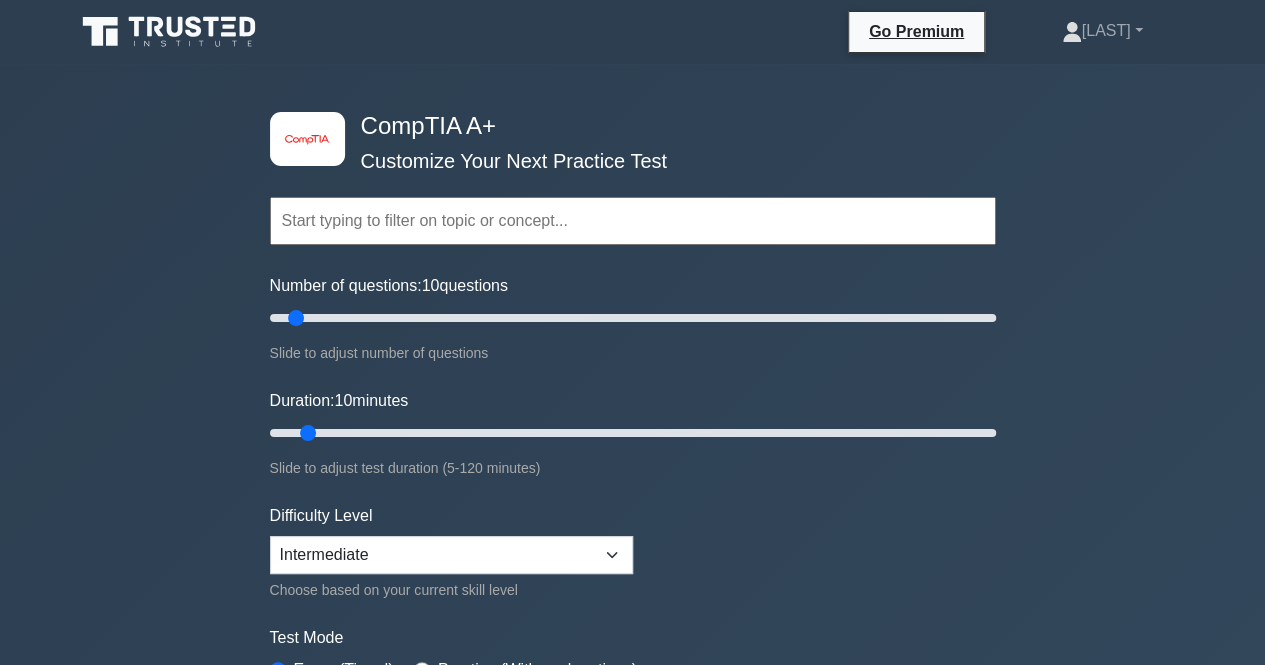 drag, startPoint x: 1279, startPoint y: 5, endPoint x: 720, endPoint y: 56, distance: 561.32166 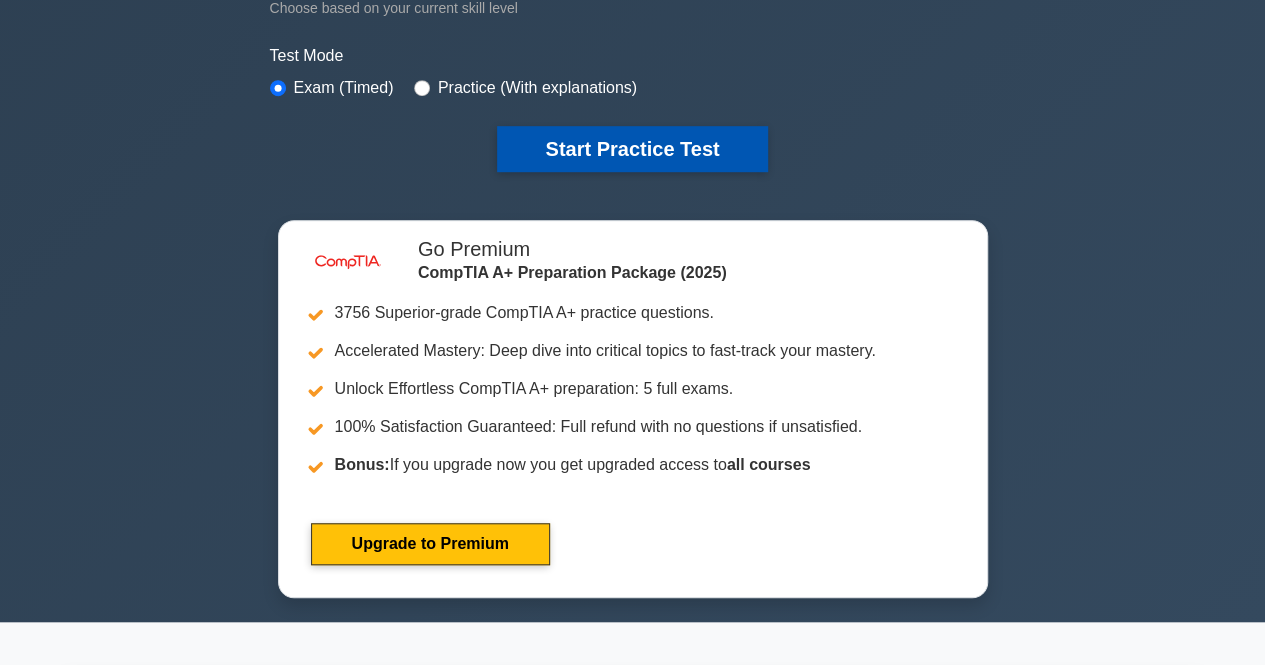 click on "Start Practice Test" at bounding box center [632, 149] 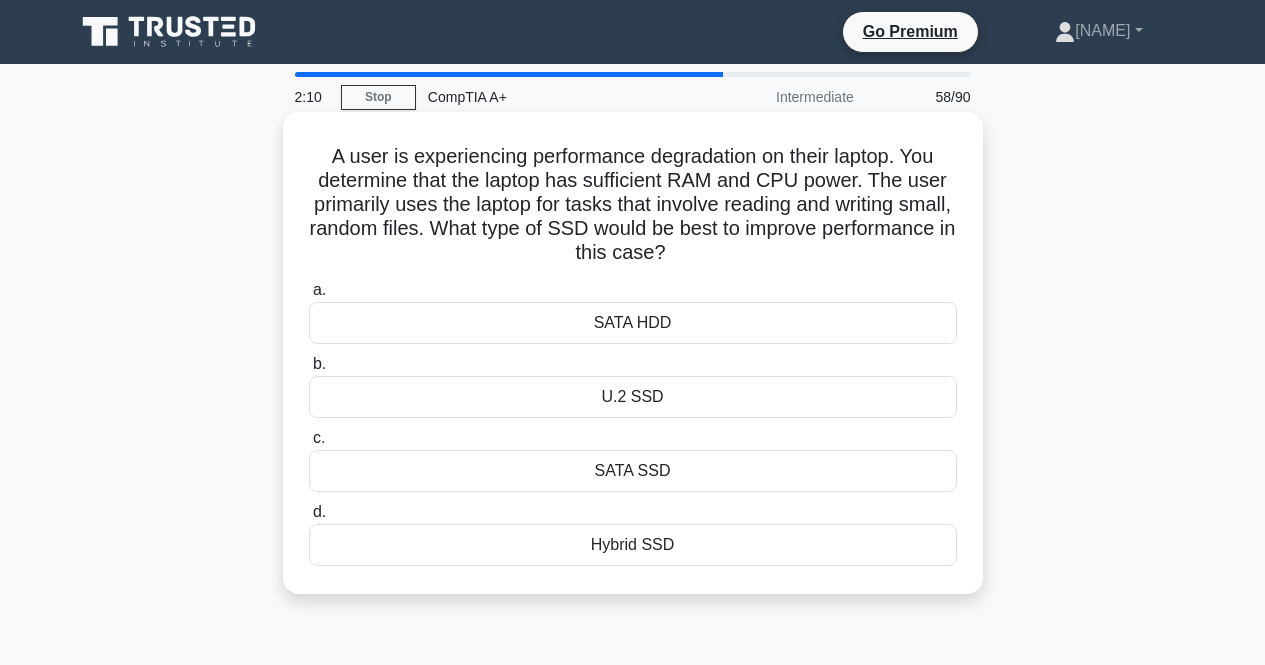 scroll, scrollTop: 0, scrollLeft: 0, axis: both 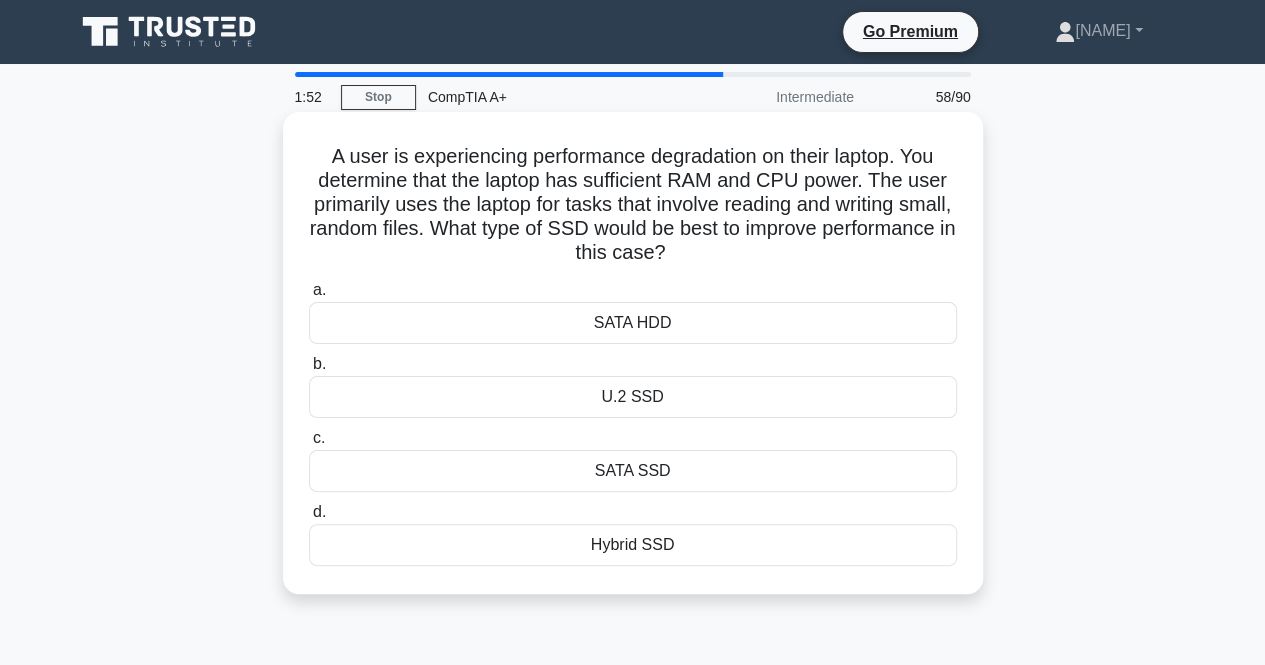 click on "SATA HDD" at bounding box center [633, 323] 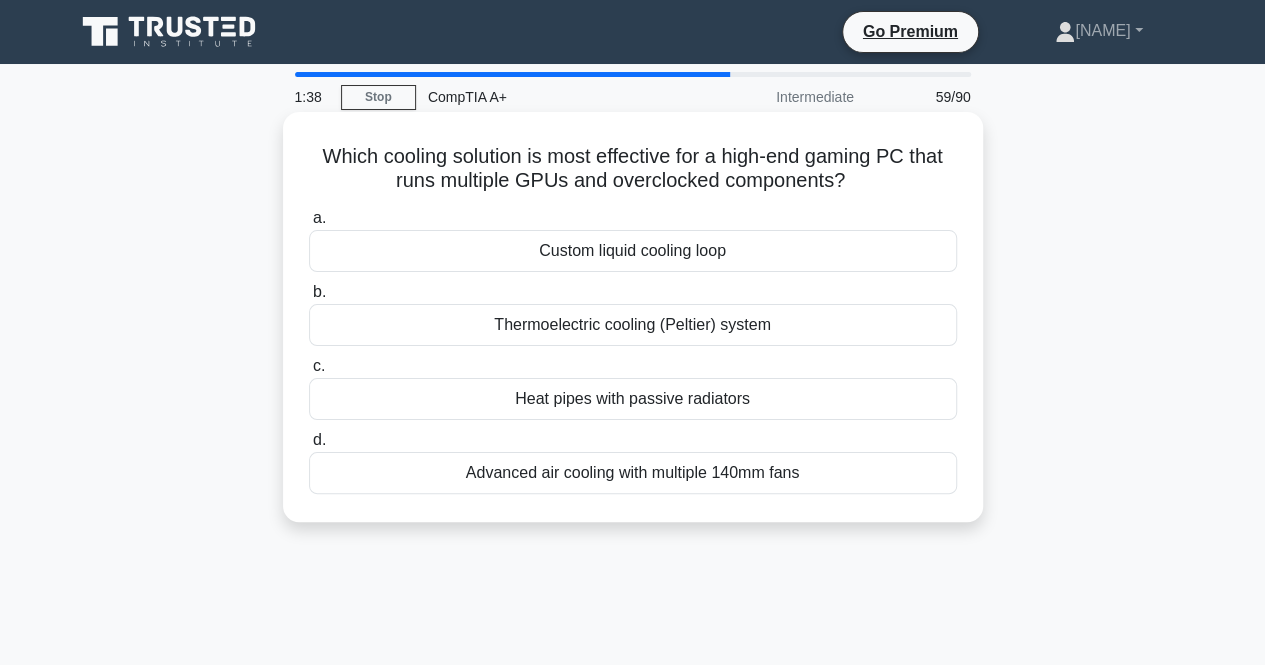 click on "Custom liquid cooling loop" at bounding box center [633, 251] 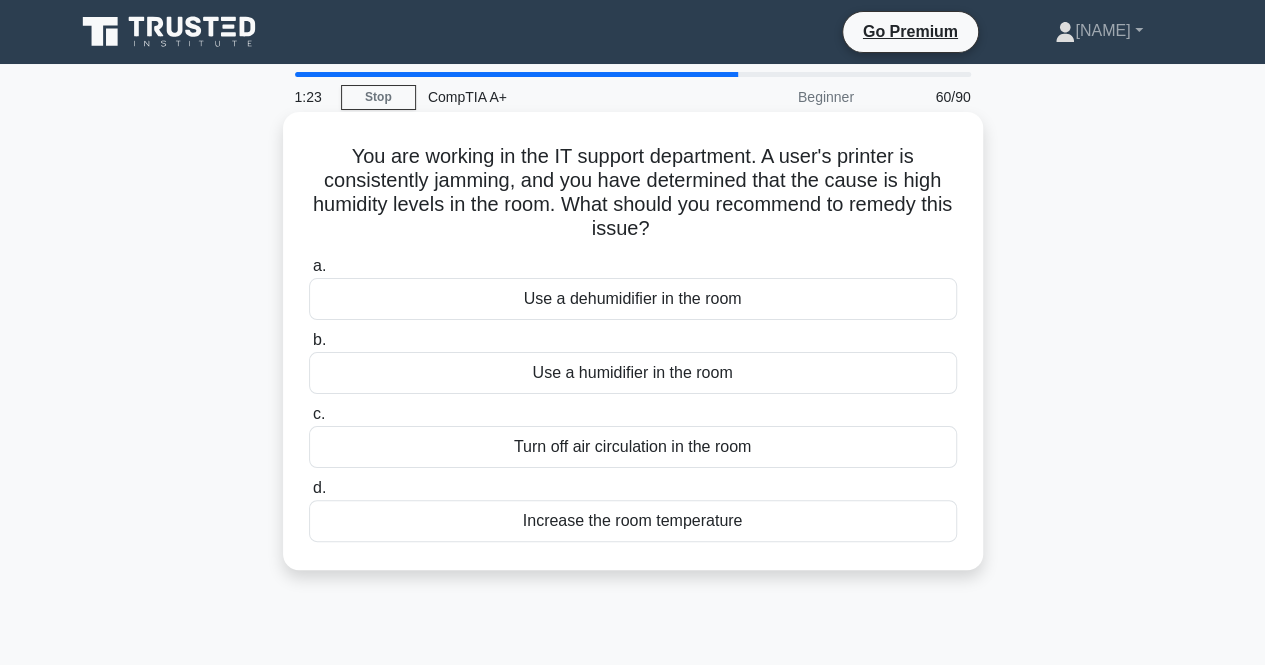 click on "Use a dehumidifier in the room" at bounding box center [633, 299] 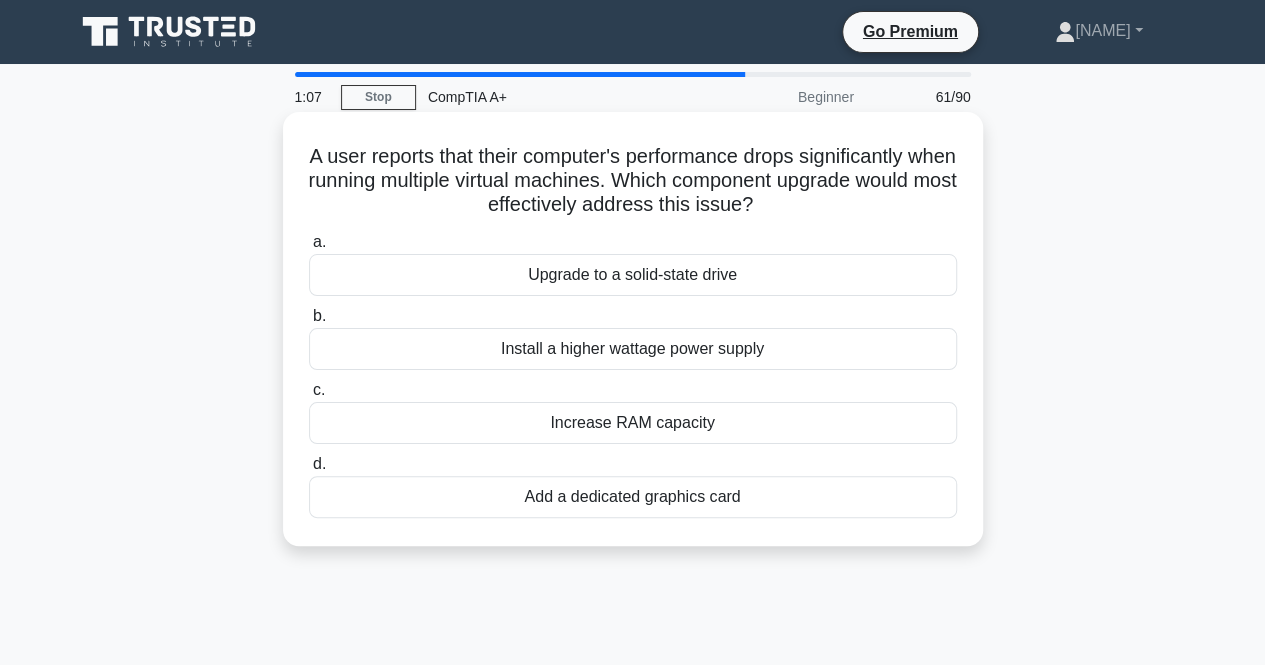 click on "Increase RAM capacity" at bounding box center [633, 423] 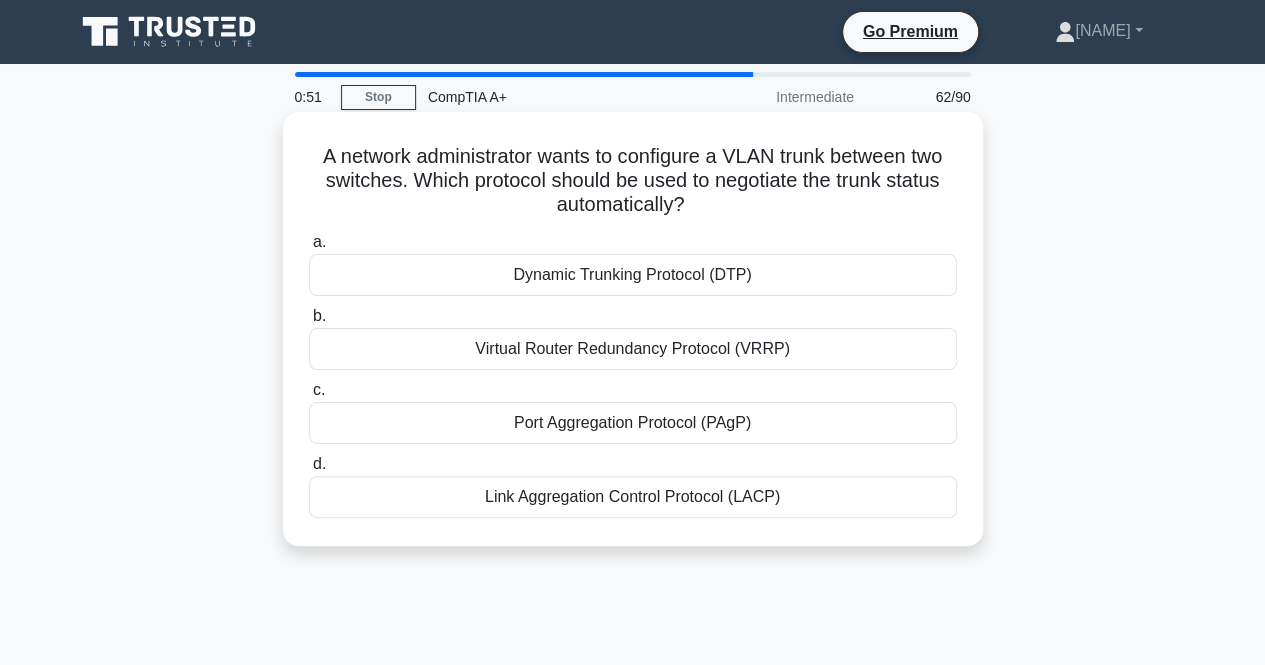 click on "Dynamic Trunking Protocol (DTP)" at bounding box center [633, 275] 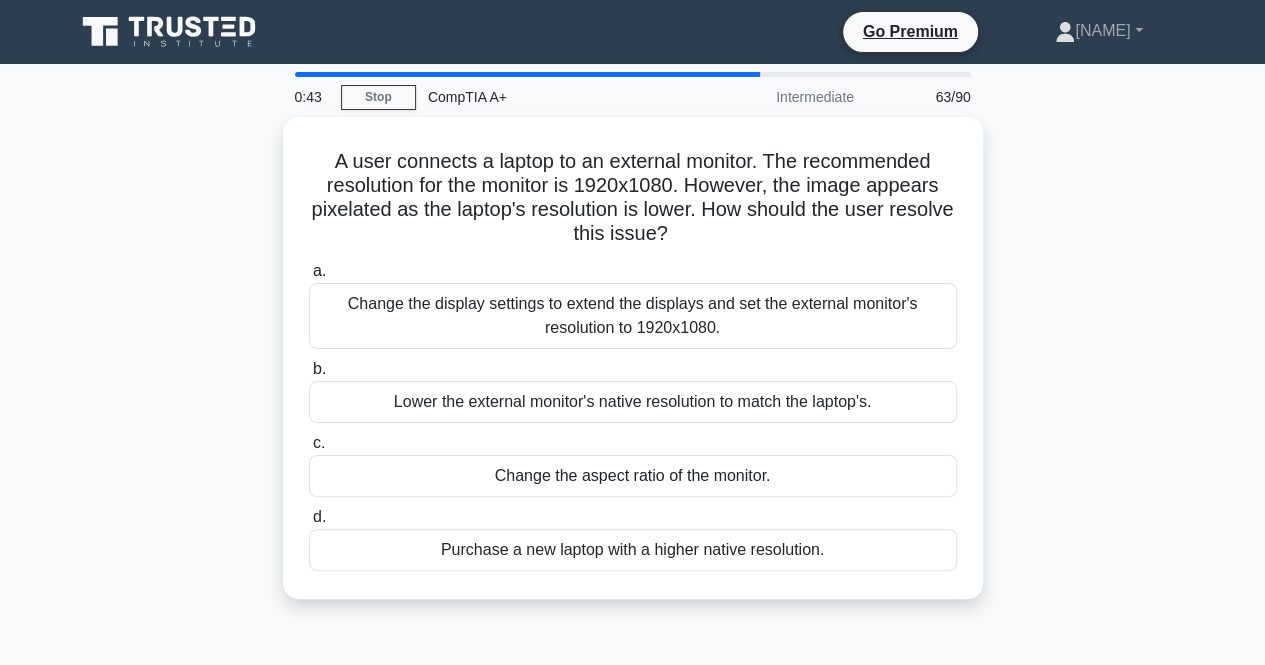 drag, startPoint x: 763, startPoint y: 247, endPoint x: 1104, endPoint y: 165, distance: 350.72067 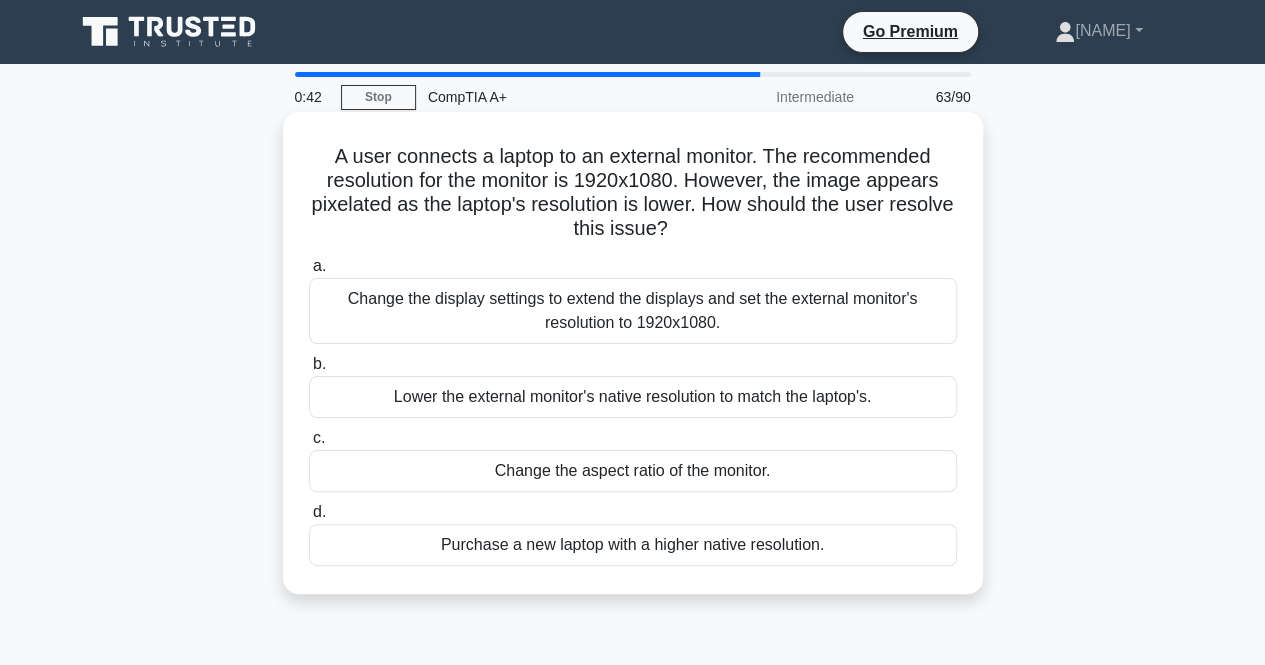 drag, startPoint x: 740, startPoint y: 220, endPoint x: 480, endPoint y: 237, distance: 260.55518 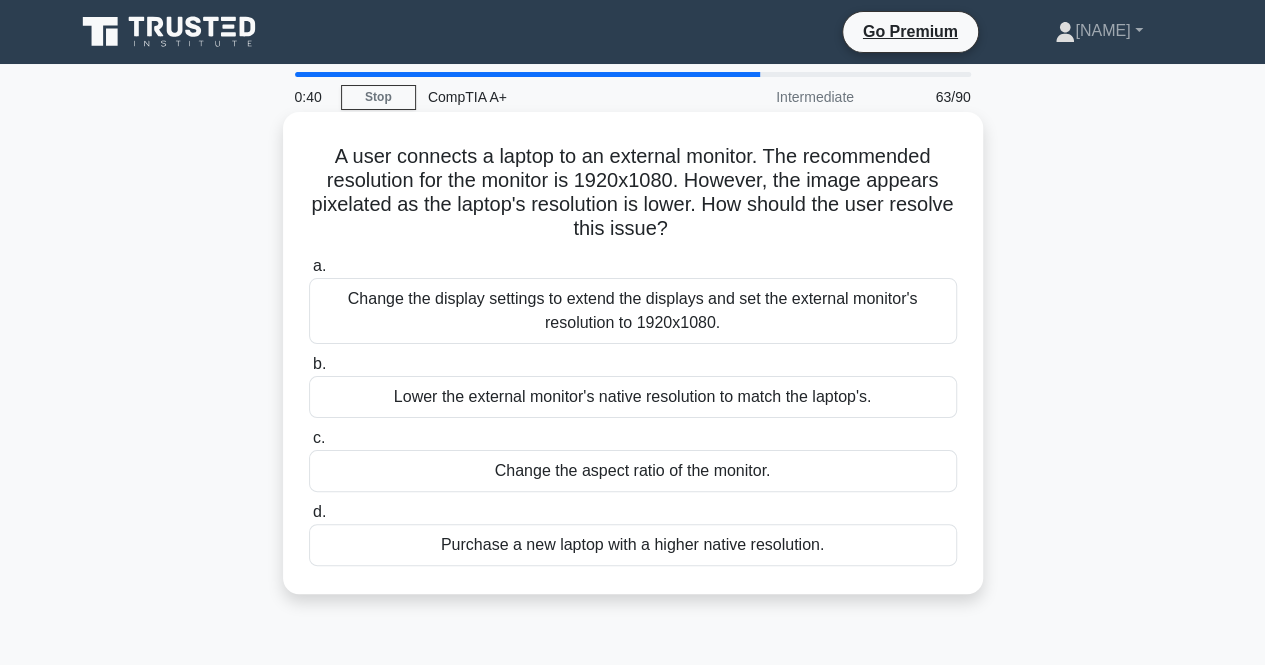 click on "A user connects a laptop to an external monitor. The recommended resolution for the monitor is 1920x1080. However, the image appears pixelated as the laptop's resolution is lower. How should the user resolve this issue?
.spinner_0XTQ{transform-origin:center;animation:spinner_y6GP .75s linear infinite}@keyframes spinner_y6GP{100%{transform:rotate(360deg)}}
a.
b.
c. d." at bounding box center [633, 353] 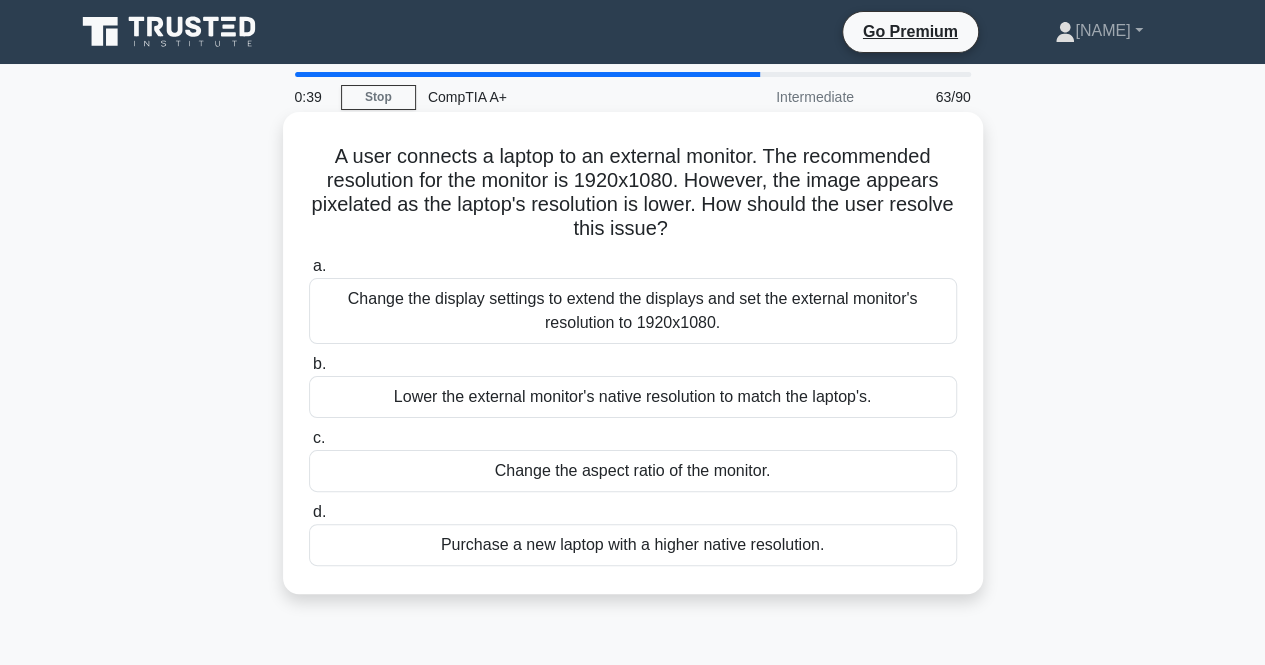 drag, startPoint x: 803, startPoint y: 257, endPoint x: 577, endPoint y: 267, distance: 226.22113 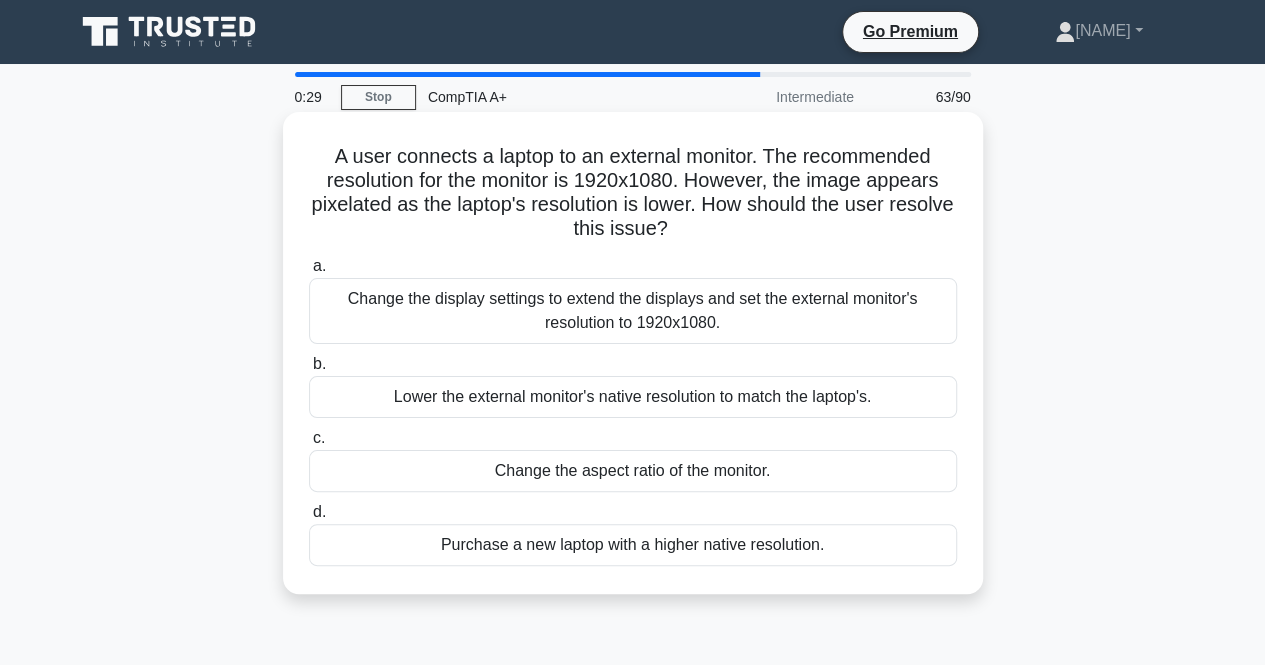 click on "Change the display settings to extend the displays and set the external monitor's resolution to 1920x1080." at bounding box center (633, 311) 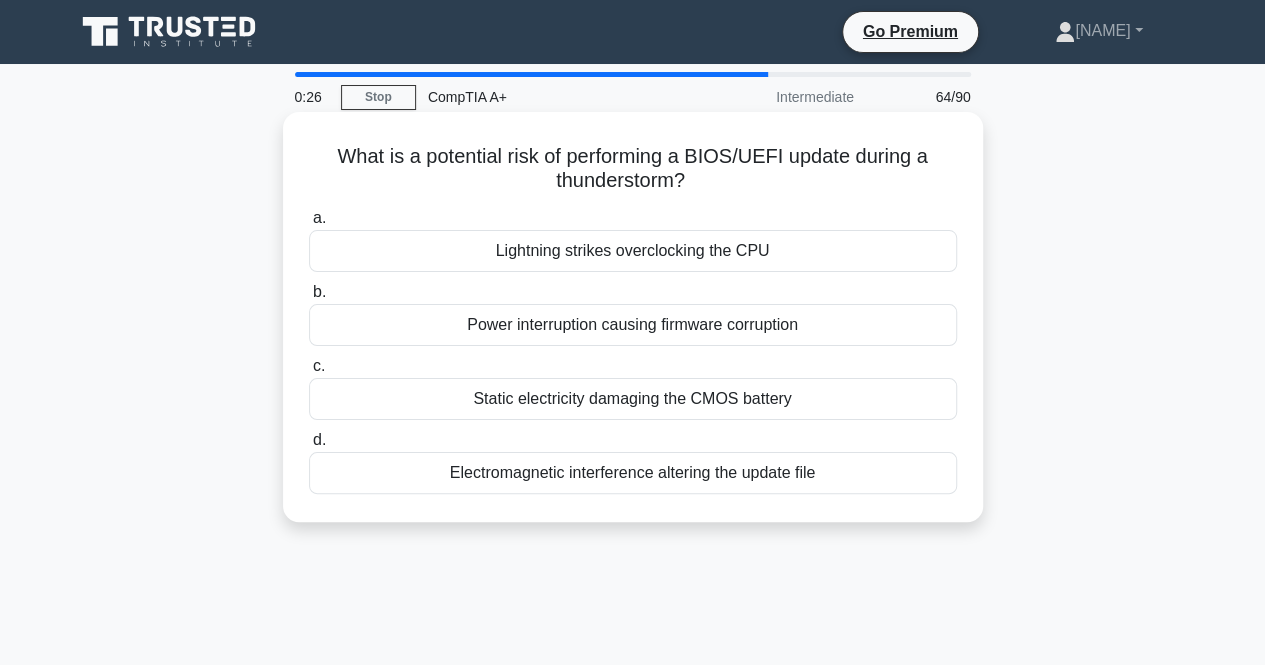 click on "a.
Lightning strikes overclocking the CPU" at bounding box center [633, 239] 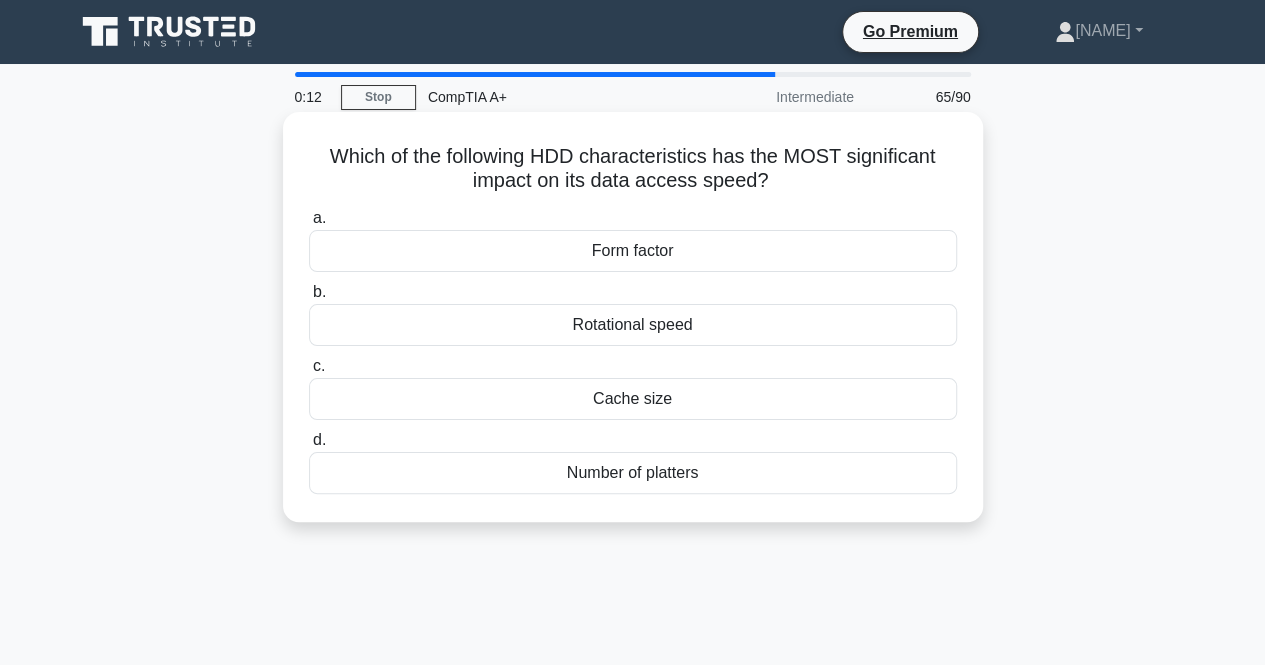 drag, startPoint x: 654, startPoint y: 315, endPoint x: 592, endPoint y: 363, distance: 78.40918 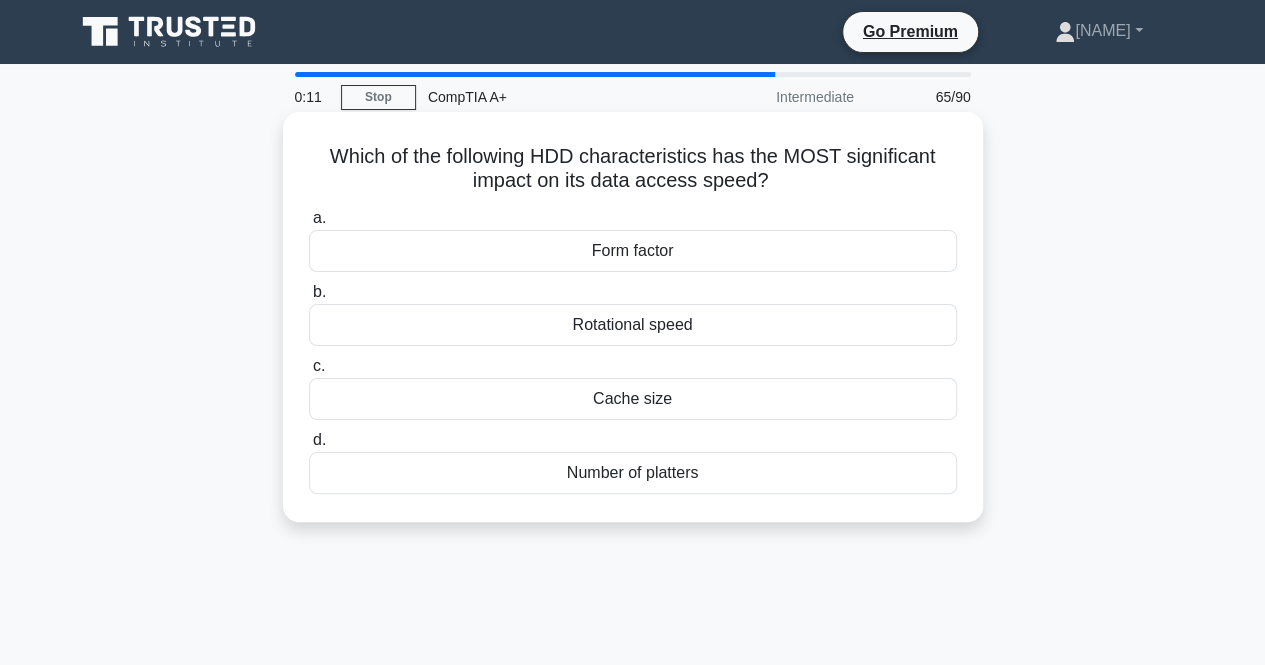 drag, startPoint x: 700, startPoint y: 437, endPoint x: 684, endPoint y: 446, distance: 18.35756 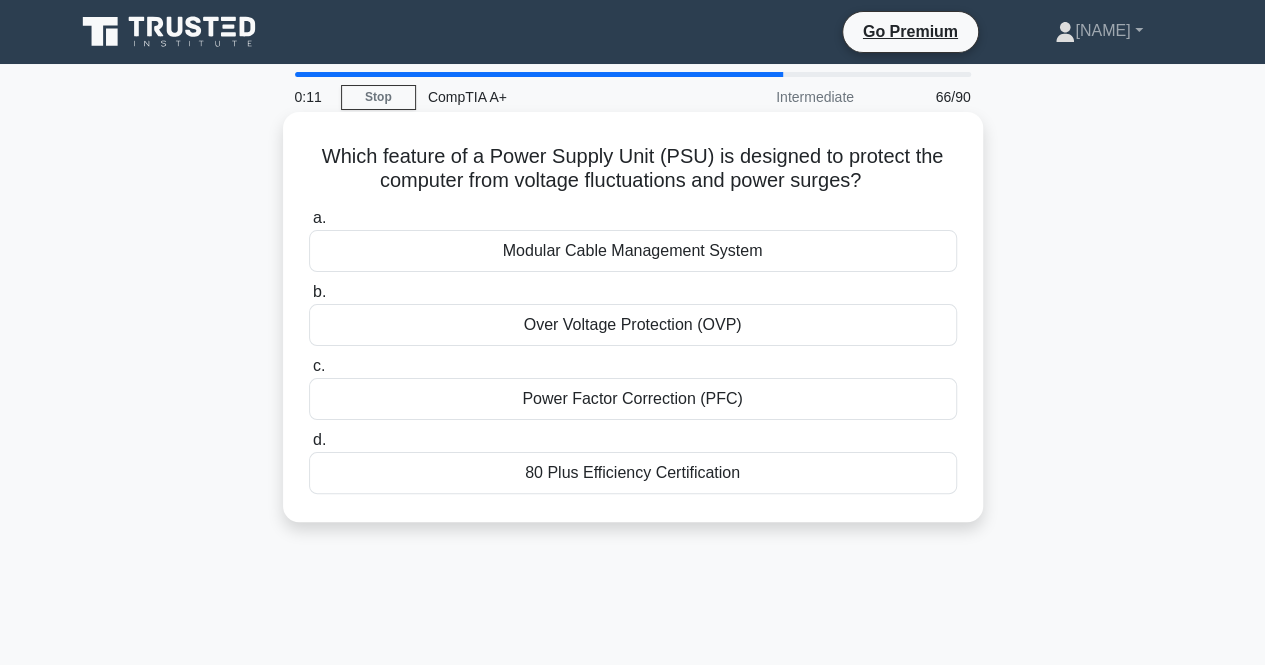 click on "b.
Over Voltage Protection (OVP)" at bounding box center (633, 313) 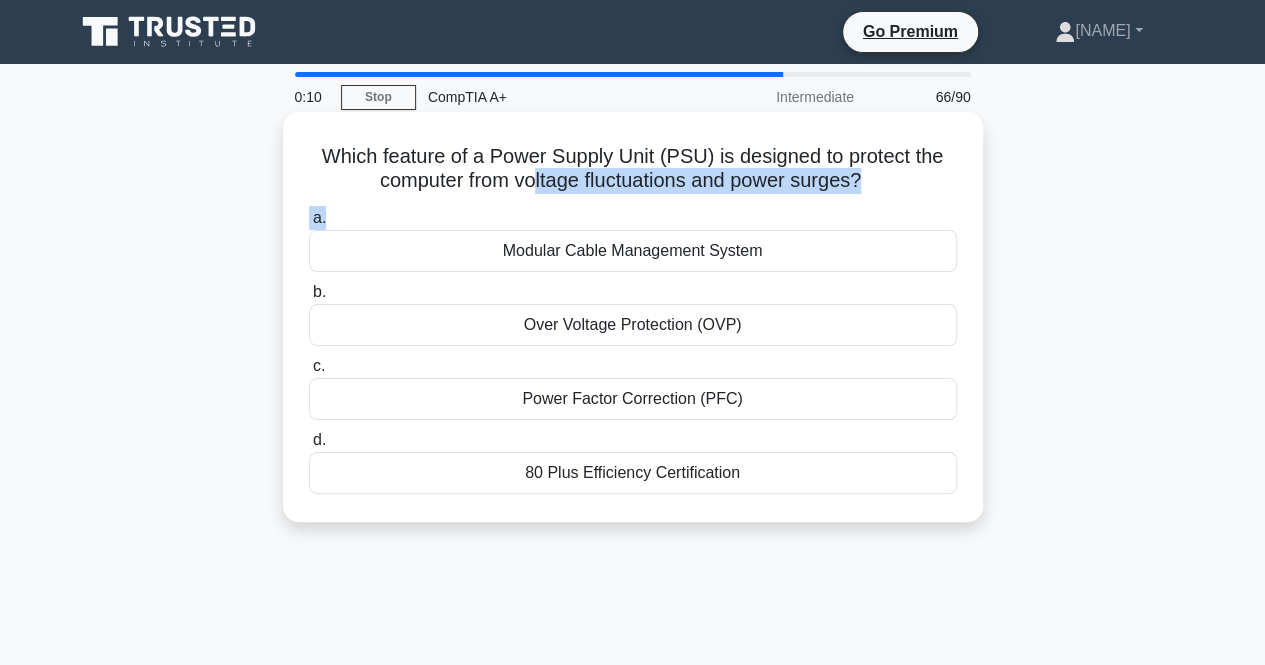 drag, startPoint x: 547, startPoint y: 230, endPoint x: 514, endPoint y: 144, distance: 92.11406 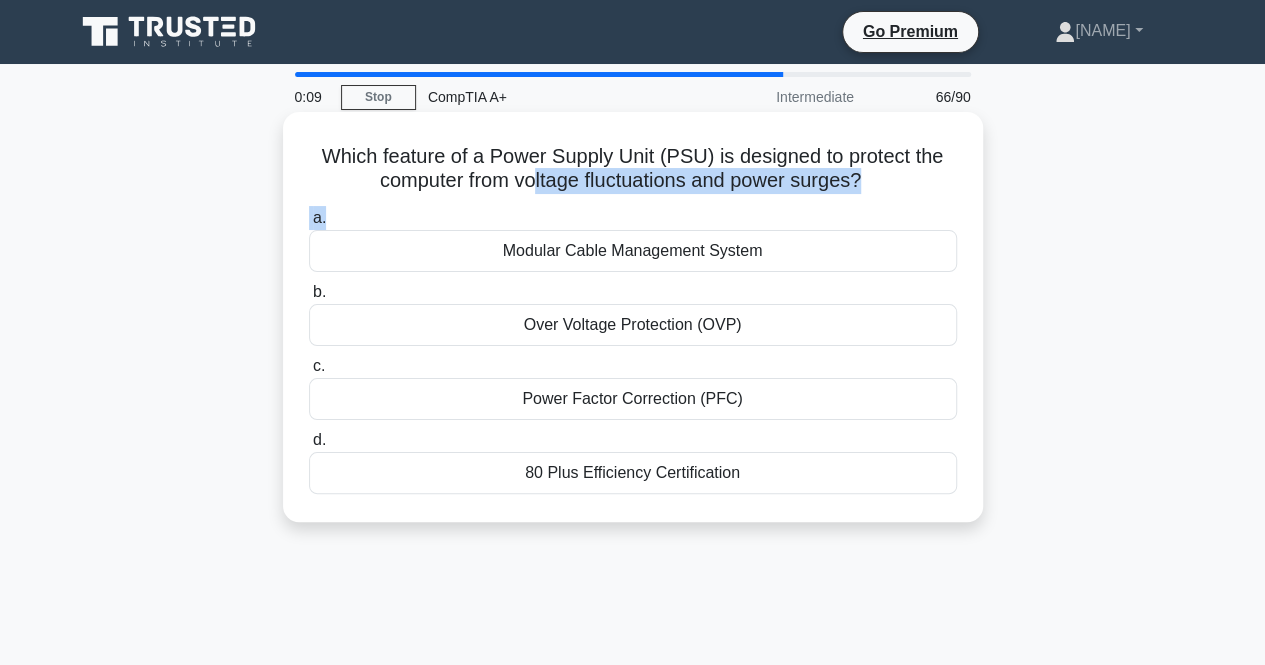 drag, startPoint x: 817, startPoint y: 353, endPoint x: 900, endPoint y: 381, distance: 87.595665 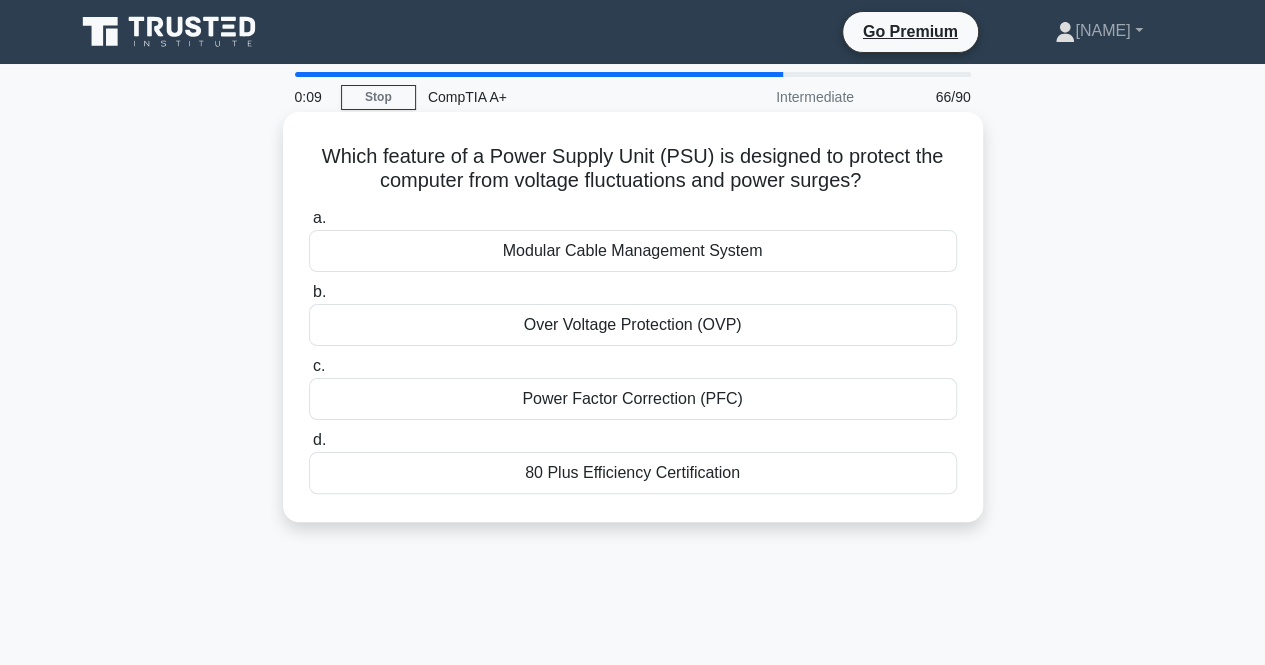 drag, startPoint x: 790, startPoint y: 264, endPoint x: 706, endPoint y: 212, distance: 98.79271 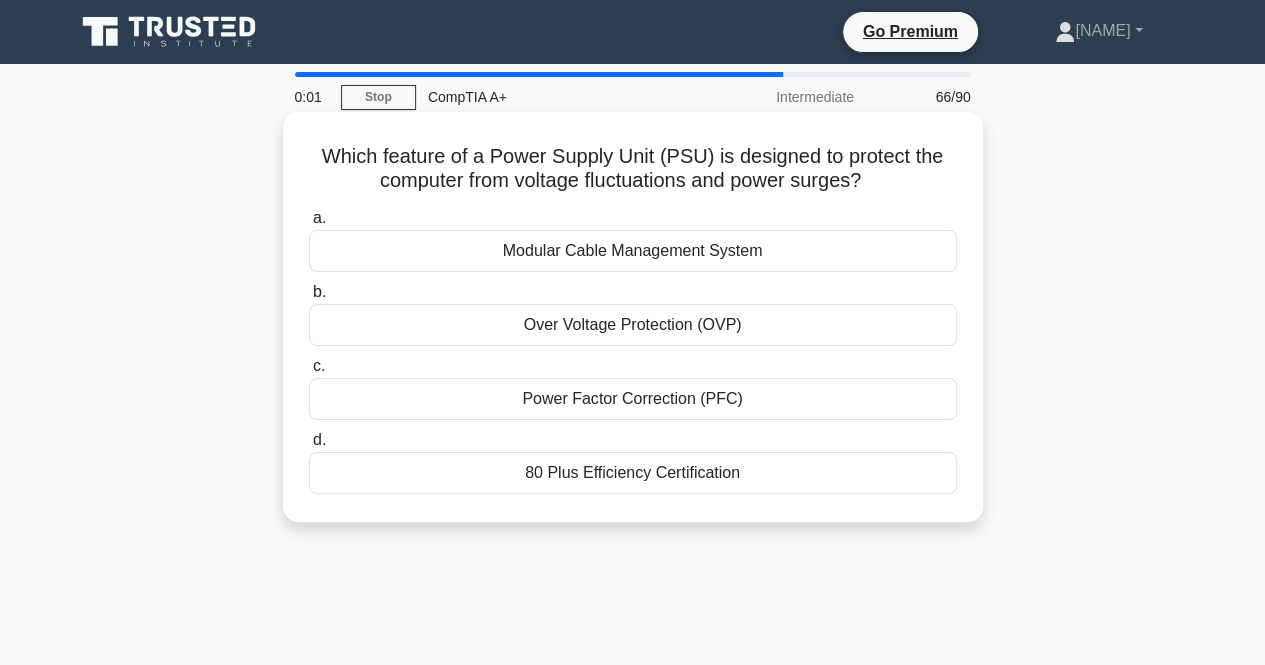 click on "Modular Cable Management System" at bounding box center (633, 251) 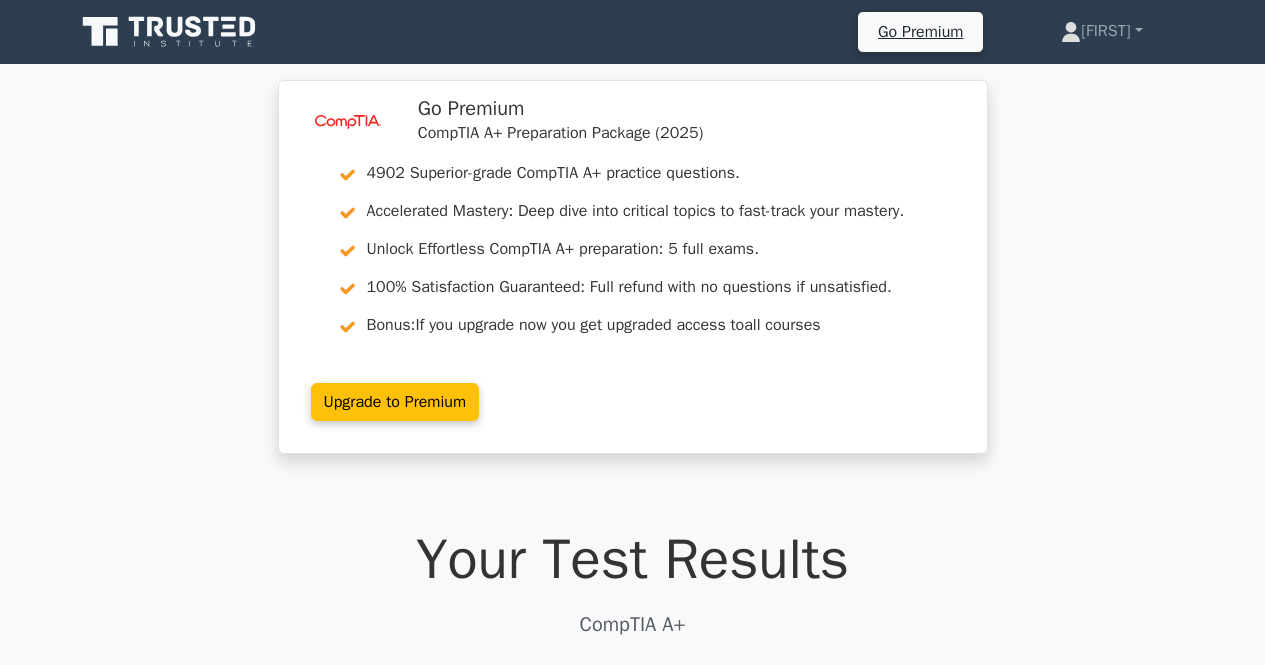 scroll, scrollTop: 0, scrollLeft: 0, axis: both 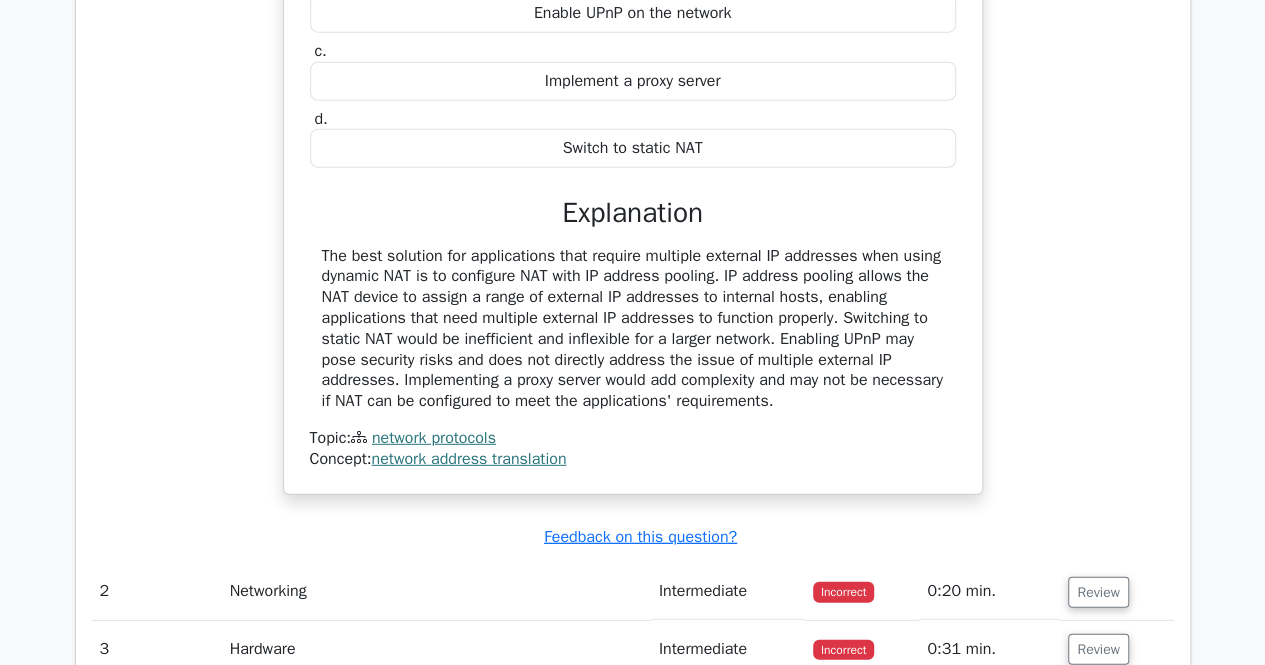 click on "image/svg+xml
Go Premium
CompTIA A+ Preparation Package (2025)
4902 Superior-grade  CompTIA A+ practice questions.
Accelerated Mastery: Deep dive into critical topics to fast-track your mastery.
Bonus:" at bounding box center [632, 1187] 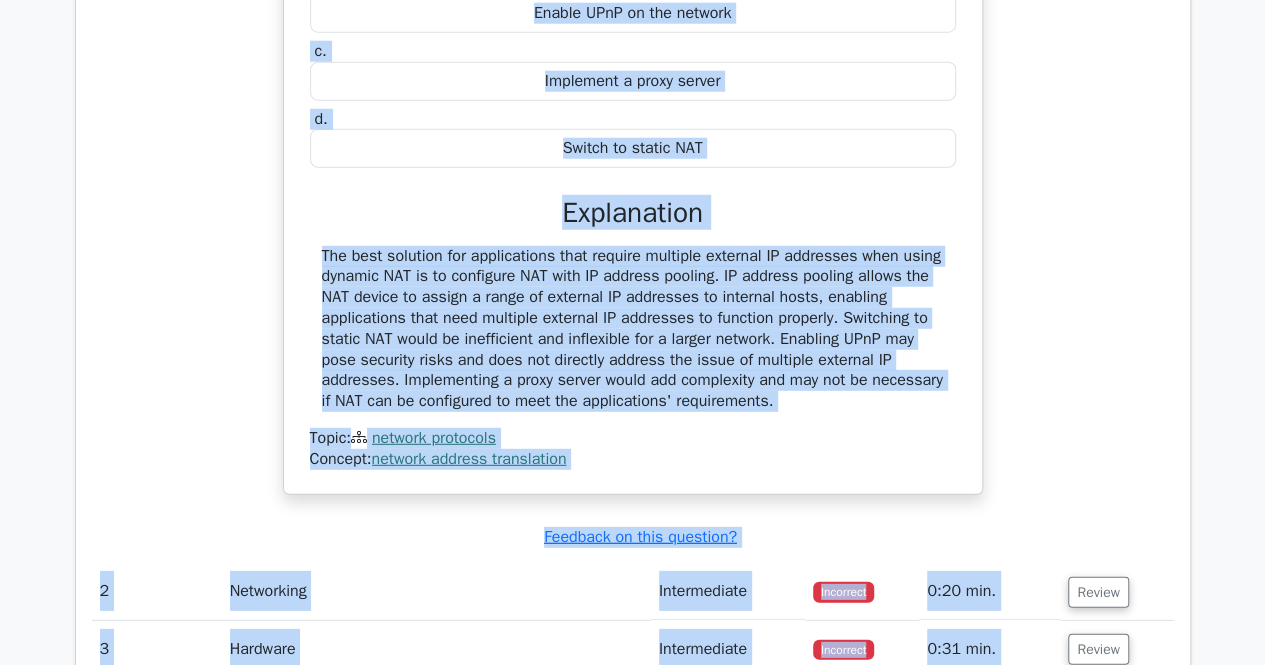 click on "image/svg+xml
Go Premium
CompTIA A+ Preparation Package (2025)
4902 Superior-grade  CompTIA A+ practice questions.
Accelerated Mastery: Deep dive into critical topics to fast-track your mastery.
Bonus:" at bounding box center (632, 1187) 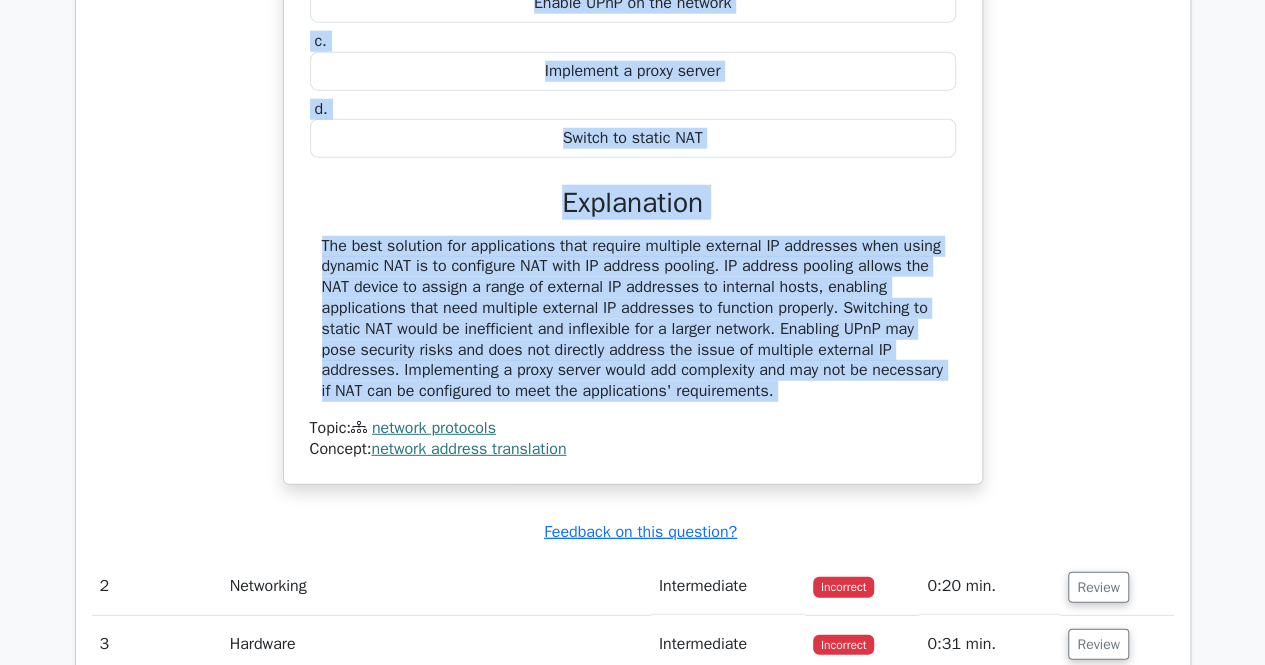 drag, startPoint x: 1262, startPoint y: 189, endPoint x: 884, endPoint y: 403, distance: 434.3731 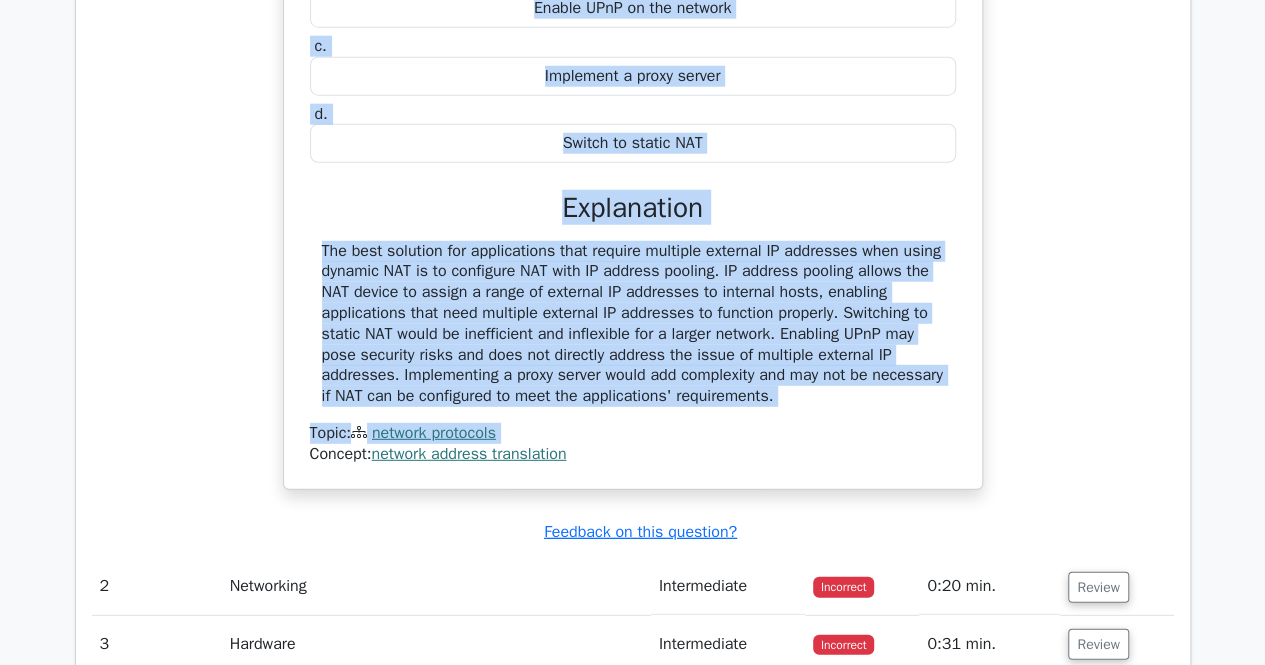 click on "A network administrator has set up dynamic NAT for a local network but notices that some applications are not functioning correctly. The affected applications require multiple external IP addresses for proper connectivity. What is the best solution?
a.
Configure NAT with IP address pooling
b.
c. d." at bounding box center (633, 137) 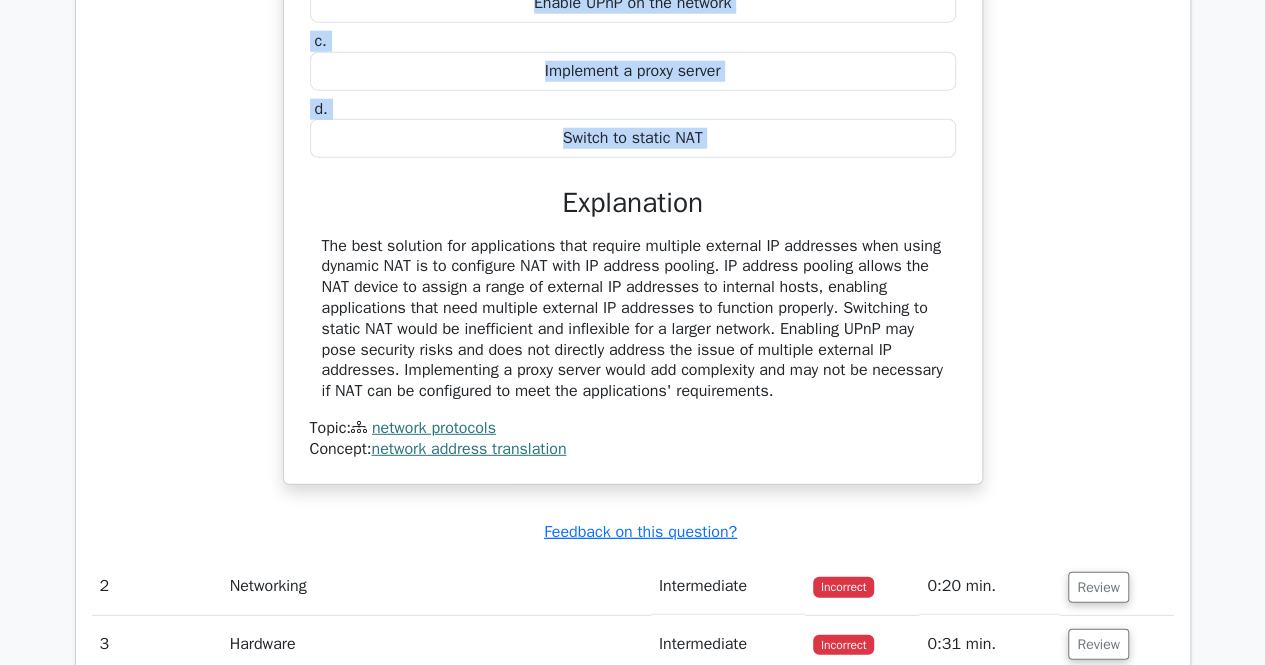 click on "Switch to static NAT" at bounding box center (633, 138) 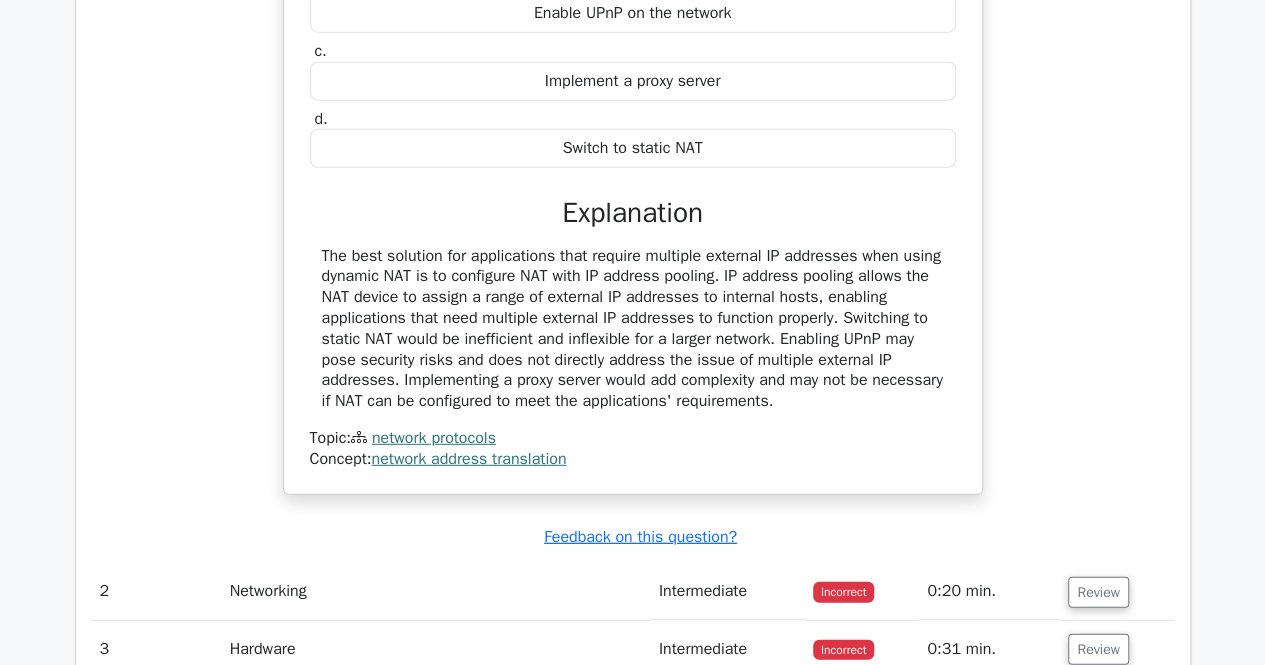 drag, startPoint x: 1229, startPoint y: 177, endPoint x: 1279, endPoint y: 181, distance: 50.159744 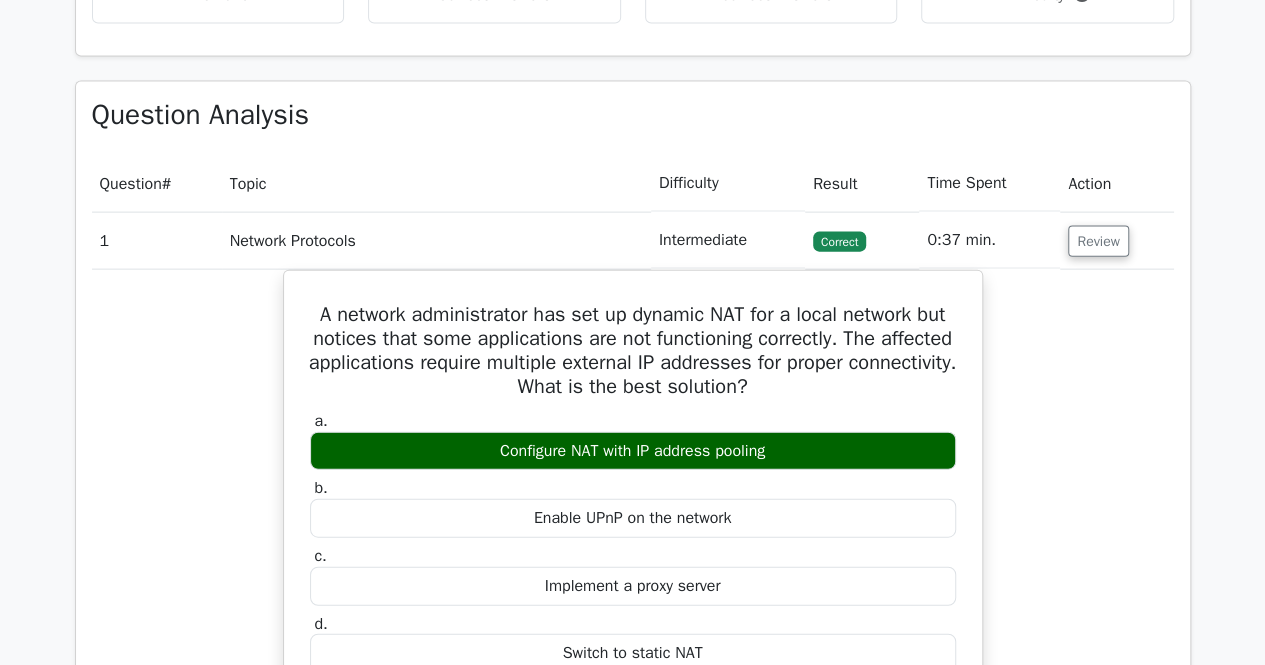 scroll, scrollTop: 2046, scrollLeft: 0, axis: vertical 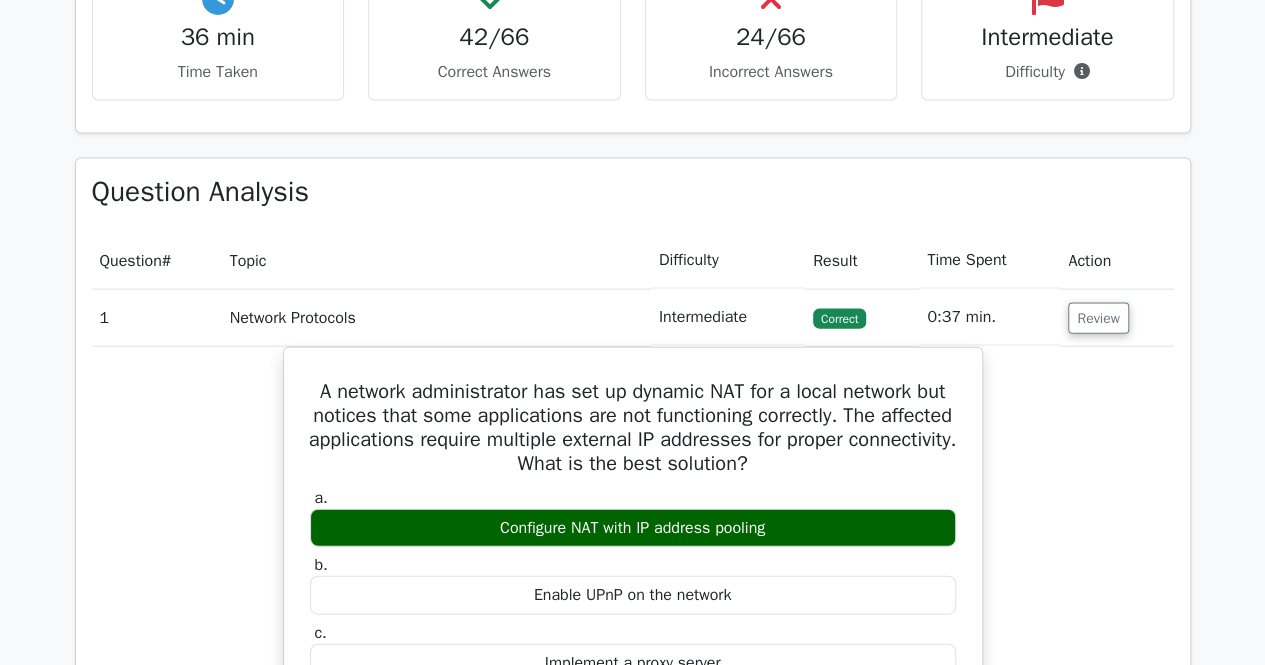 drag, startPoint x: 1231, startPoint y: 225, endPoint x: 1279, endPoint y: 170, distance: 73 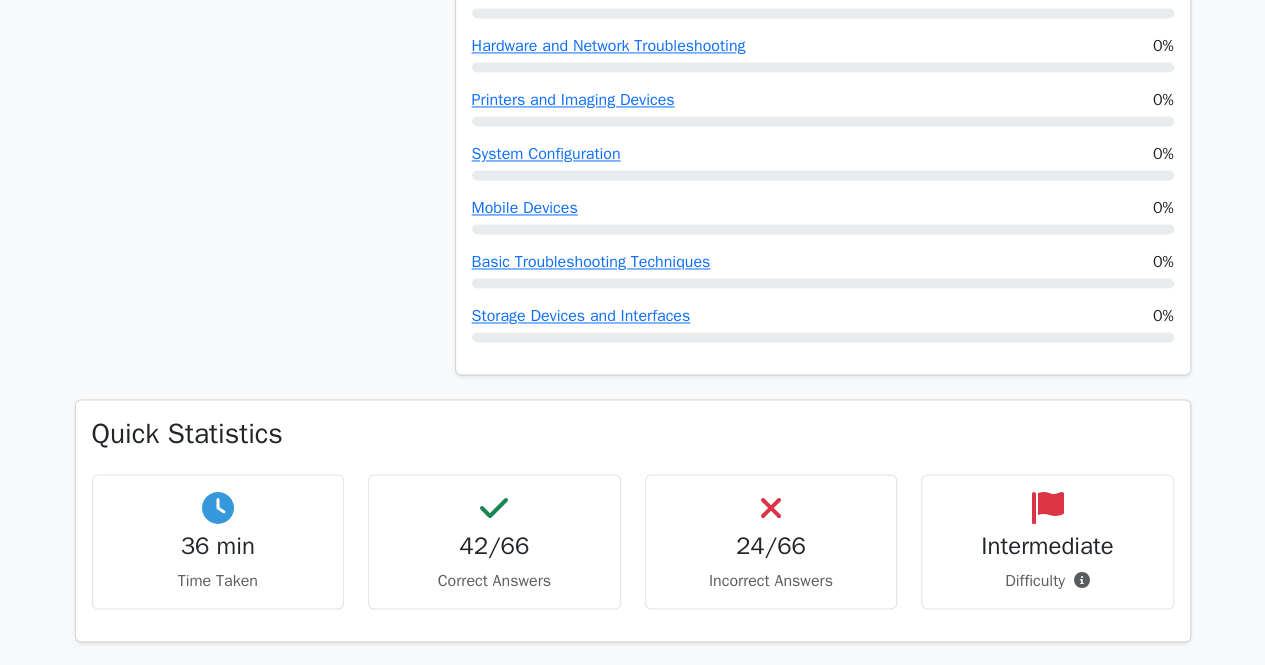 scroll, scrollTop: 2329, scrollLeft: 0, axis: vertical 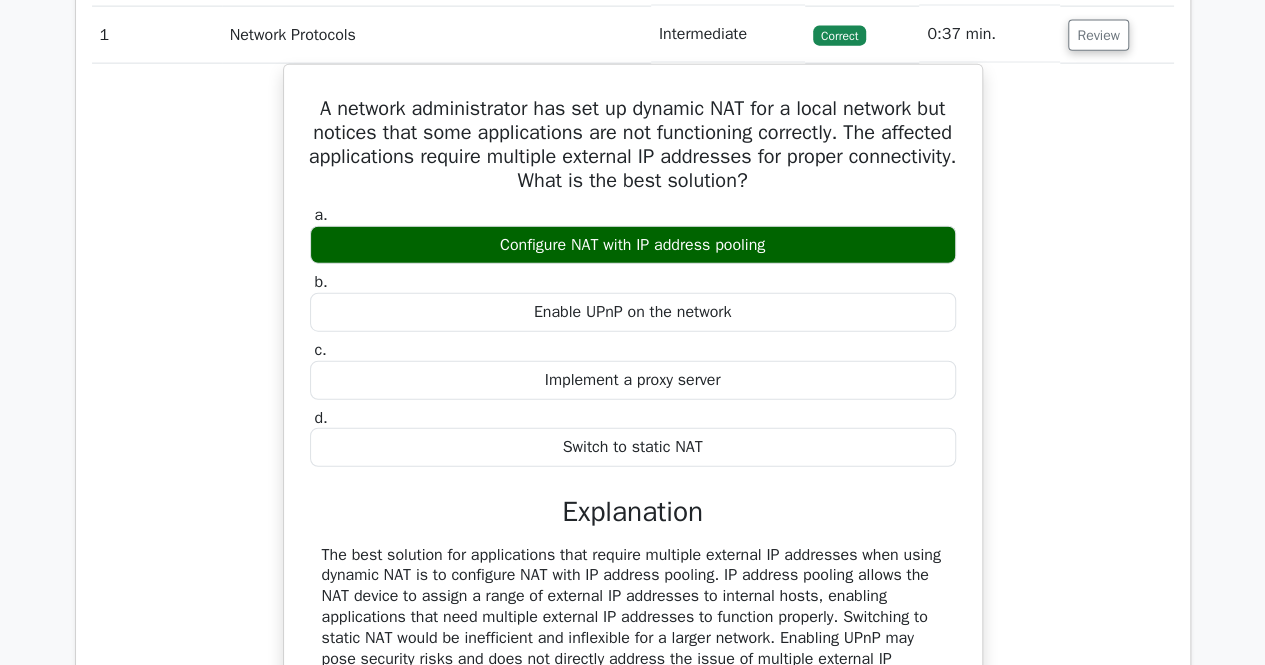 click on "image/svg+xml
Go Premium
CompTIA A+ Preparation Package (2025)
4902 Superior-grade  CompTIA A+ practice questions.
Accelerated Mastery: Deep dive into critical topics to fast-track your mastery.
Bonus:" at bounding box center (632, 1486) 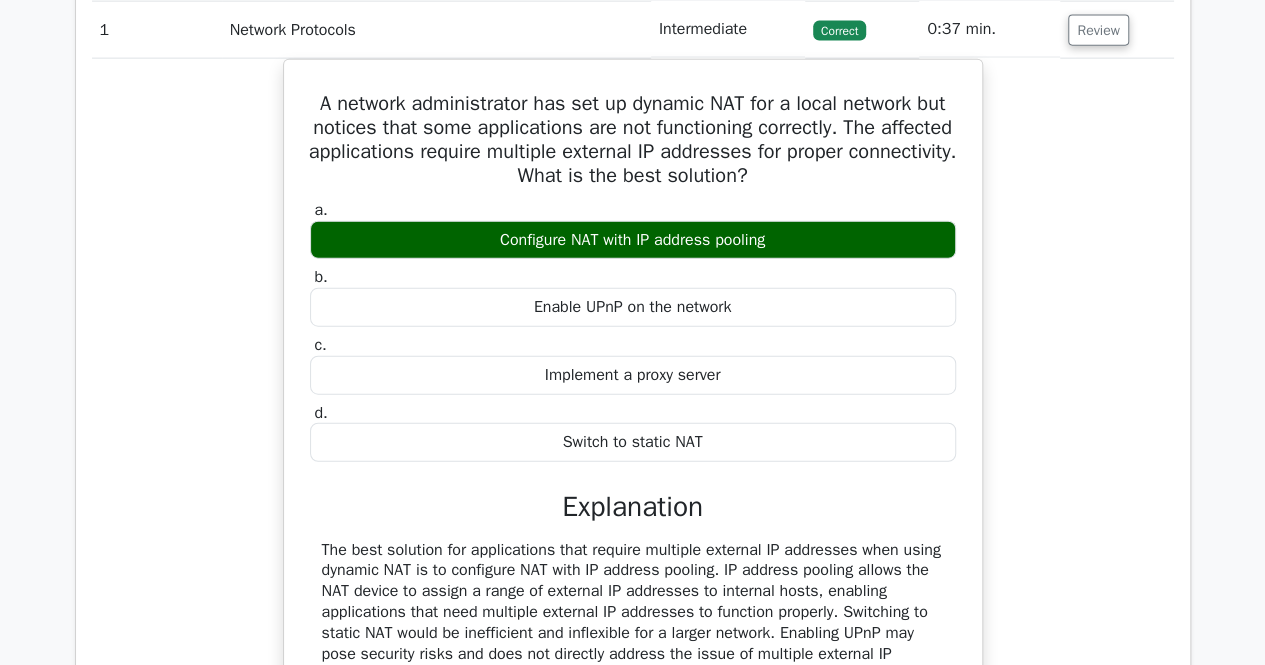 click on "A network administrator has set up dynamic NAT for a local network but notices that some applications are not functioning correctly. The affected applications require multiple external IP addresses for proper connectivity. What is the best solution?
a.
Configure NAT with IP address pooling
b.
c. d." at bounding box center (633, 436) 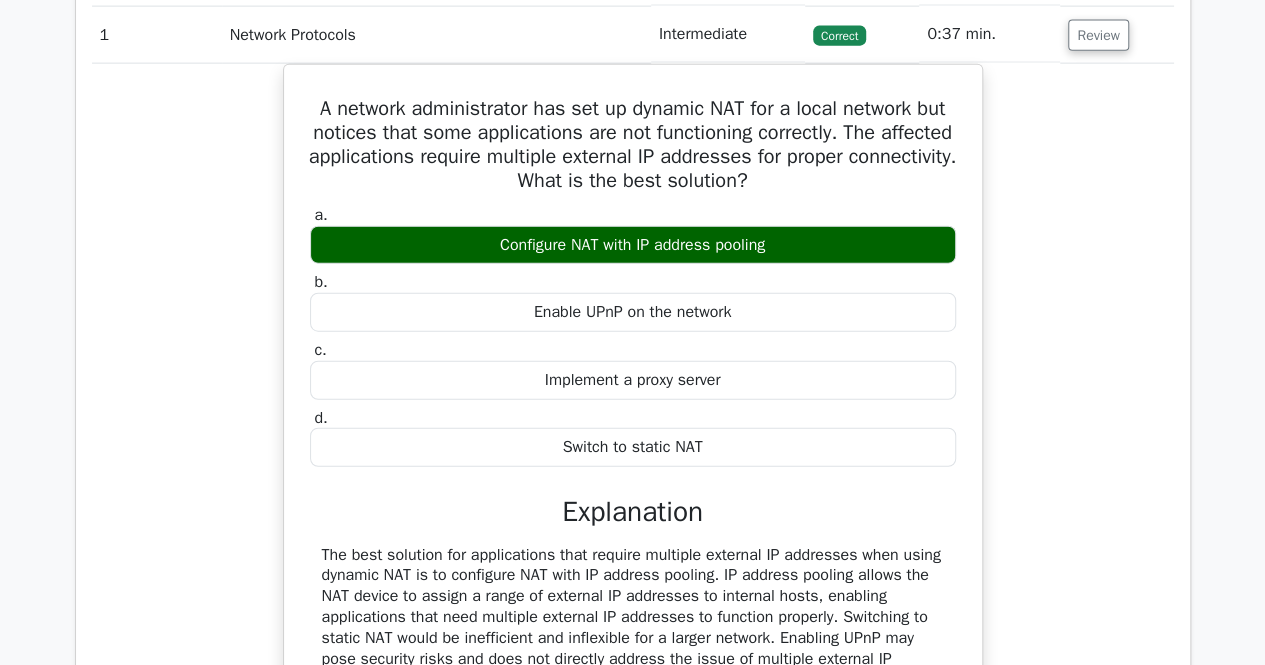 drag, startPoint x: 1109, startPoint y: 274, endPoint x: 1192, endPoint y: 217, distance: 100.68764 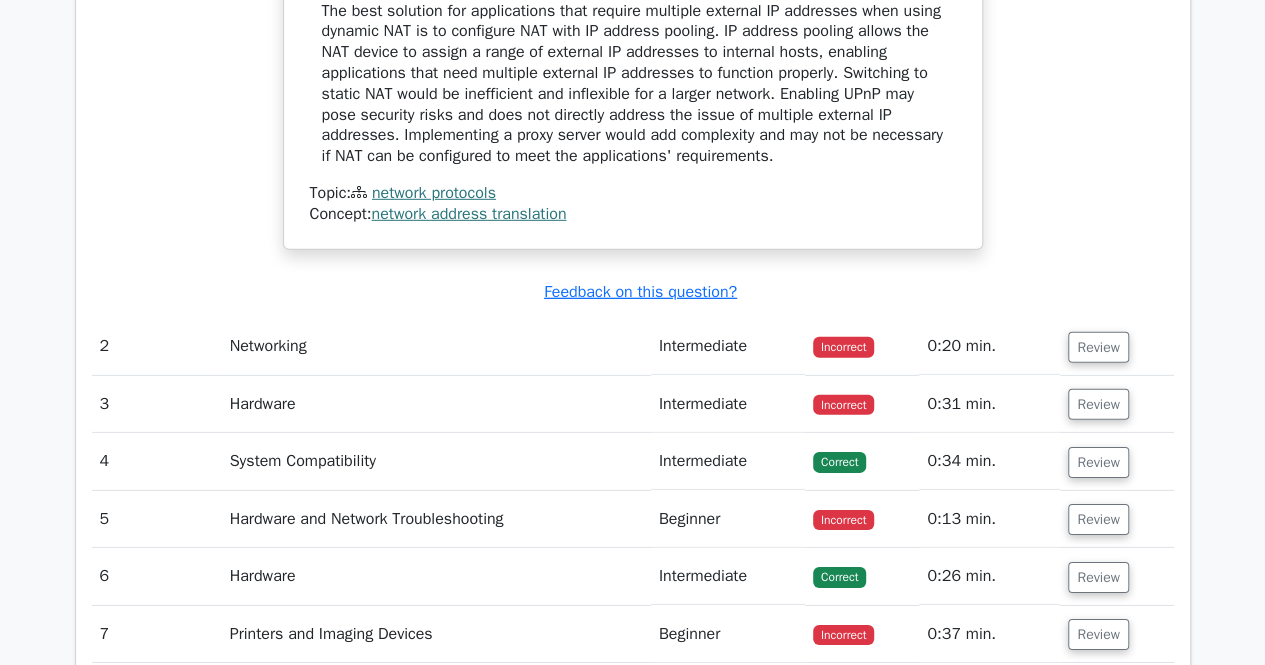 scroll, scrollTop: 2882, scrollLeft: 0, axis: vertical 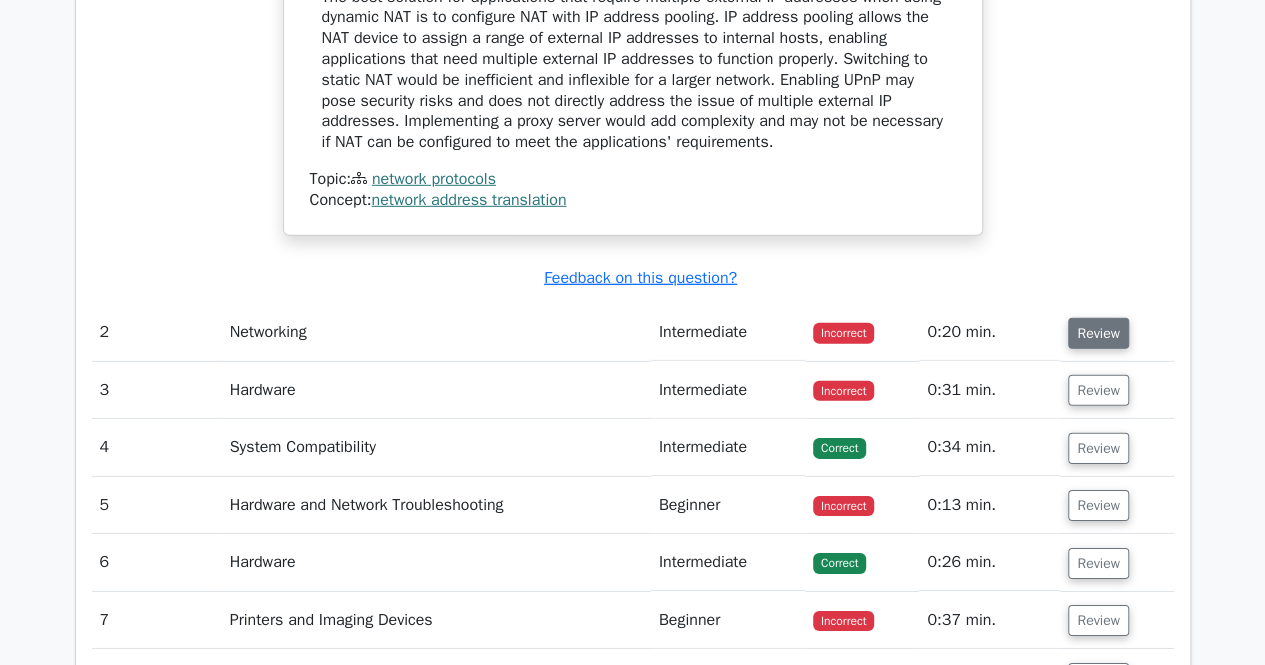 click on "Review" at bounding box center (1098, 333) 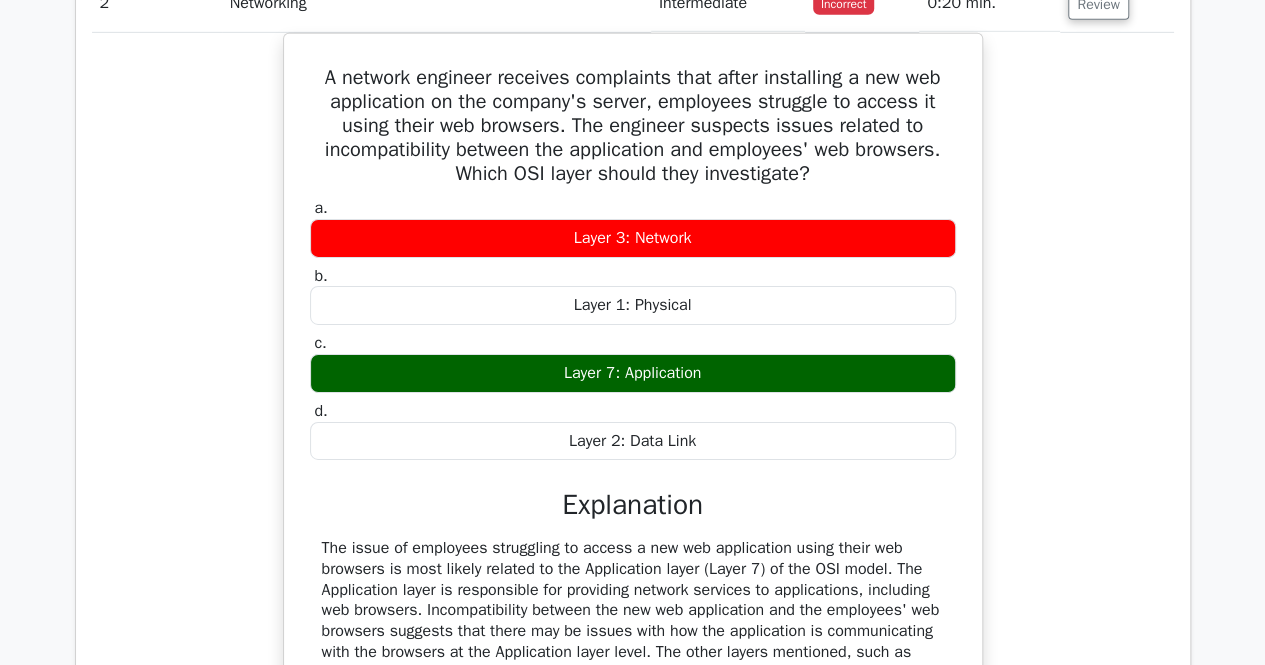 scroll, scrollTop: 3224, scrollLeft: 0, axis: vertical 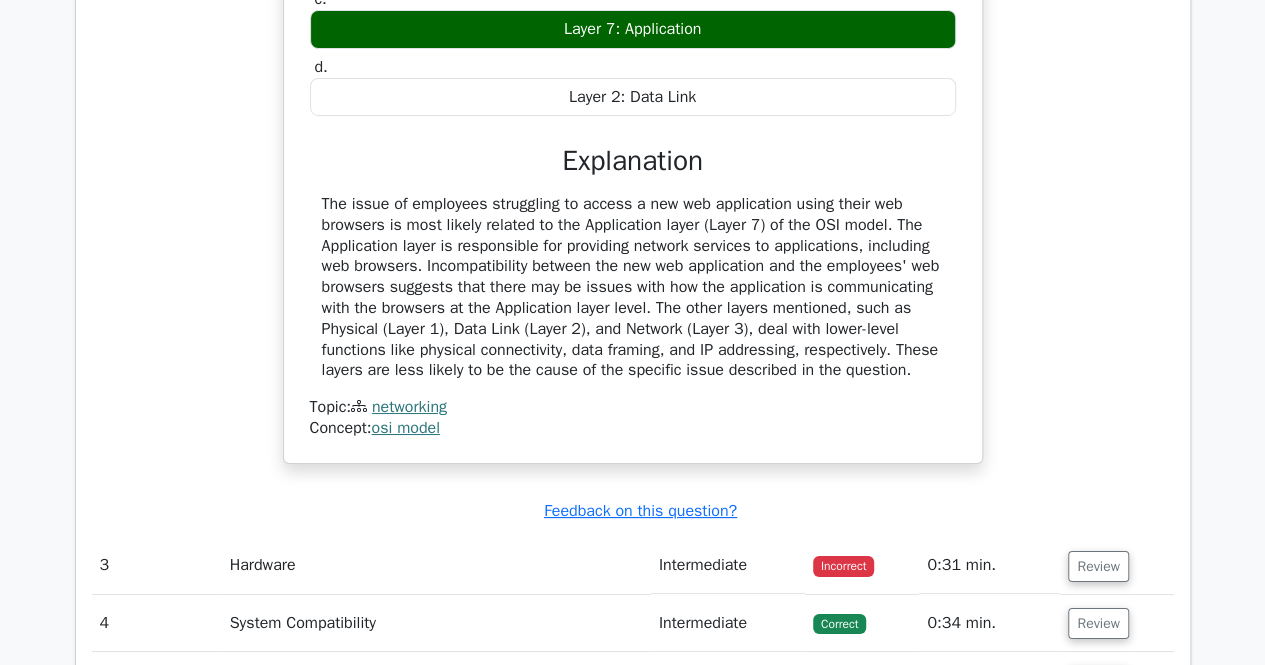 type 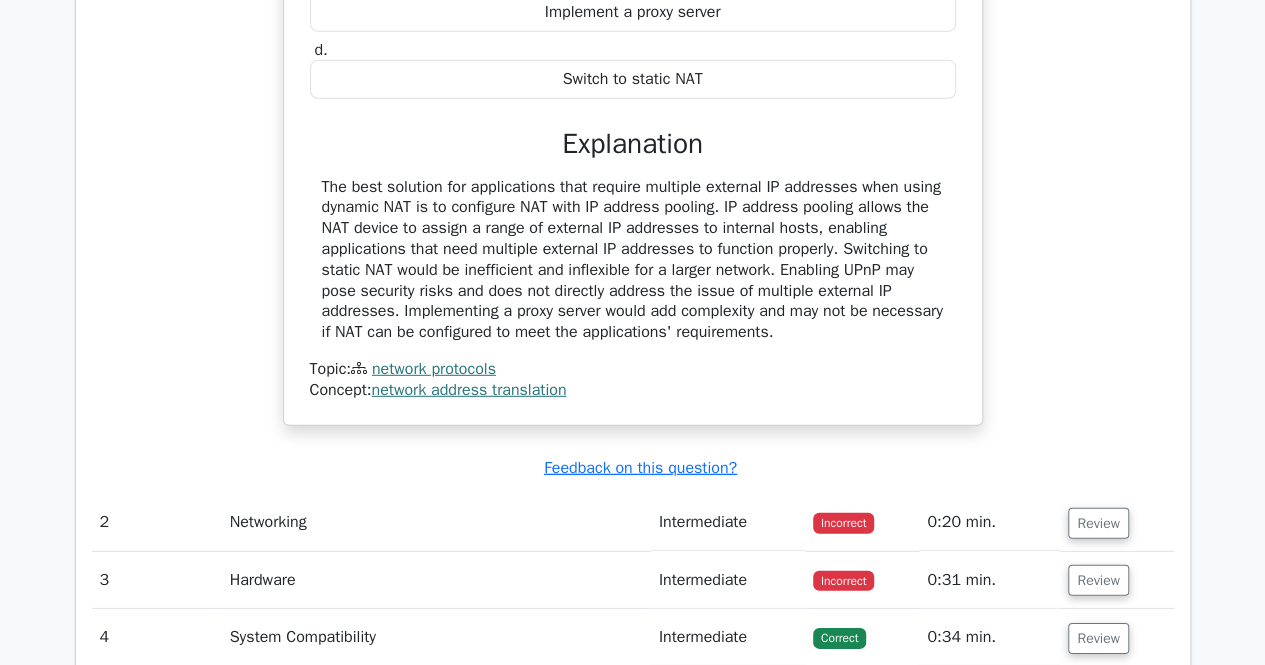 scroll, scrollTop: 2688, scrollLeft: 0, axis: vertical 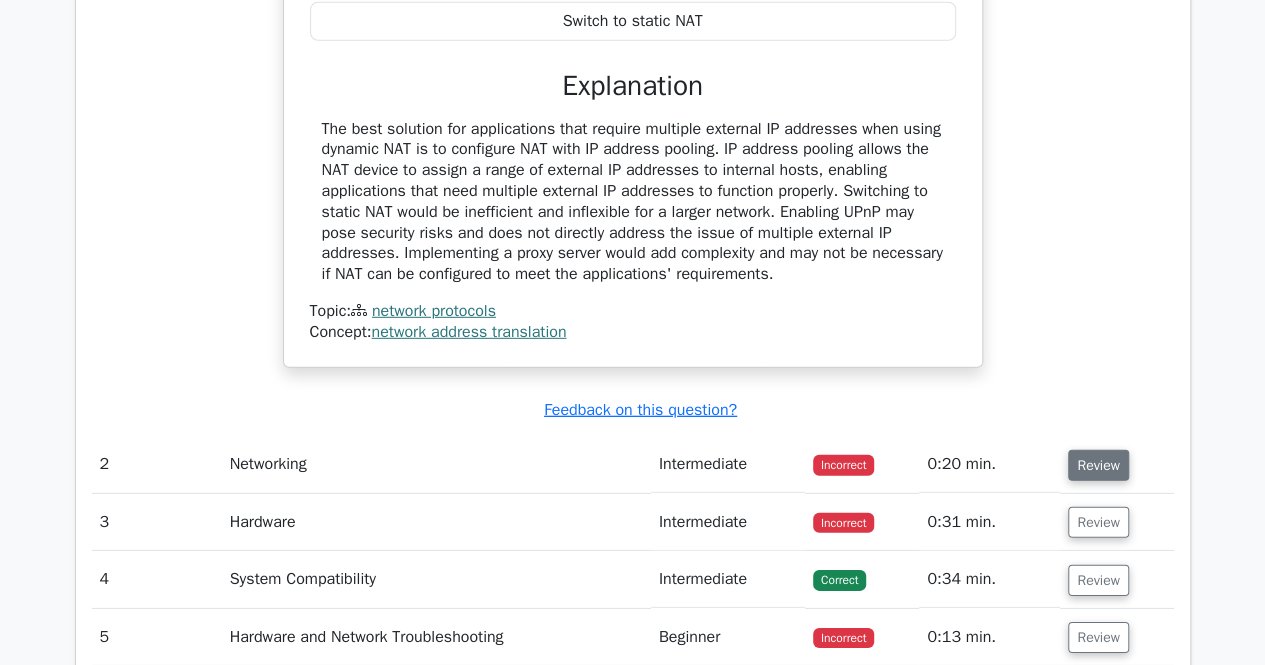 click on "Review" at bounding box center (1098, 465) 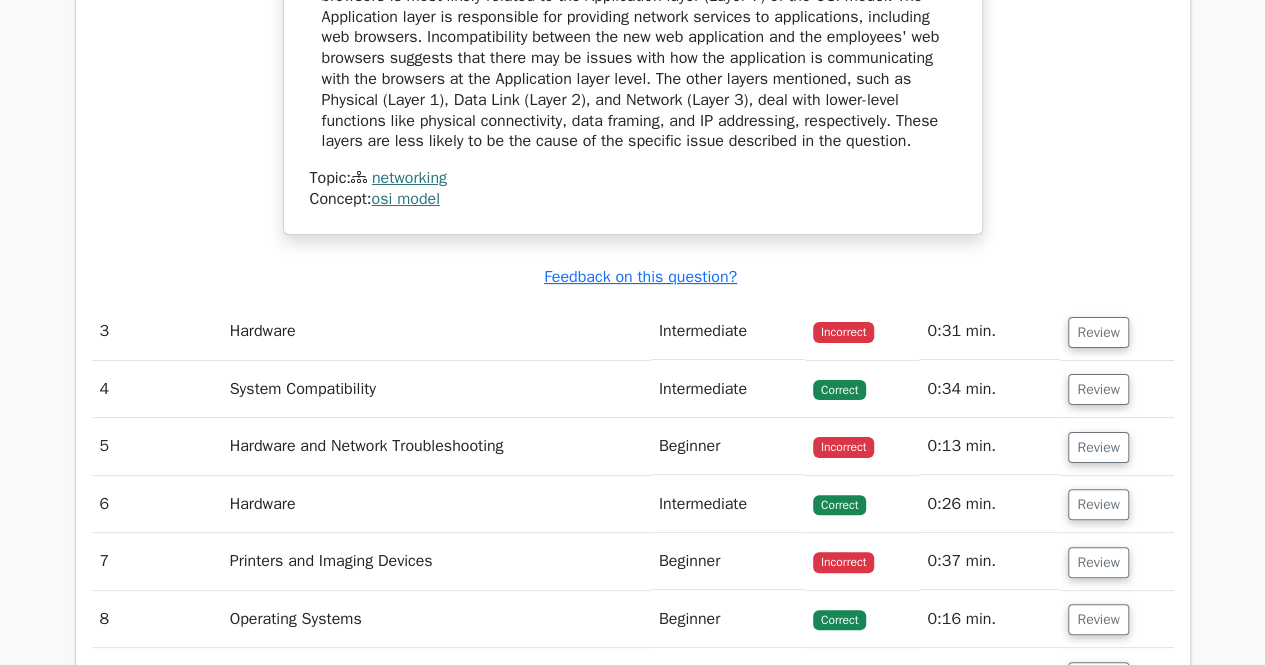 scroll, scrollTop: 3798, scrollLeft: 0, axis: vertical 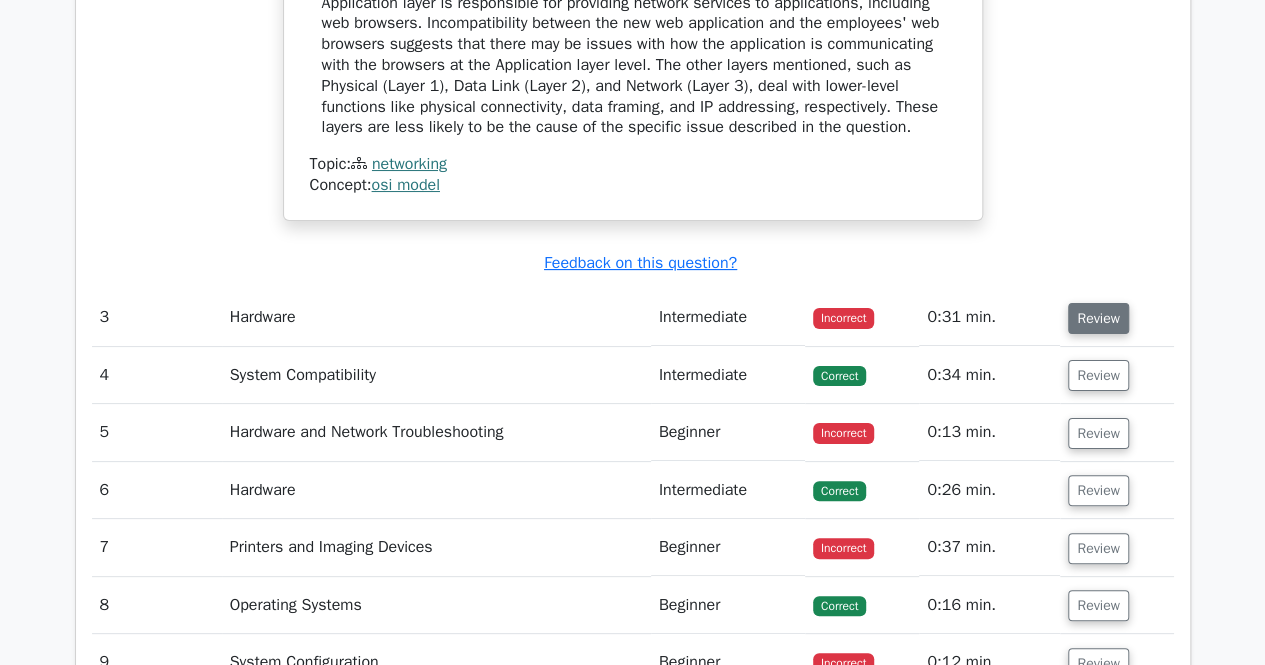 click on "Review" at bounding box center [1098, 318] 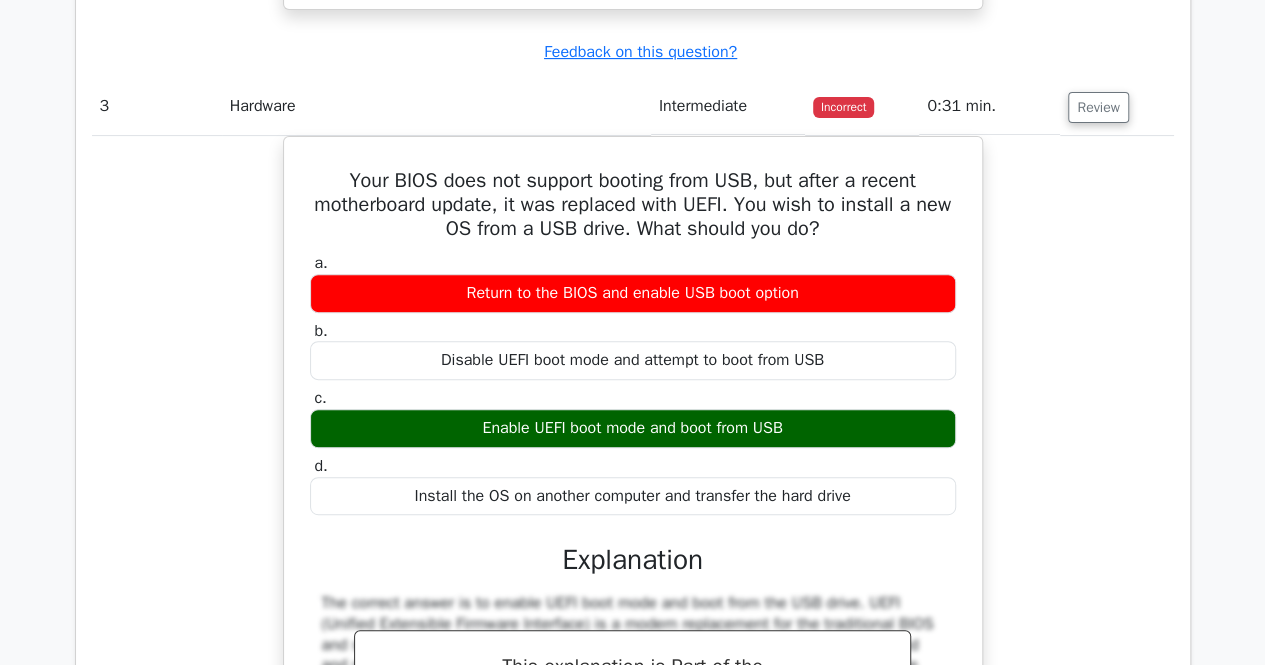 scroll, scrollTop: 4034, scrollLeft: 0, axis: vertical 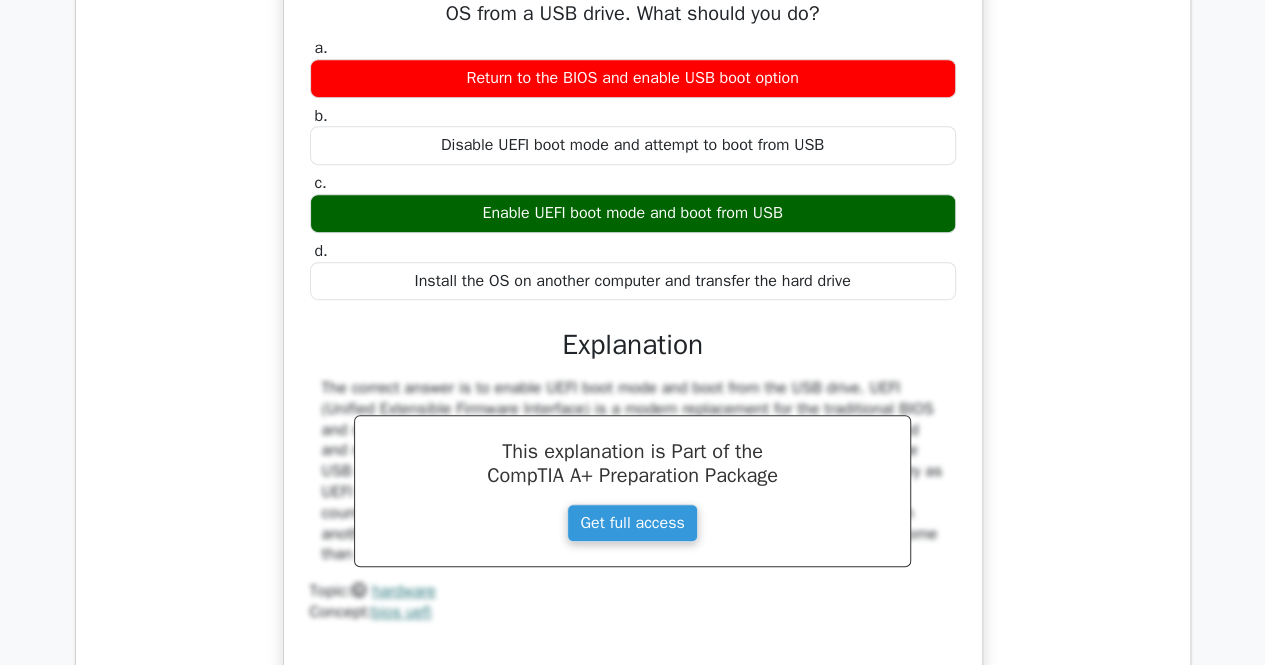 click on "Enable UEFI boot mode and boot from USB" at bounding box center (633, 213) 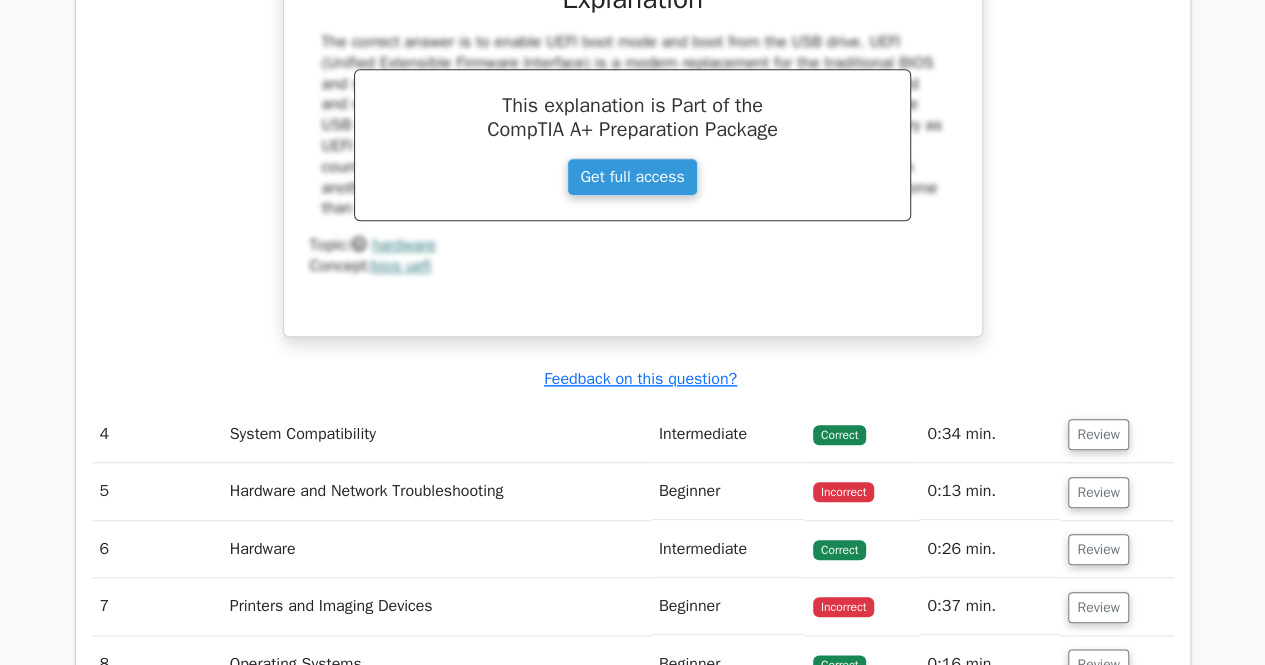 scroll, scrollTop: 4555, scrollLeft: 0, axis: vertical 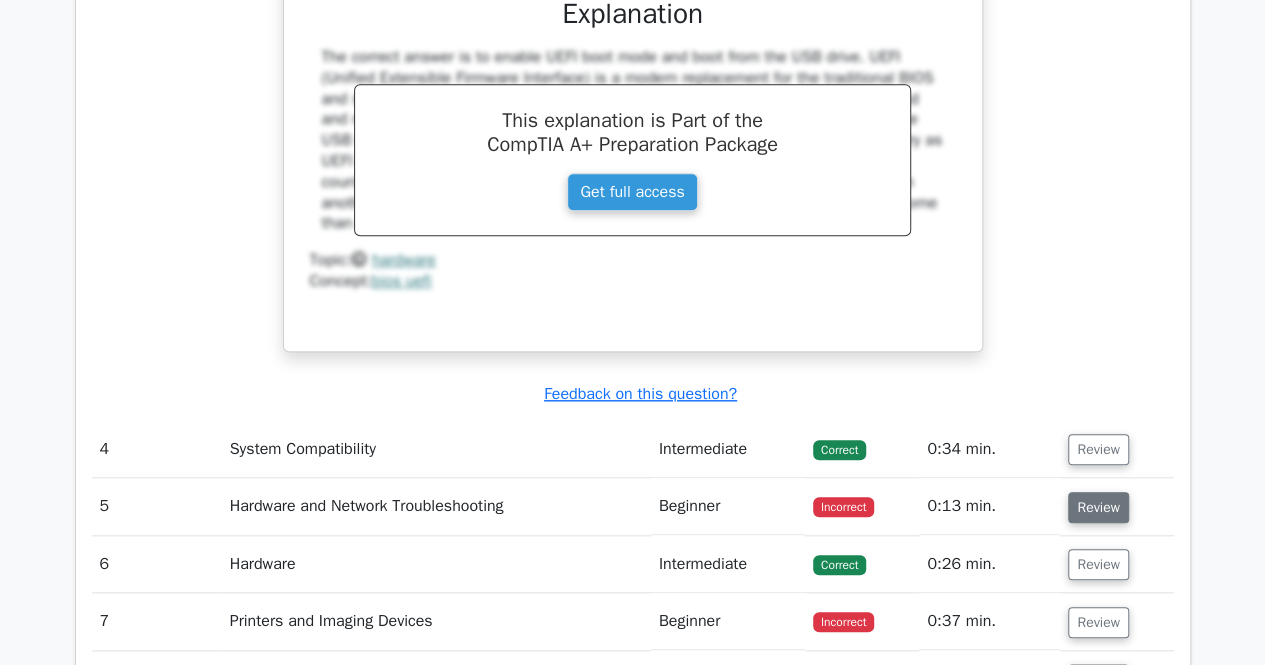 click on "Review" at bounding box center [1098, 507] 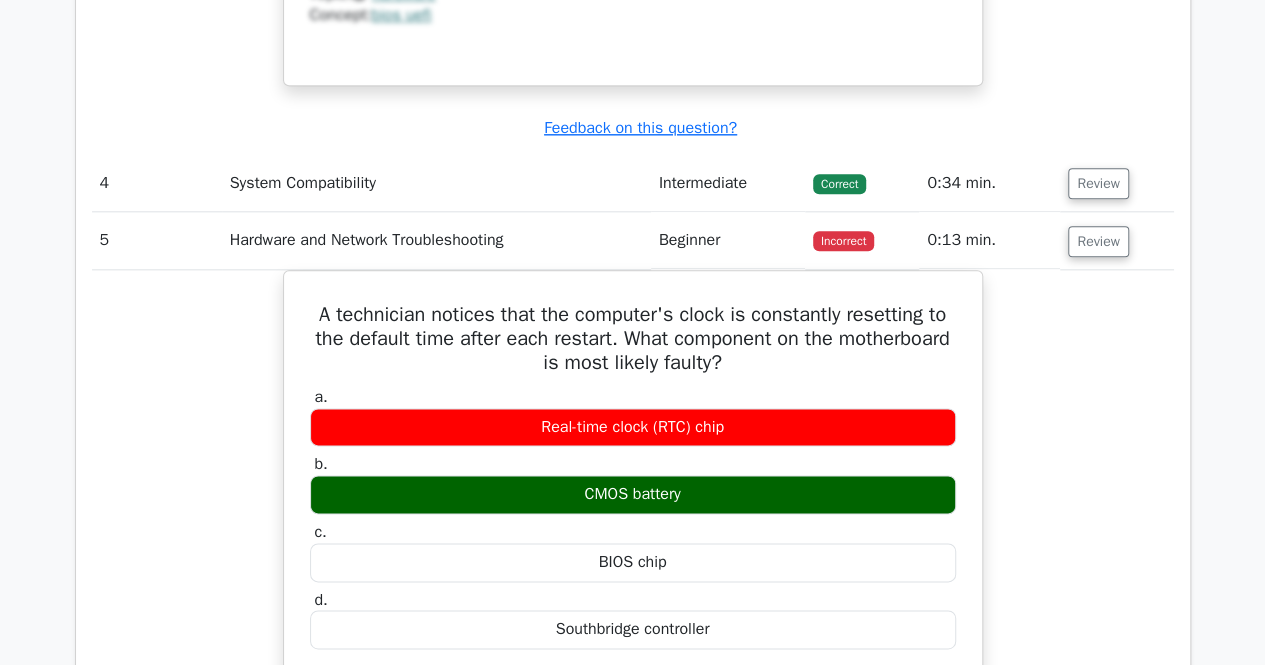 scroll, scrollTop: 4848, scrollLeft: 0, axis: vertical 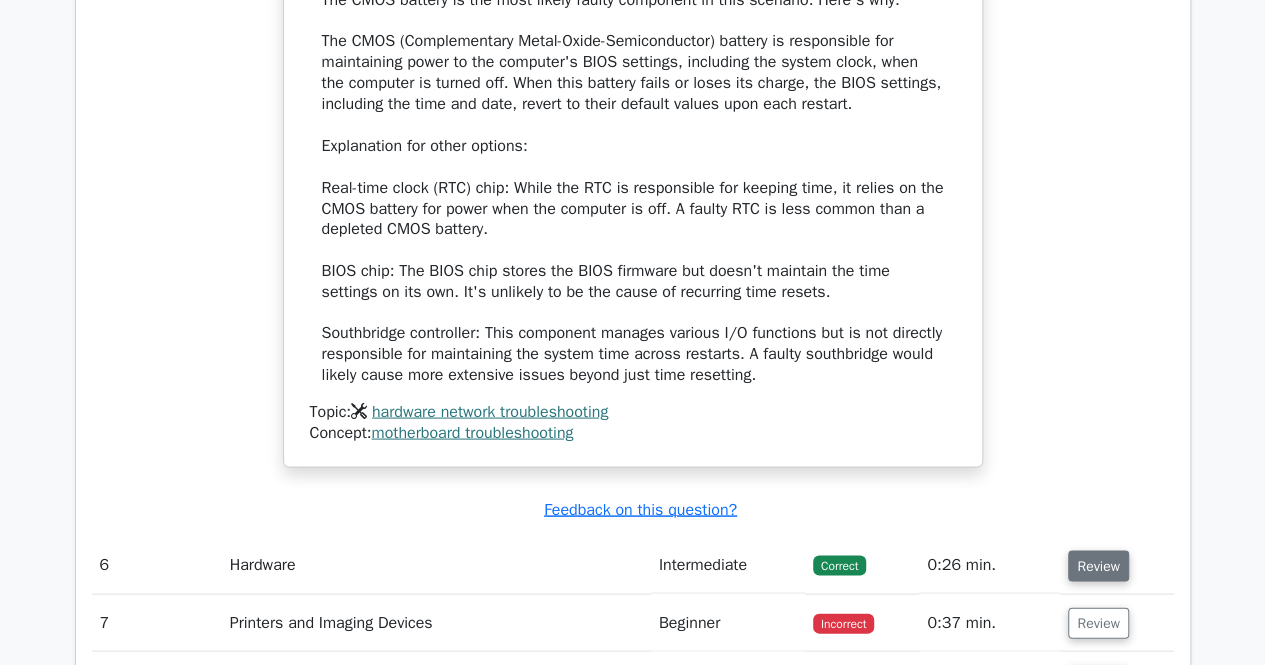 click on "Review" at bounding box center [1098, 565] 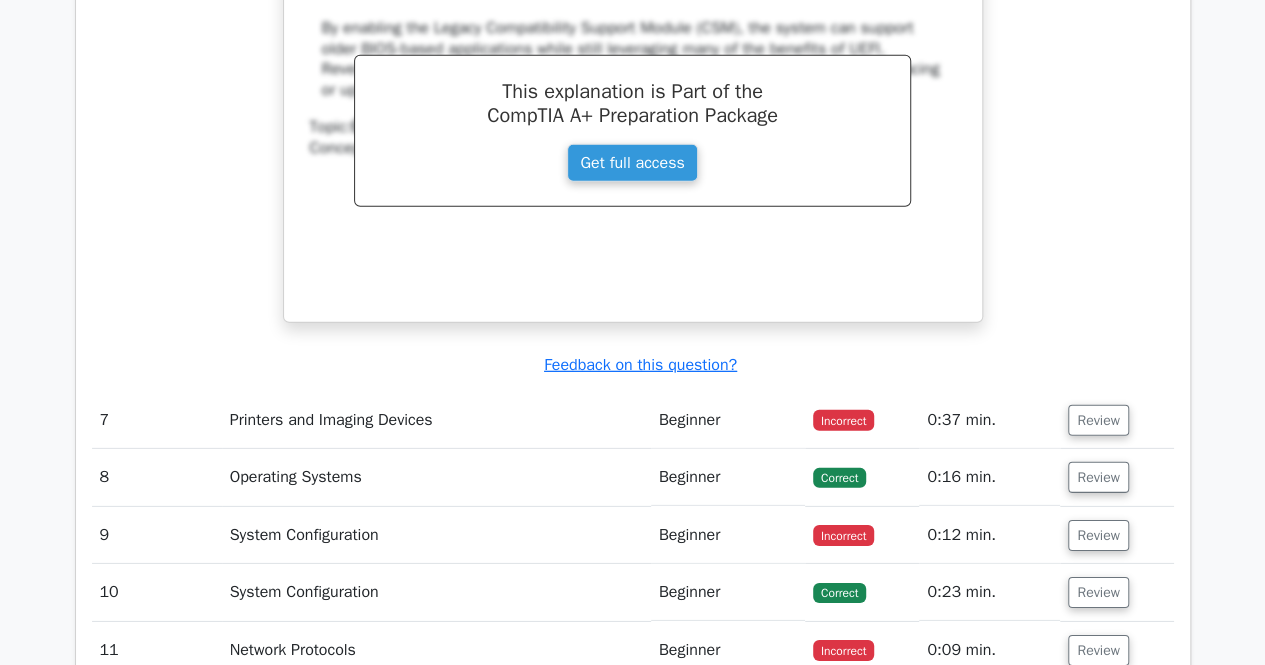 scroll, scrollTop: 6704, scrollLeft: 0, axis: vertical 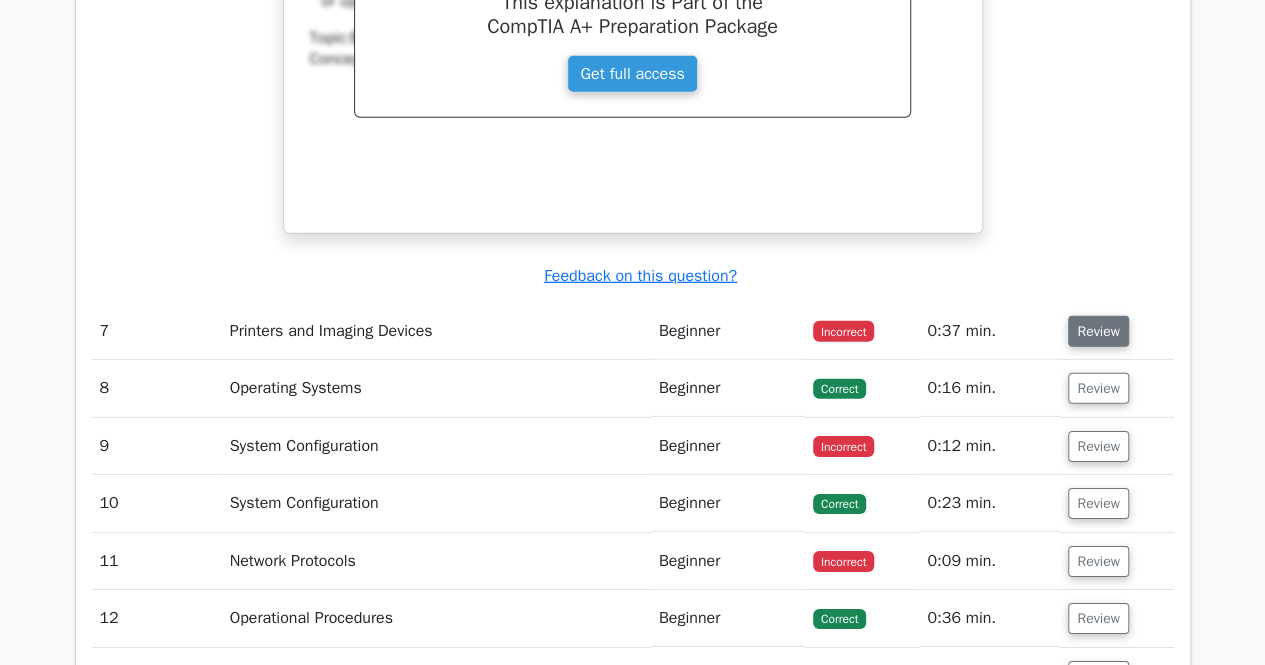 click on "Review" at bounding box center [1098, 331] 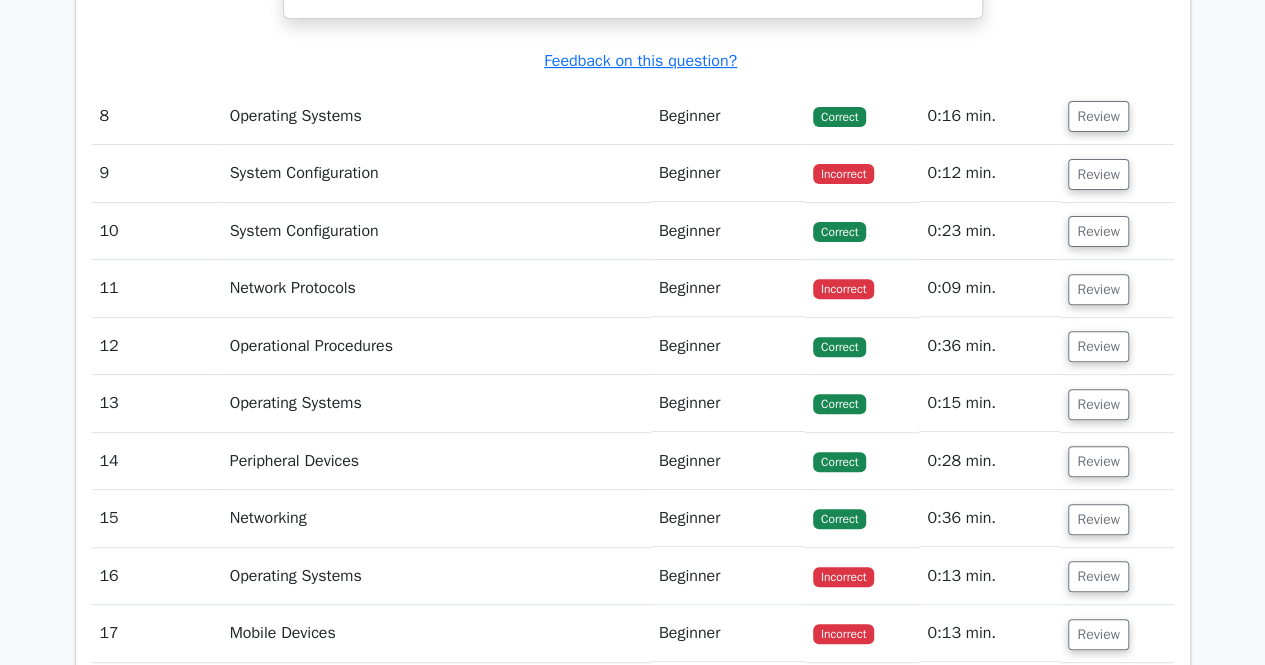 scroll, scrollTop: 7814, scrollLeft: 0, axis: vertical 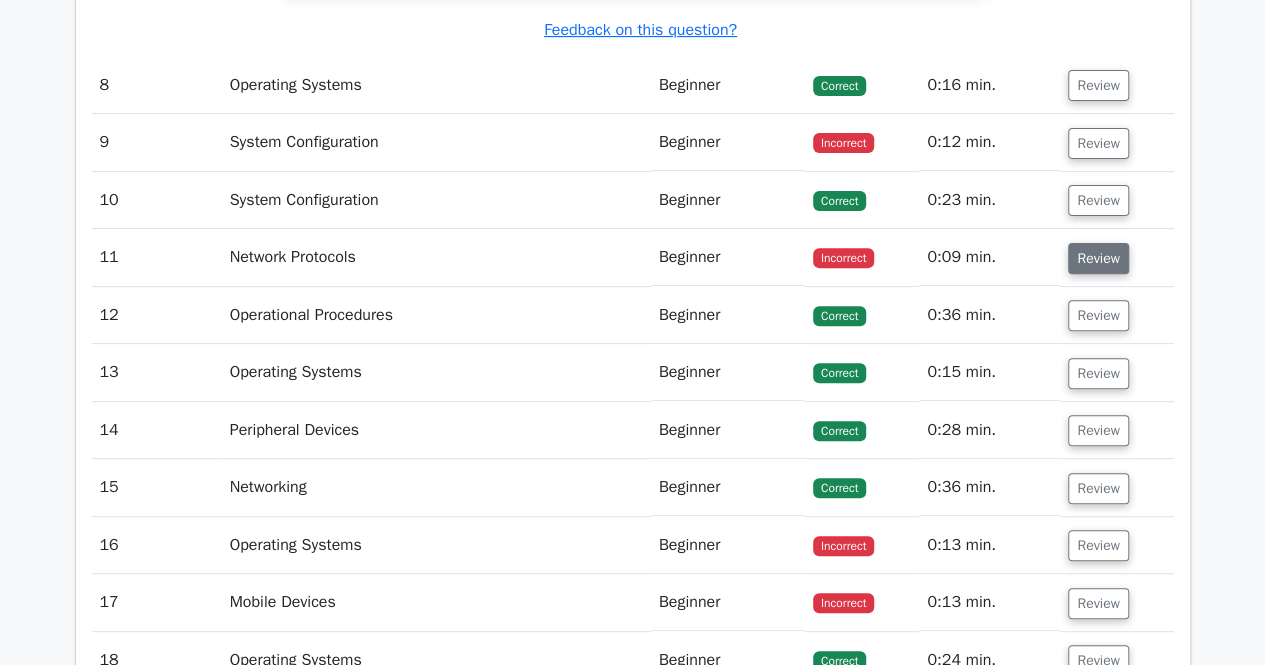 click on "Review" at bounding box center [1098, 258] 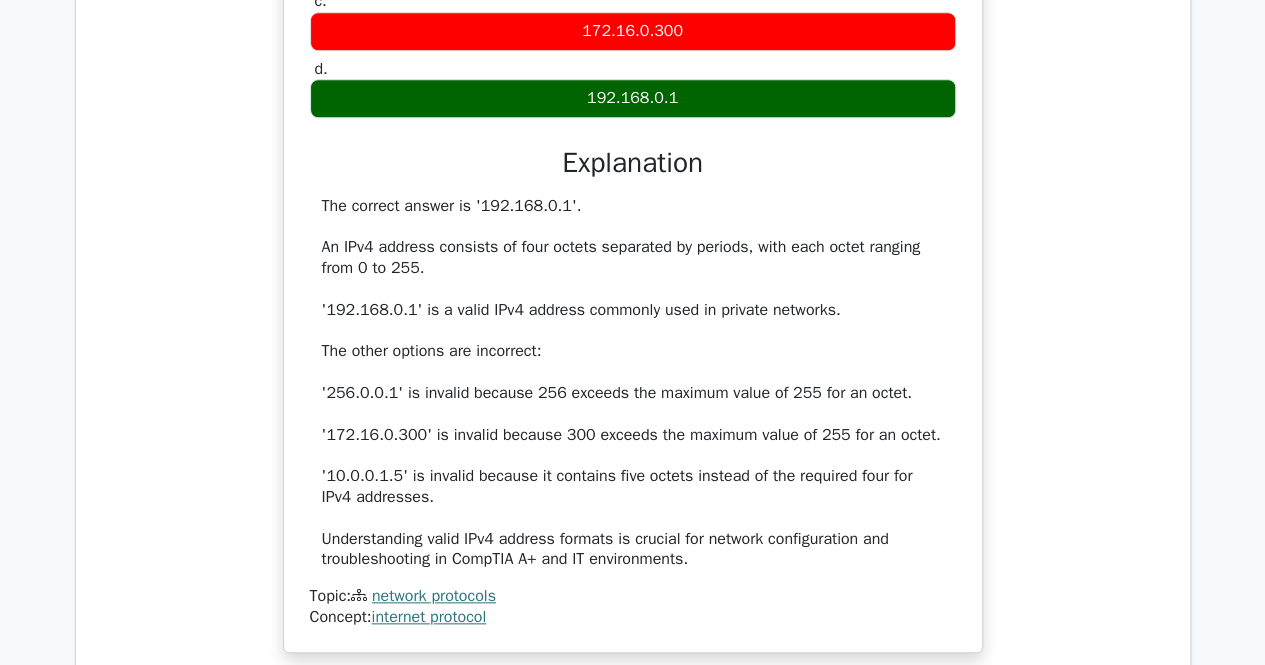 scroll, scrollTop: 8332, scrollLeft: 0, axis: vertical 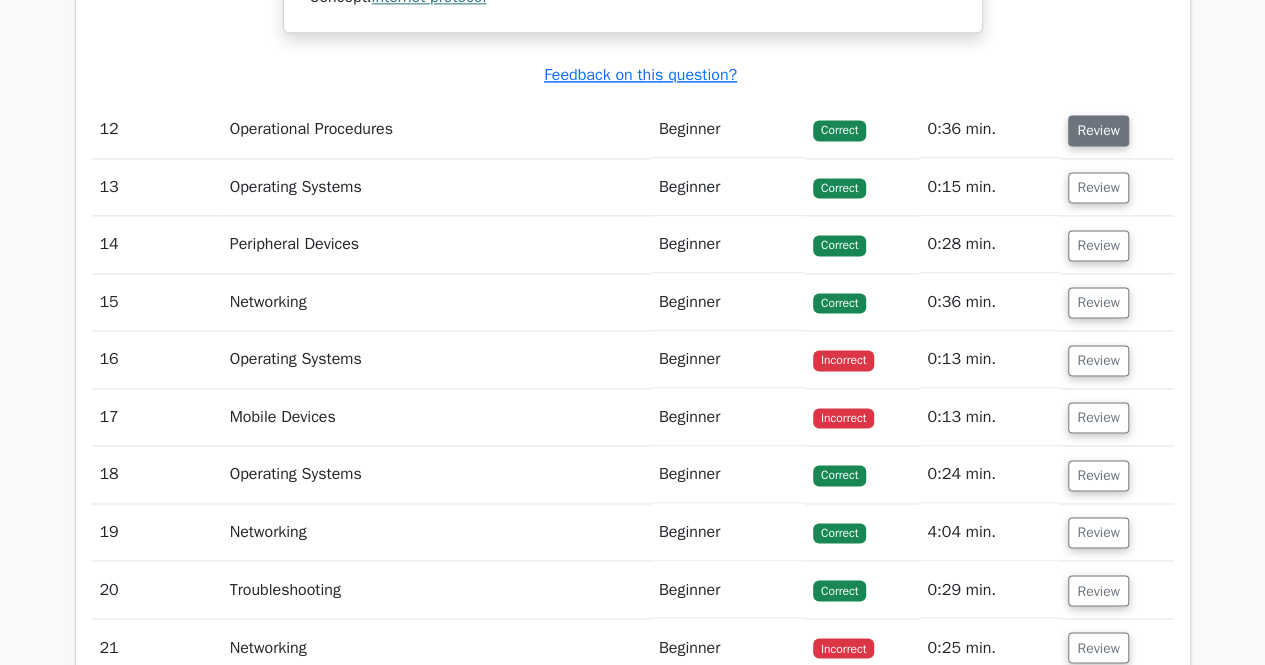 click on "Review" at bounding box center [1098, 130] 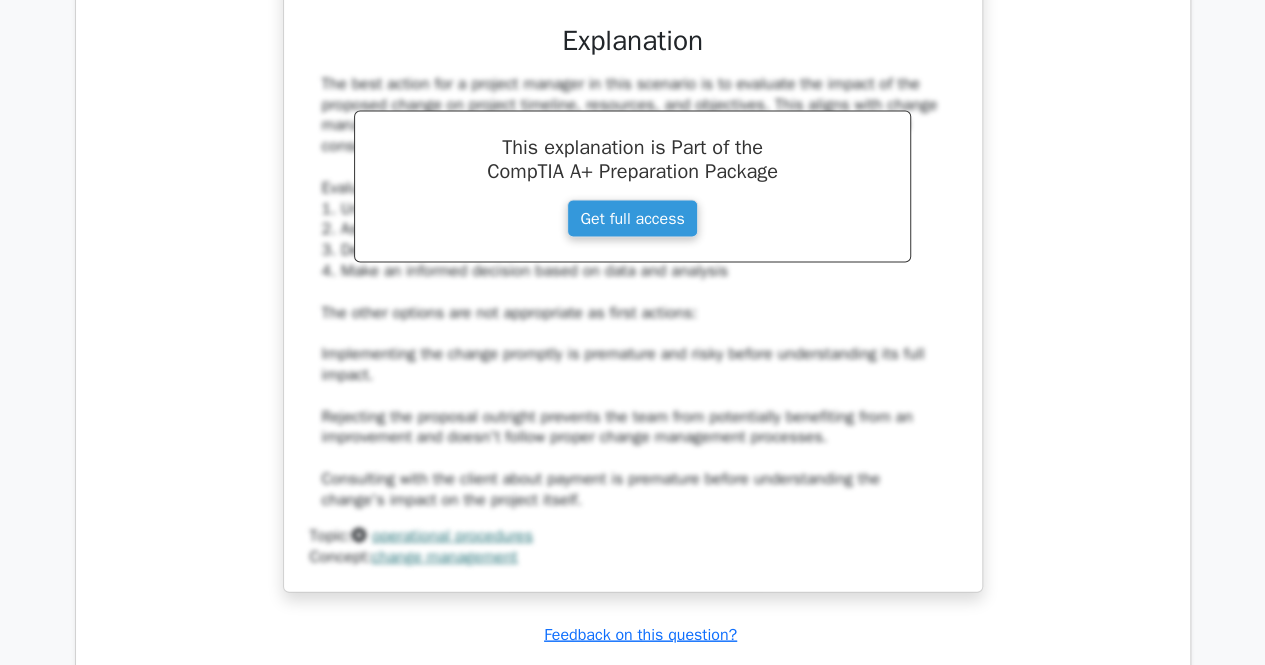 scroll, scrollTop: 9736, scrollLeft: 0, axis: vertical 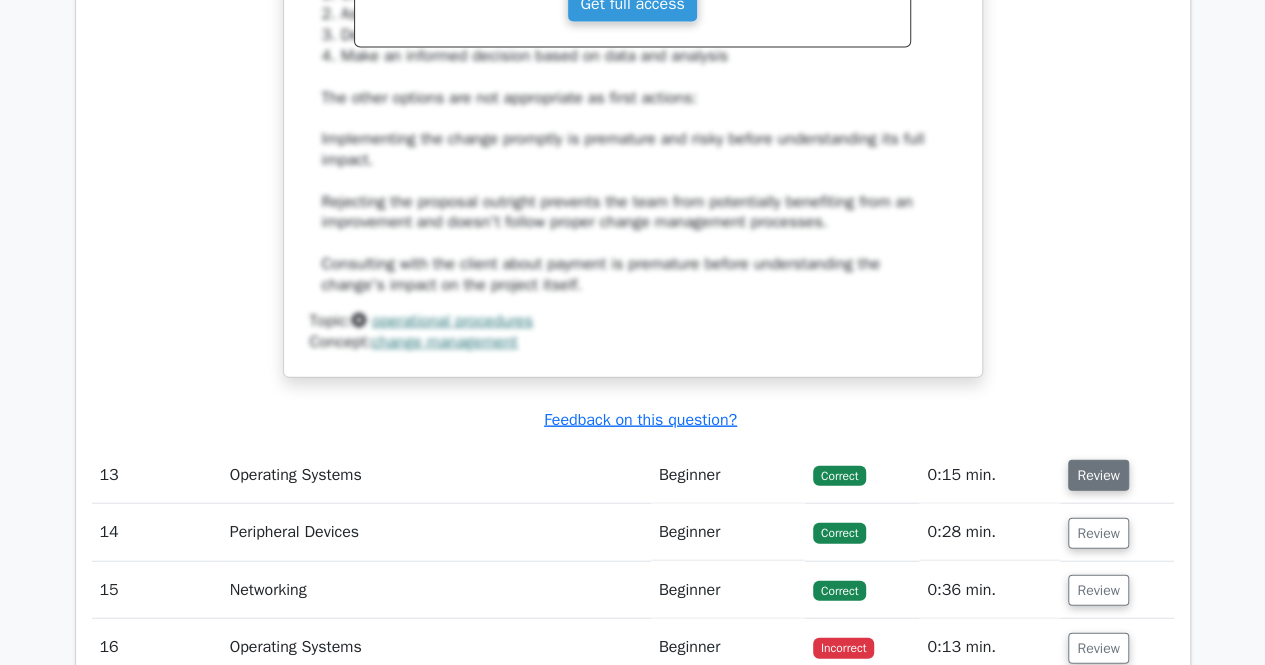 click on "Review" at bounding box center (1098, 475) 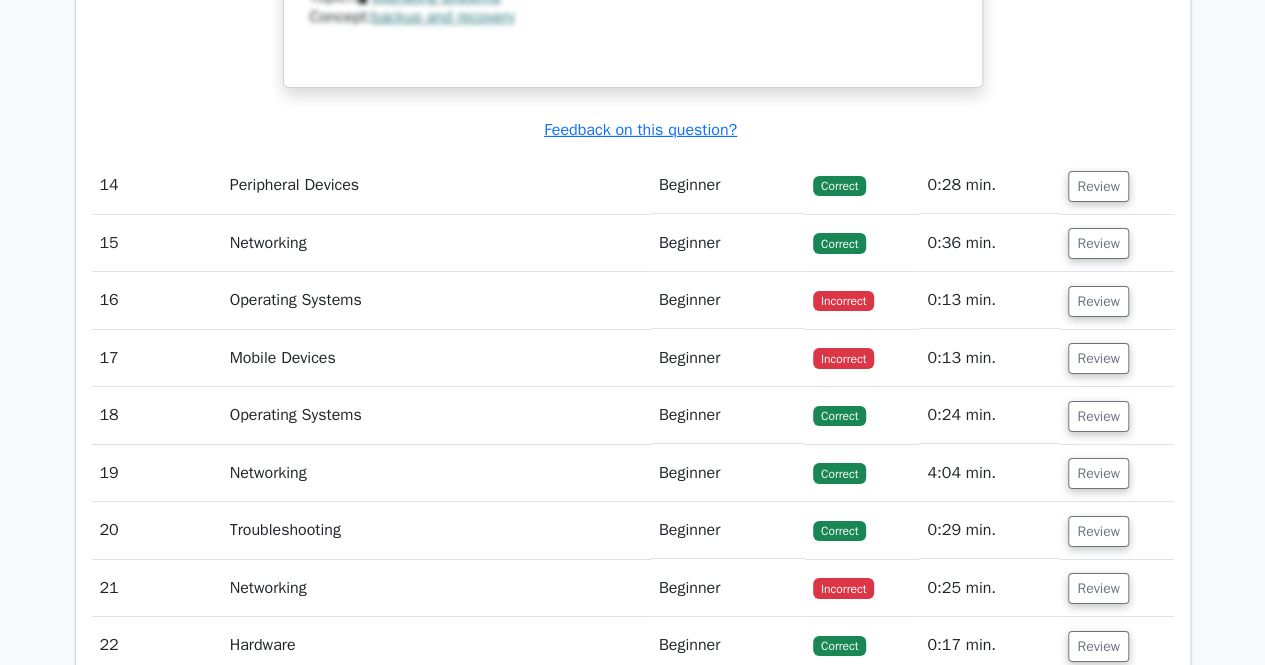scroll, scrollTop: 10872, scrollLeft: 0, axis: vertical 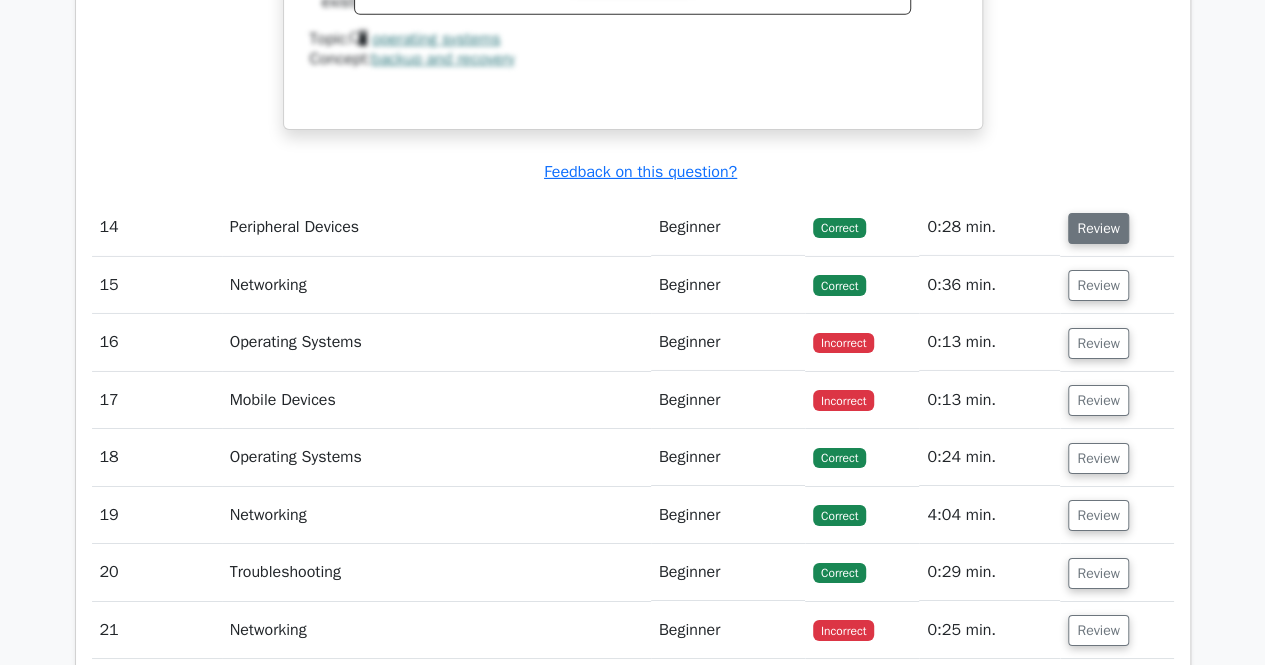 click on "Review" at bounding box center (1098, 228) 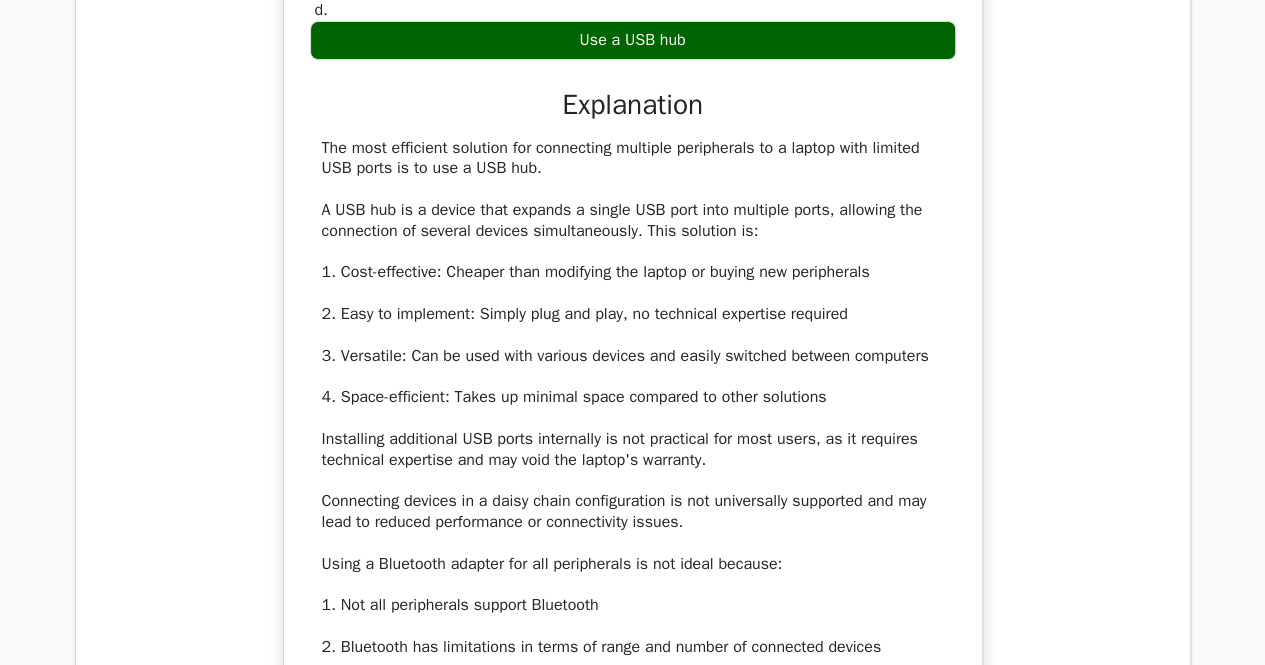 scroll, scrollTop: 11446, scrollLeft: 0, axis: vertical 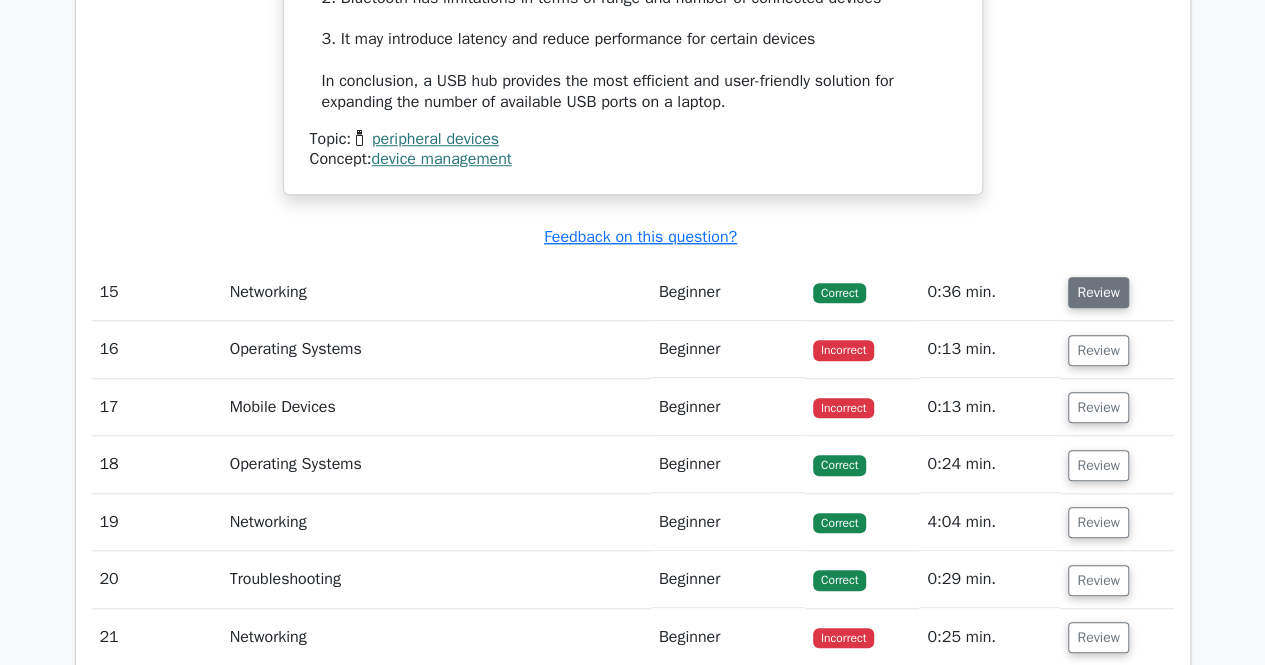 click on "Review" at bounding box center (1098, 292) 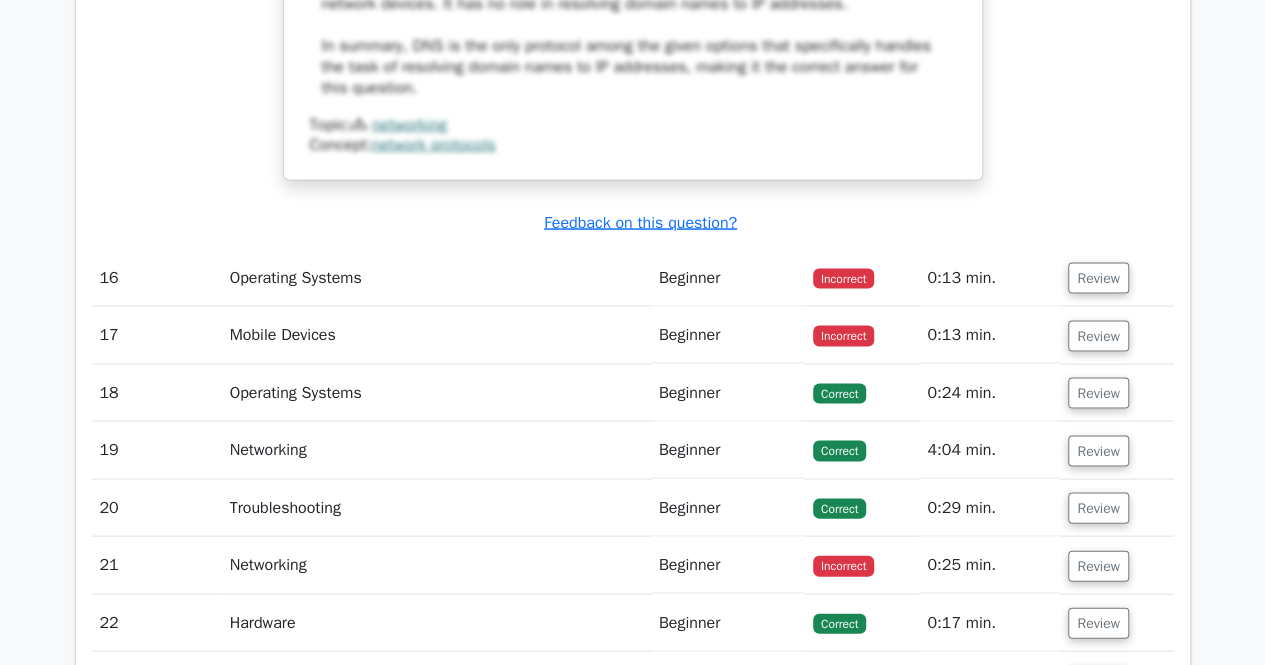 scroll, scrollTop: 13271, scrollLeft: 0, axis: vertical 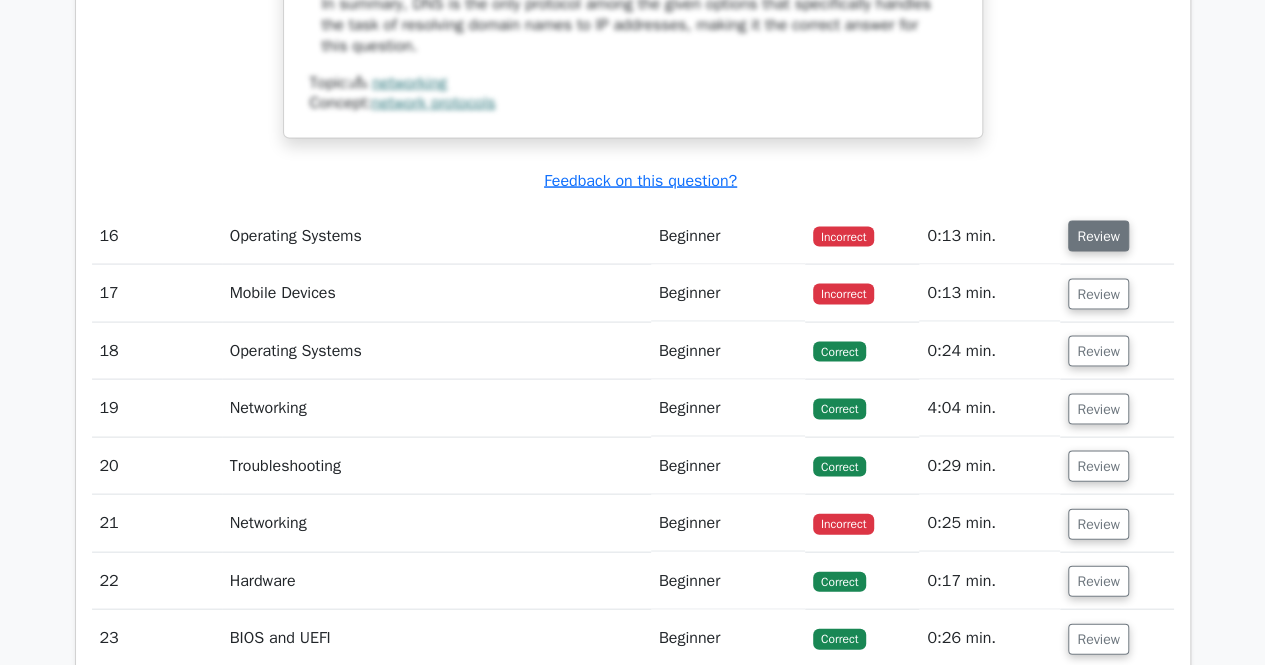 click on "Review" at bounding box center (1098, 235) 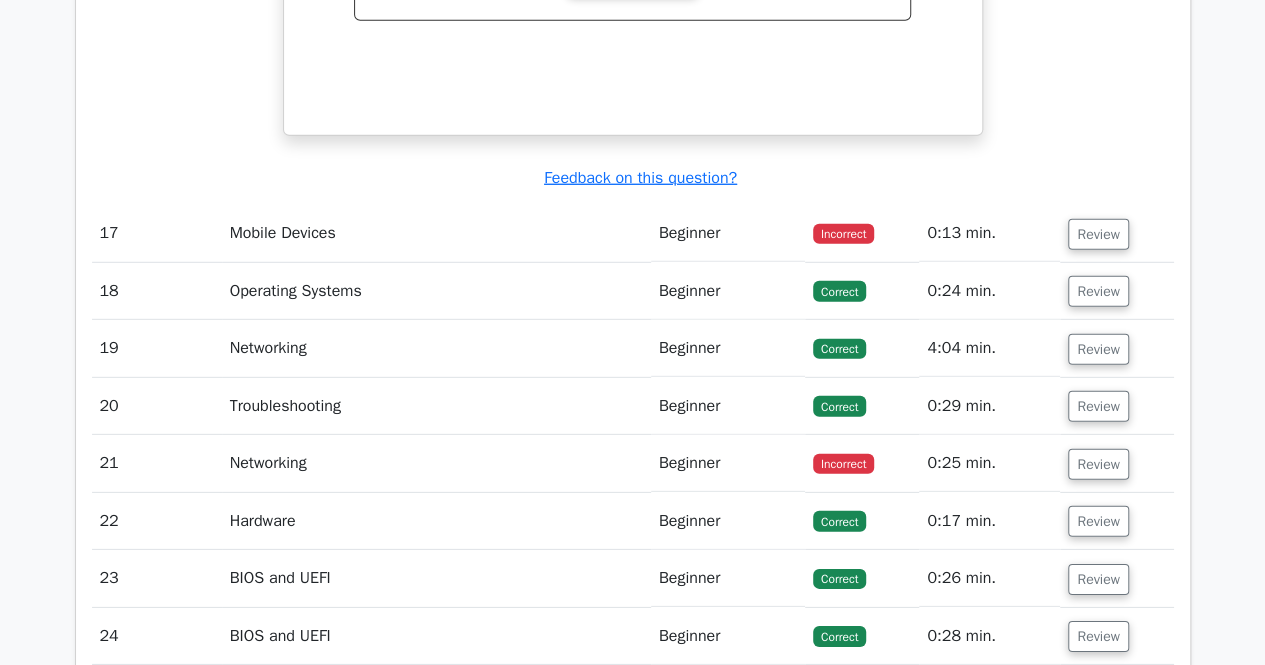 scroll, scrollTop: 14162, scrollLeft: 0, axis: vertical 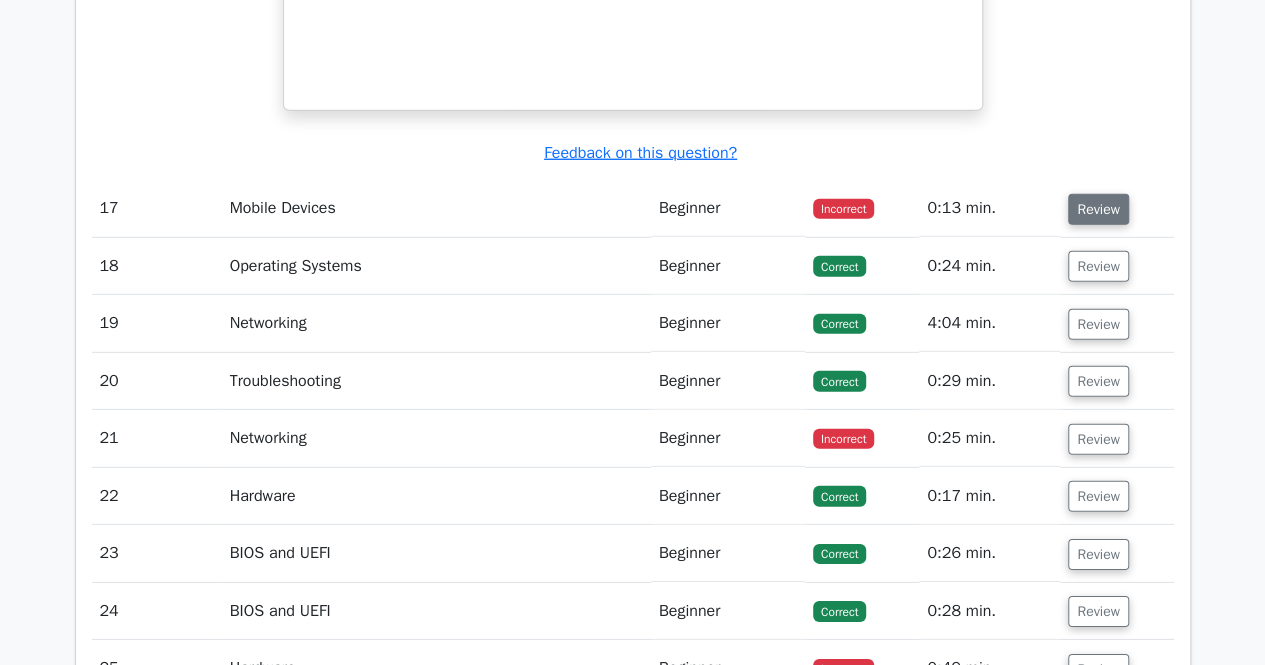 click on "Review" at bounding box center (1098, 209) 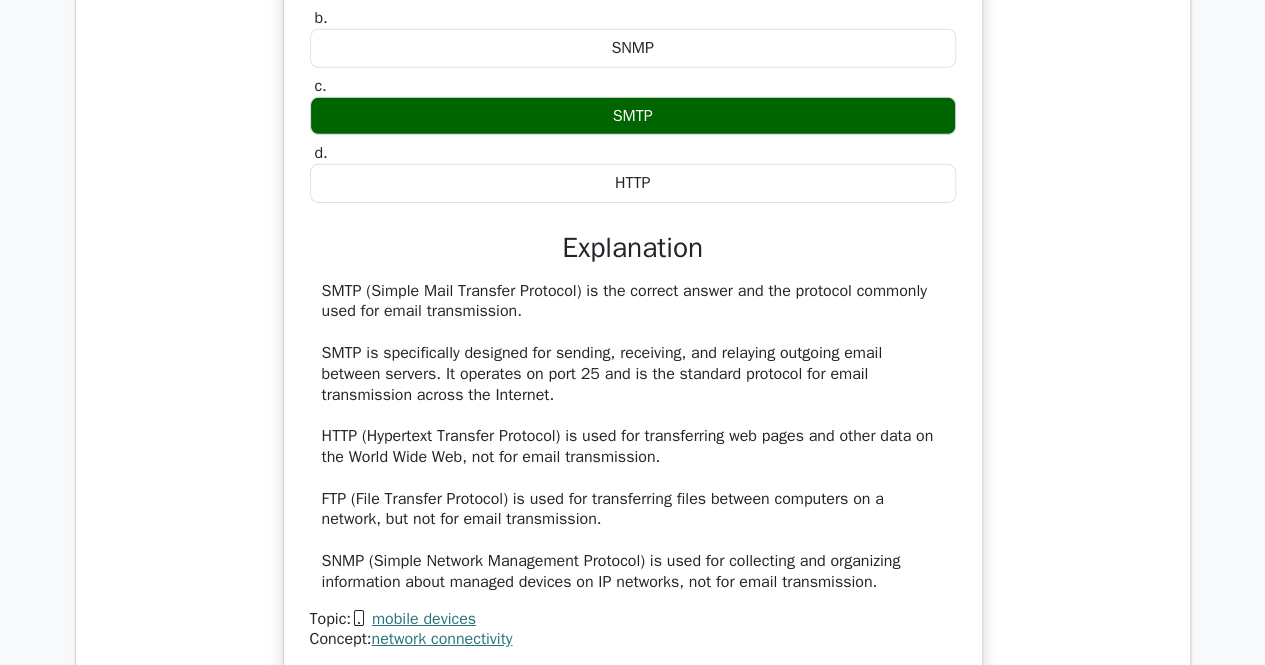 scroll, scrollTop: 14613, scrollLeft: 0, axis: vertical 